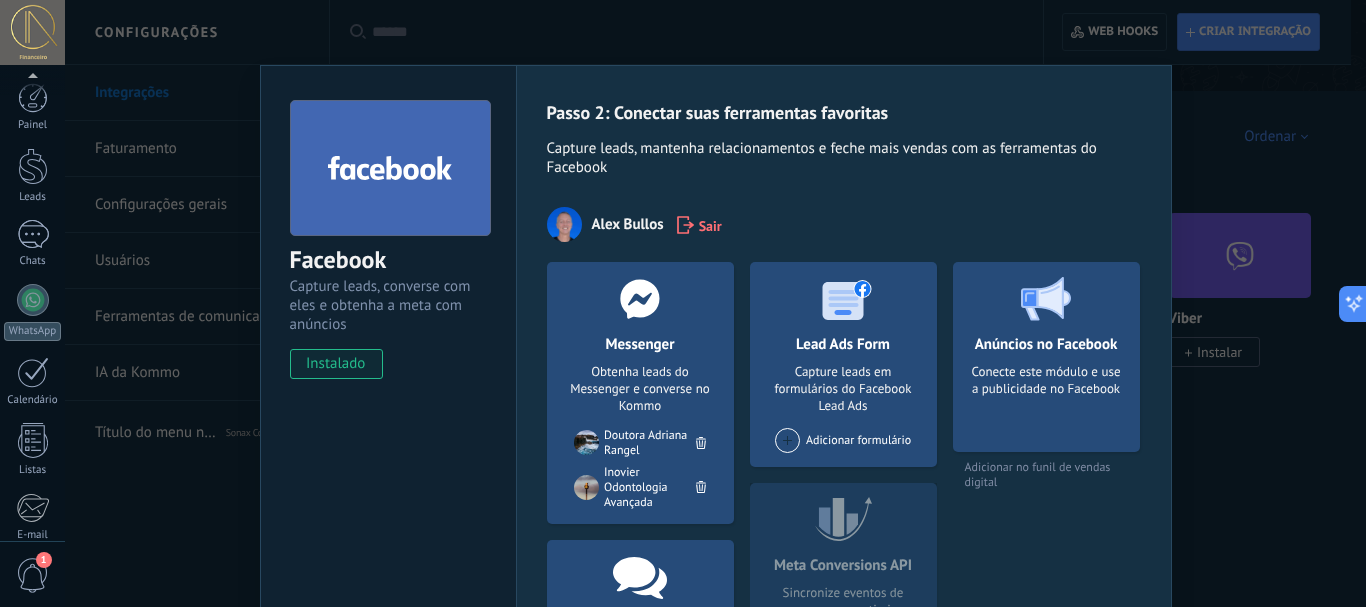 scroll, scrollTop: 0, scrollLeft: 0, axis: both 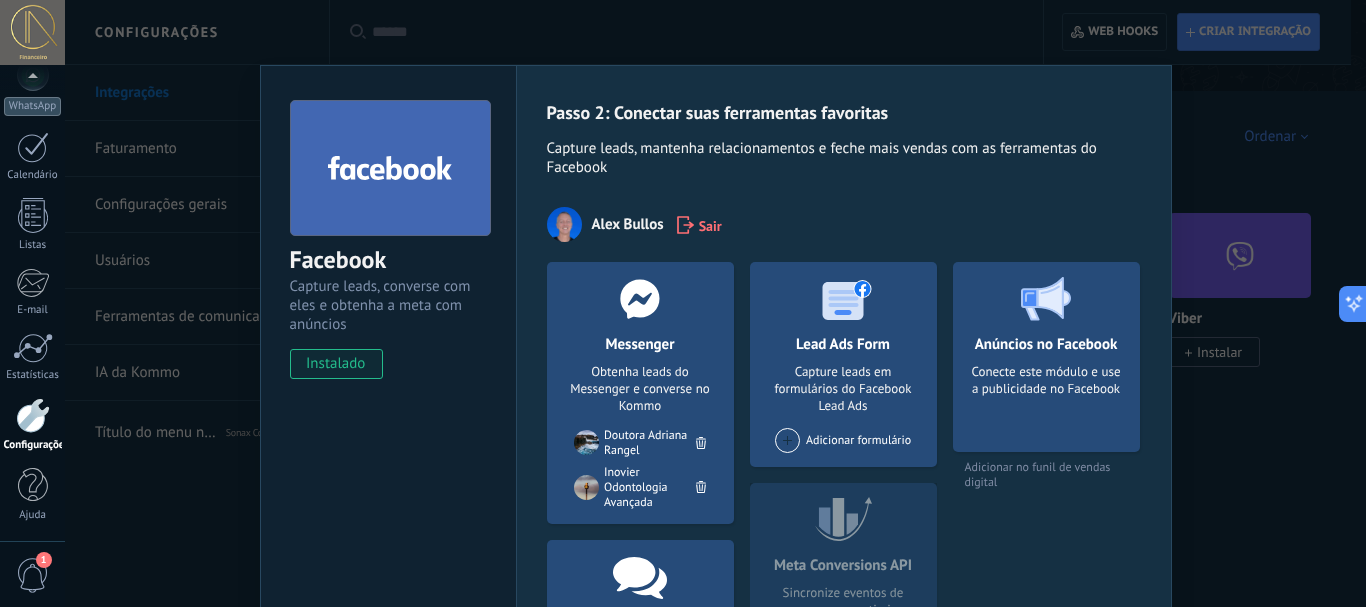 click on "Facebook Capture leads, converse com eles e obtenha a meta com anúncios instalado Desinstalar Passo 2: Conectar suas ferramentas favoritas Capture leads, mantenha relacionamentos e feche mais vendas com as ferramentas do Facebook Alex Bullos Sair Messenger Obtenha leads do Messenger e converse no Kommo Adicionar Página Doutora Adriana Rangel  Inovier Odontologia Avançada Comentários Obtenha leads de comentários do Facebook e resposta de Kommo Adicionar Página Doutora Adriana Rangel  Inovier Odontologia Avançada Lead Ads Form Capture leads em formulários do Facebook Lead Ads Adicionar formulário Meta Conversions API Sincronize eventos de mensagens para otimizar o seus anúncios Anúncios no Facebook Conecte este módulo e use a publicidade no Facebook Adicionar no funil de vendas digital Mais" at bounding box center [715, 303] 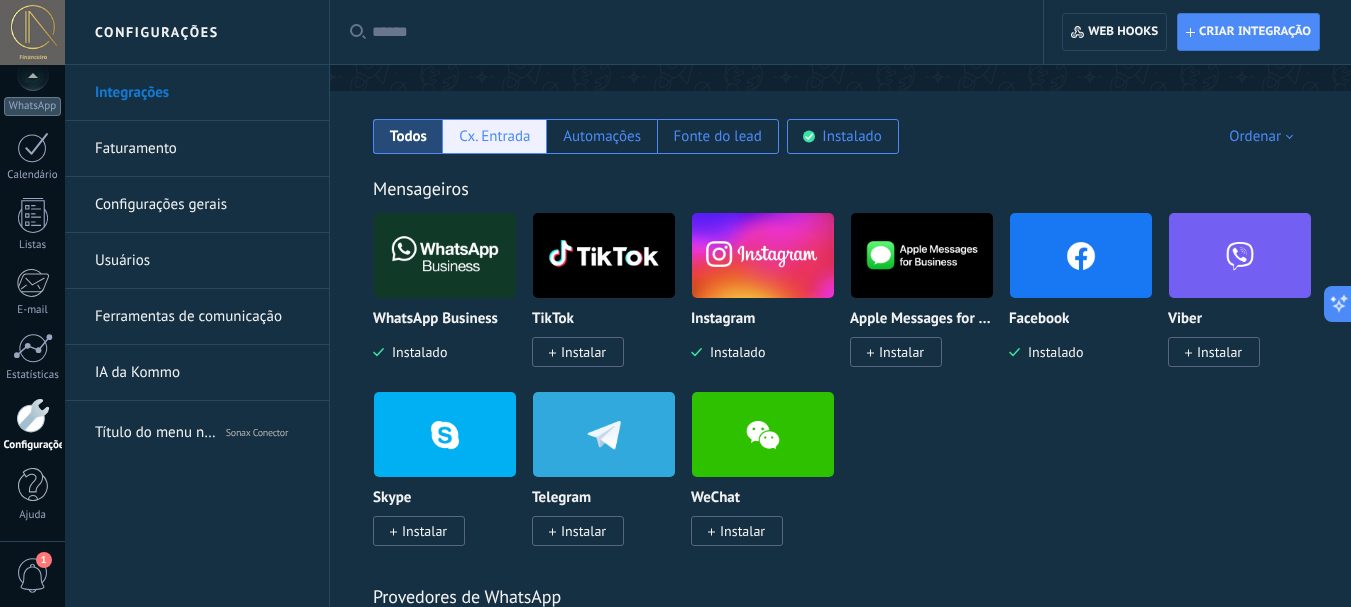 click on "Cx. Entrada" at bounding box center [408, 136] 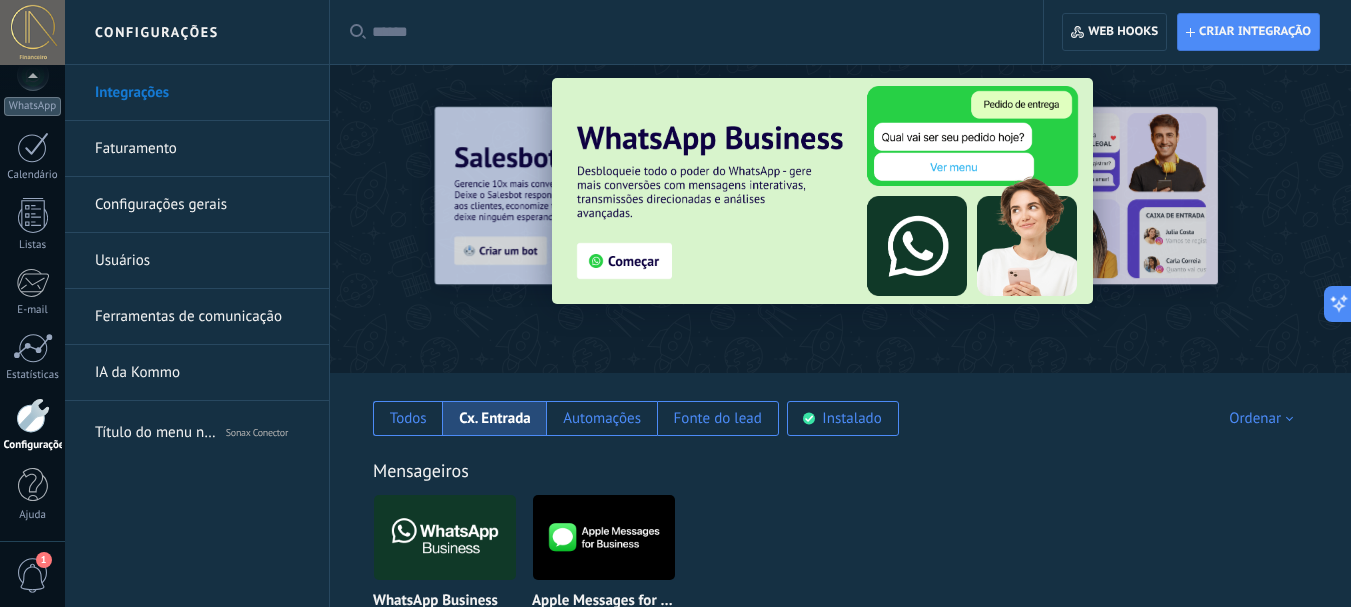 scroll, scrollTop: 0, scrollLeft: 0, axis: both 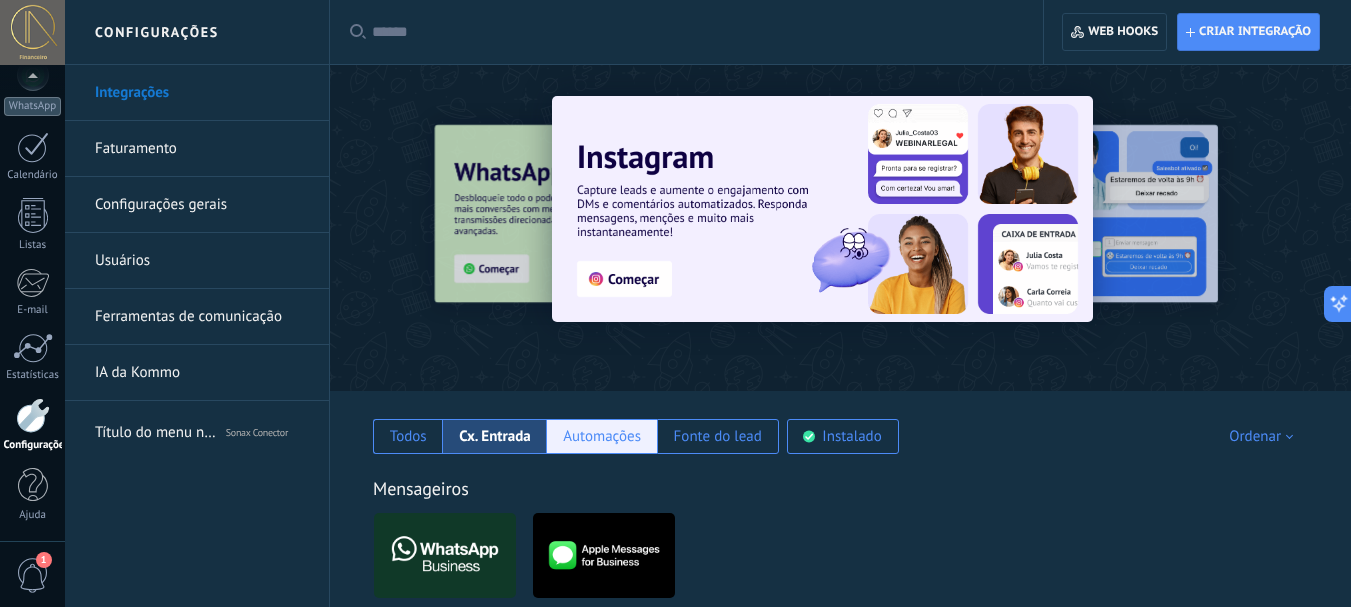 click on "Automações" at bounding box center [408, 436] 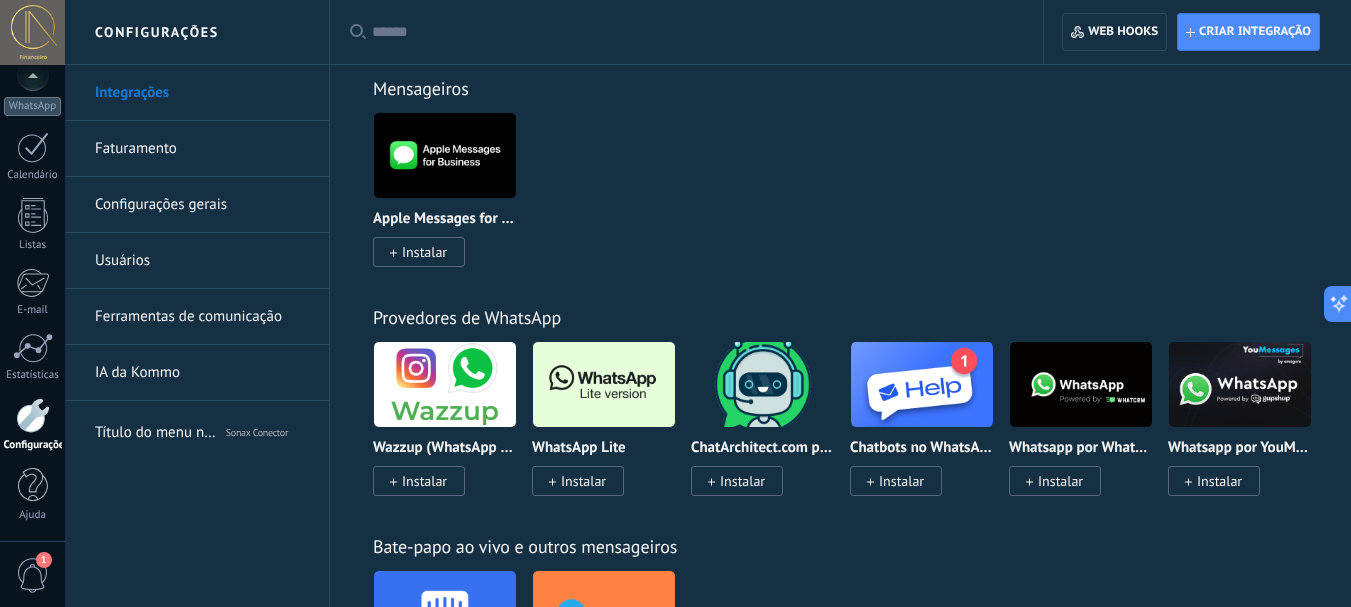 scroll, scrollTop: 300, scrollLeft: 0, axis: vertical 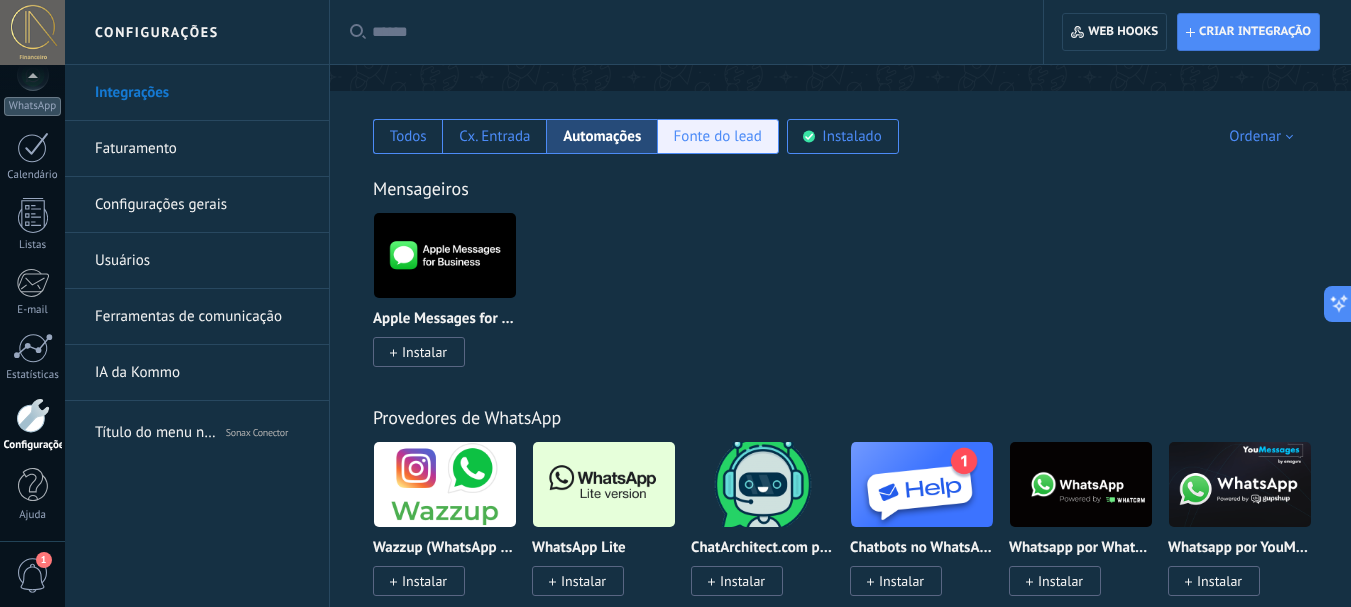 click on "Fonte do lead" at bounding box center (408, 136) 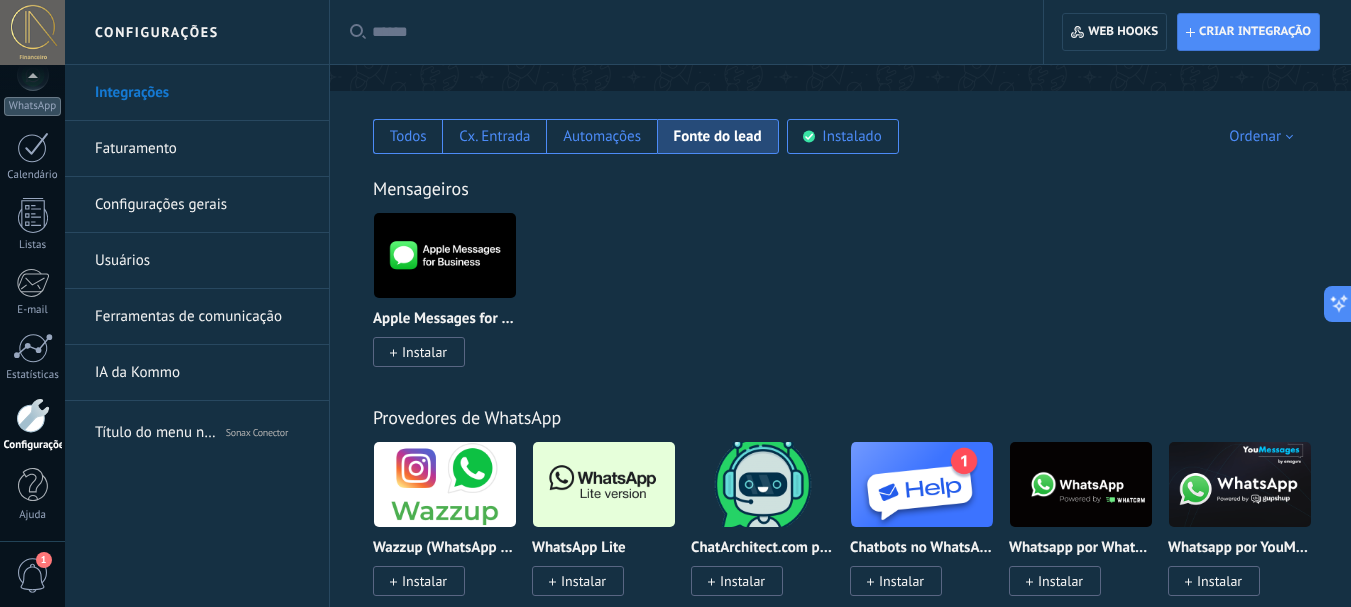 click on "Apple Messages for Business Instalar" at bounding box center (851, 301) 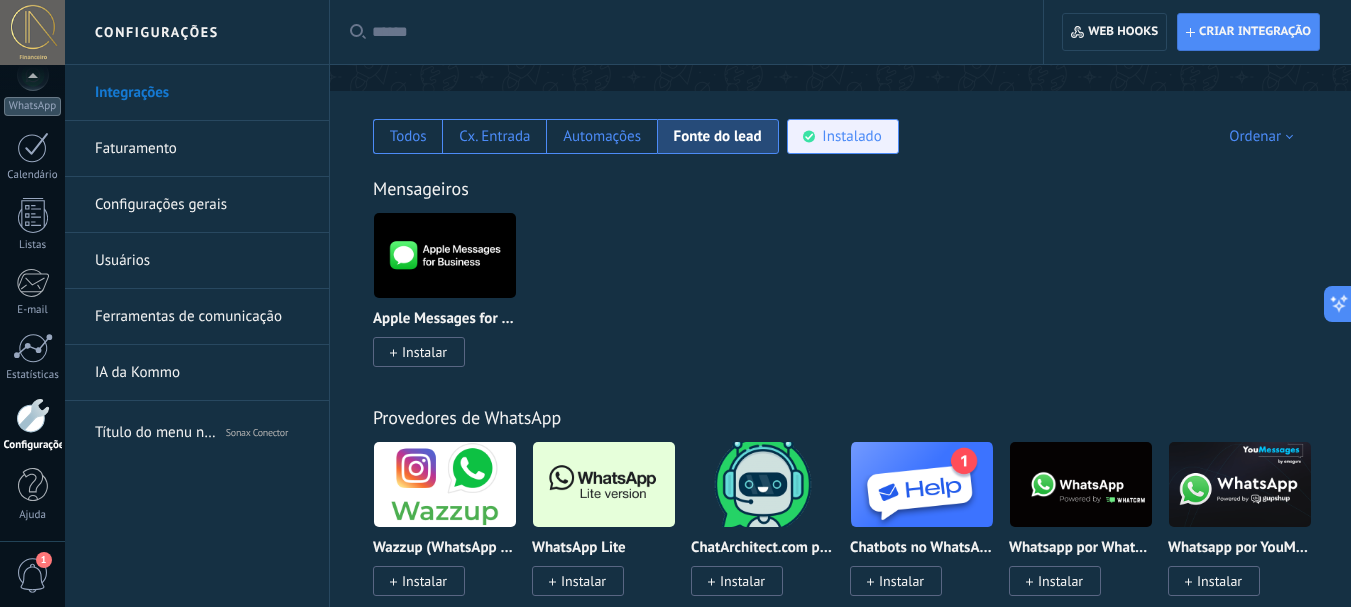 click on "Instalado" at bounding box center [851, 136] 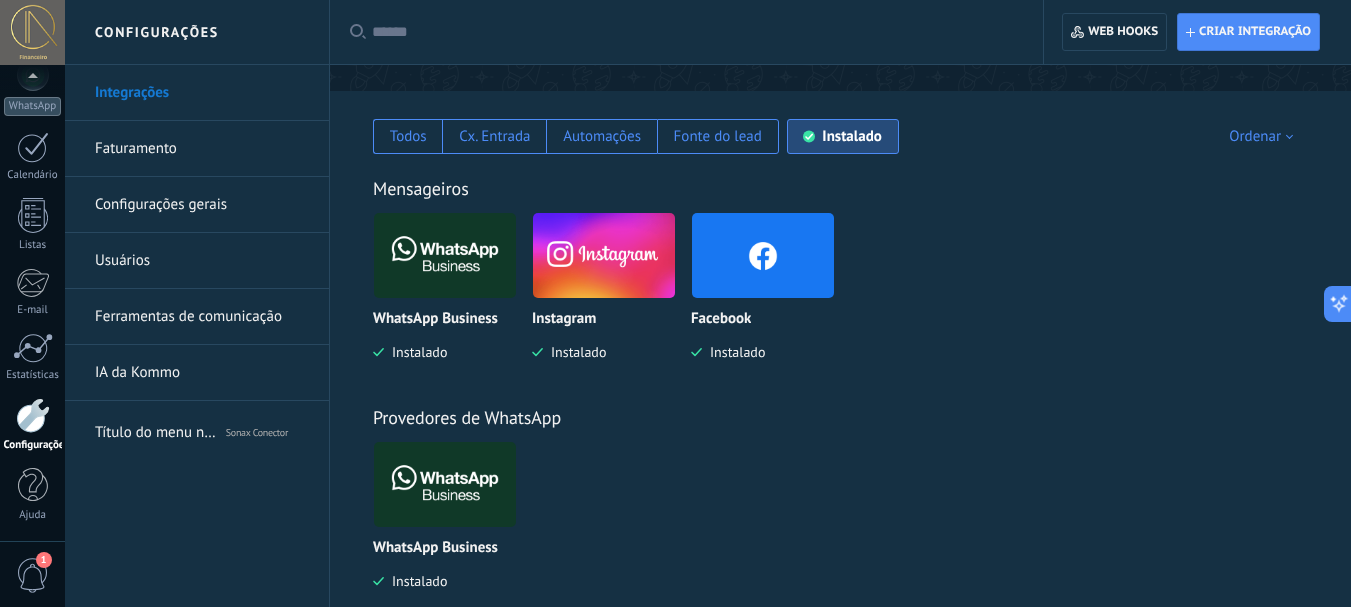 click on "Faturamento" at bounding box center (202, 149) 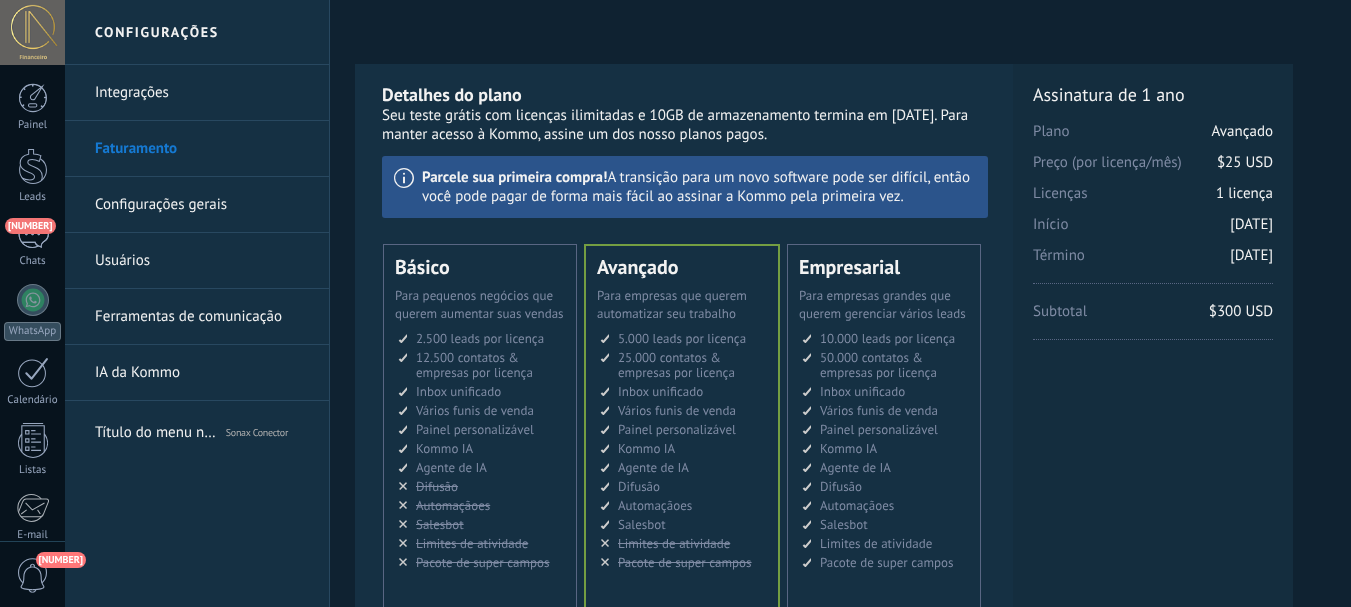 scroll, scrollTop: 200, scrollLeft: 0, axis: vertical 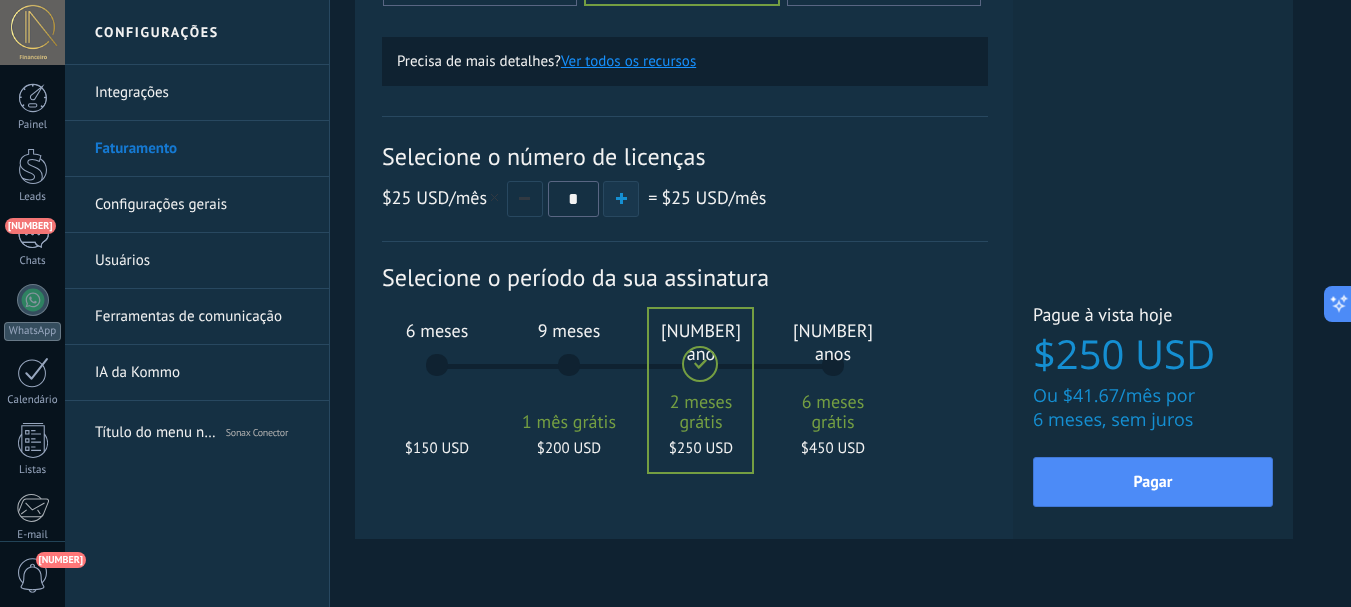click at bounding box center [621, 198] 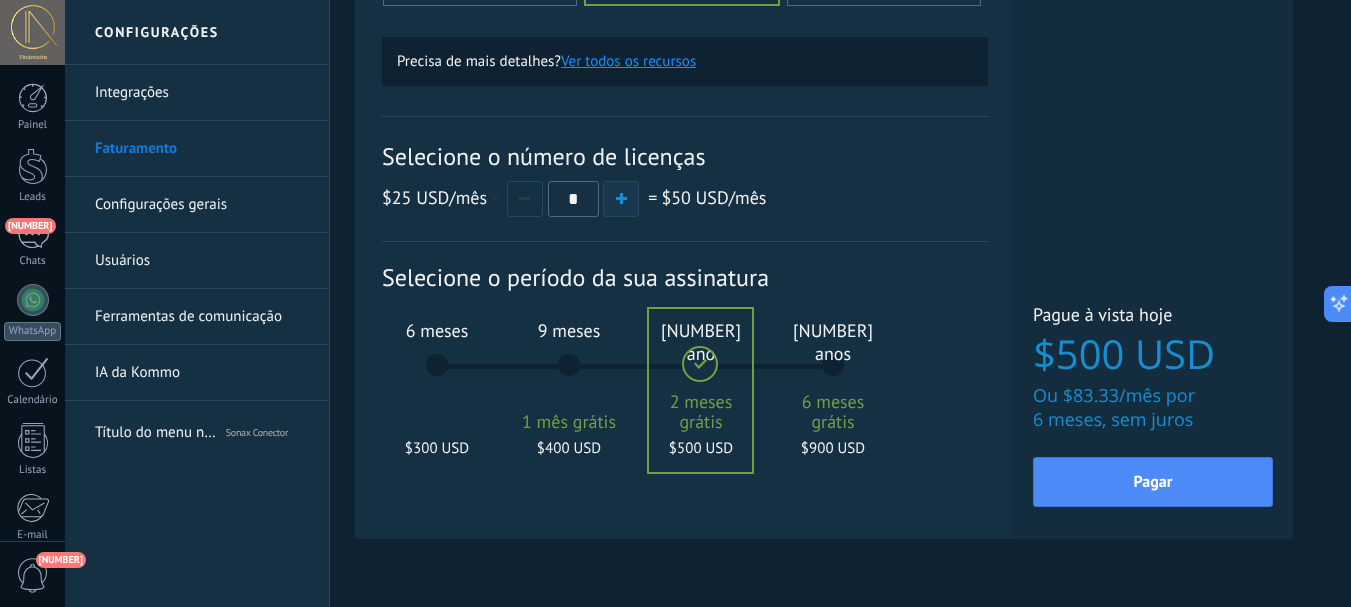 click at bounding box center [621, 198] 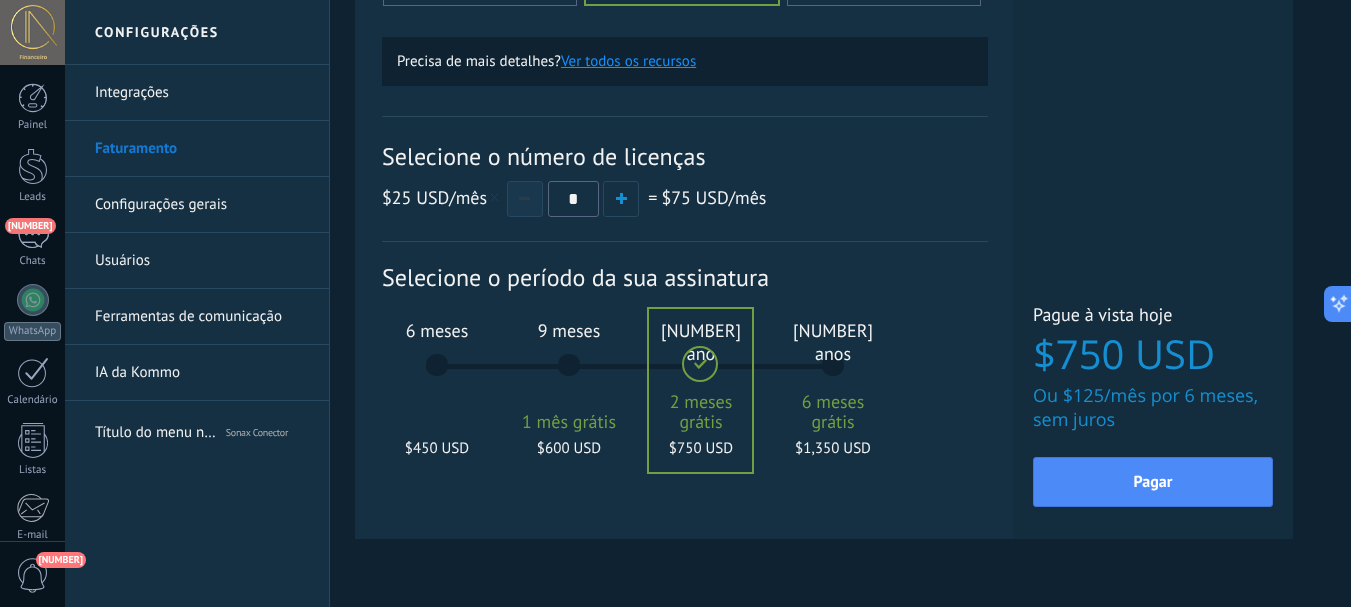 click at bounding box center [525, 199] 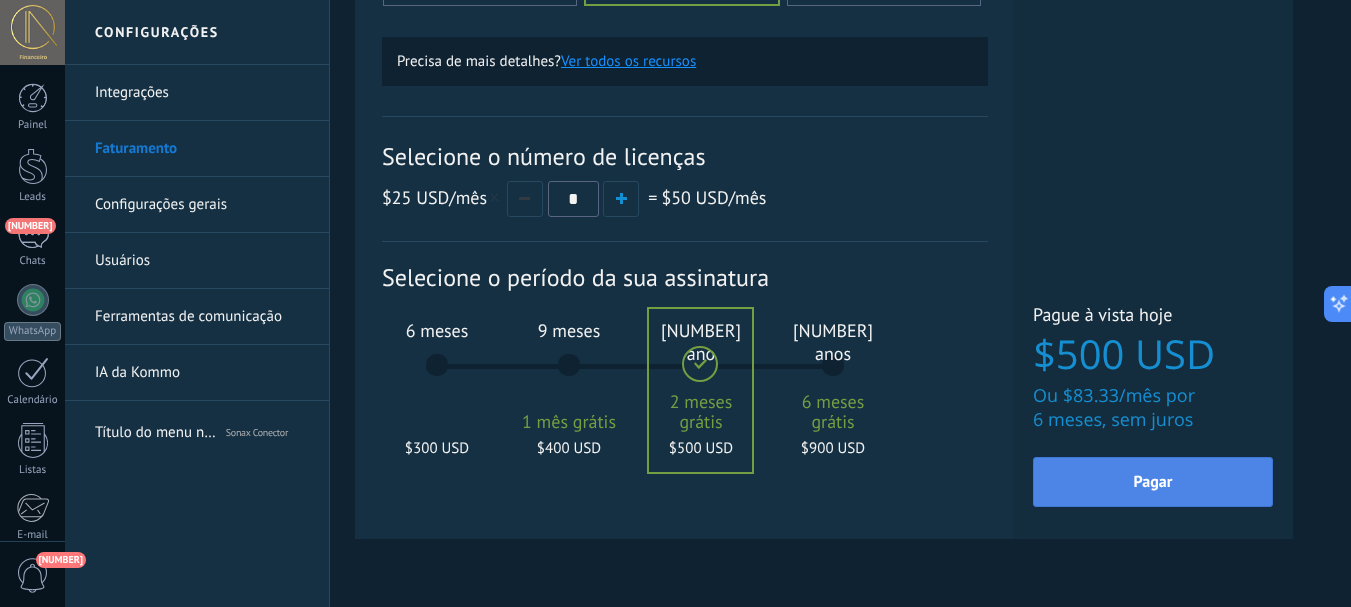 click on "Pagar" at bounding box center (1153, 482) 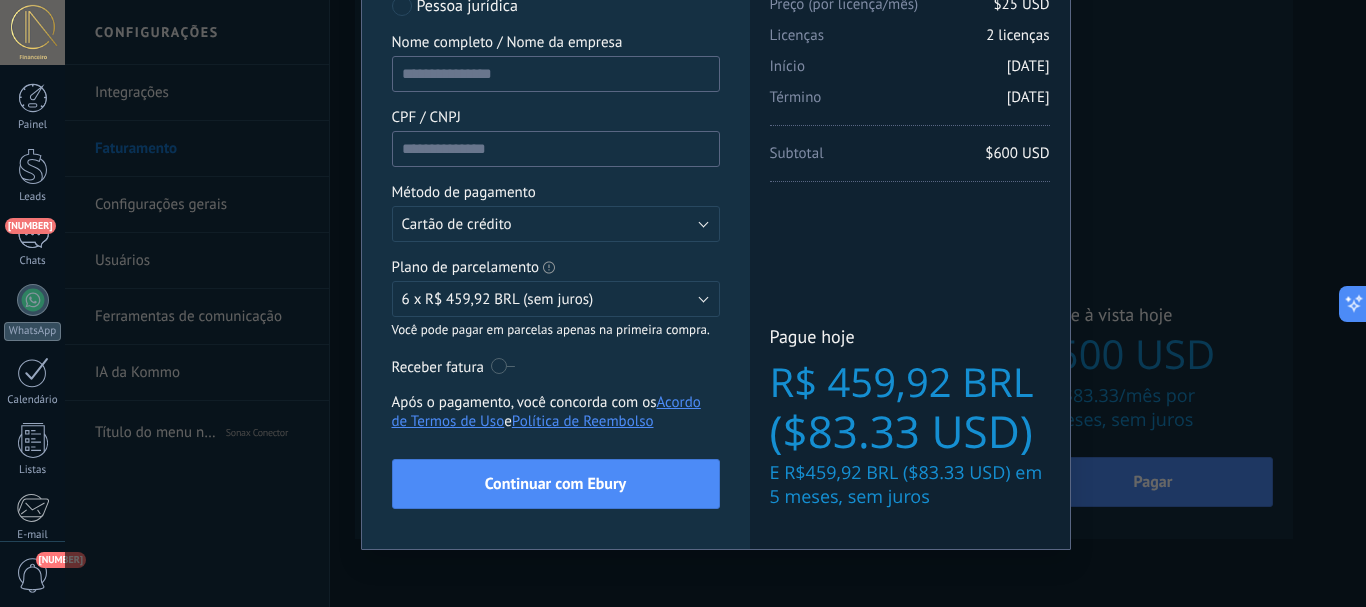 scroll, scrollTop: 179, scrollLeft: 0, axis: vertical 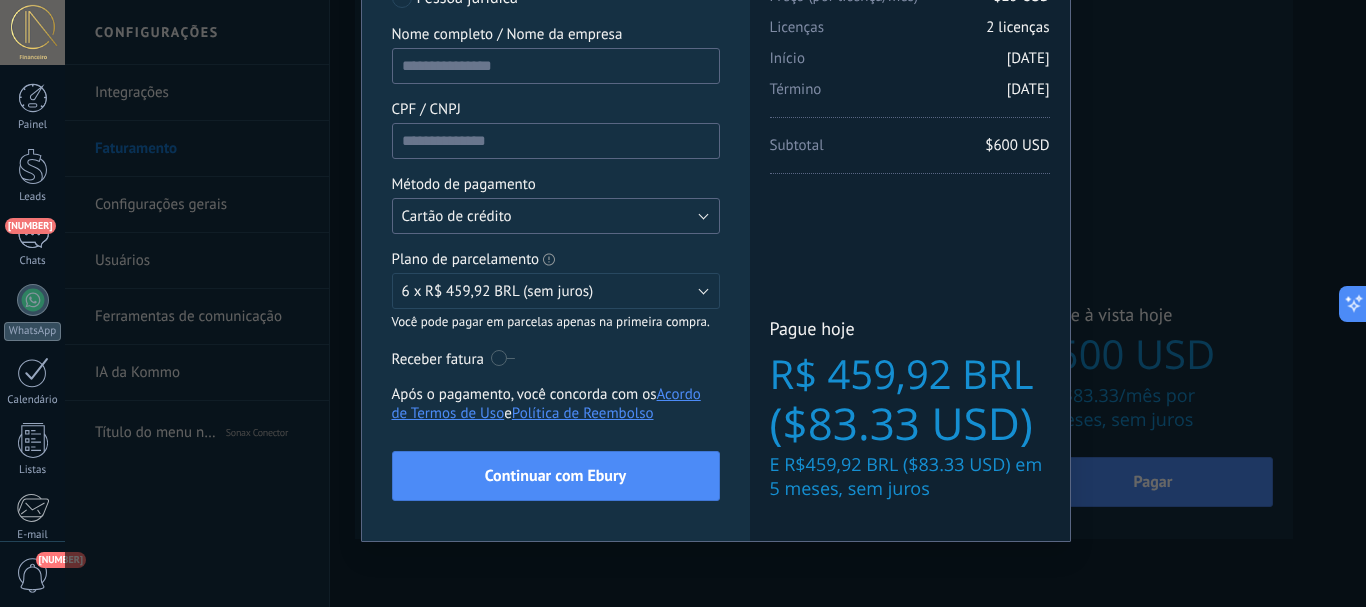 click on "Cartão de crédito" at bounding box center (556, 216) 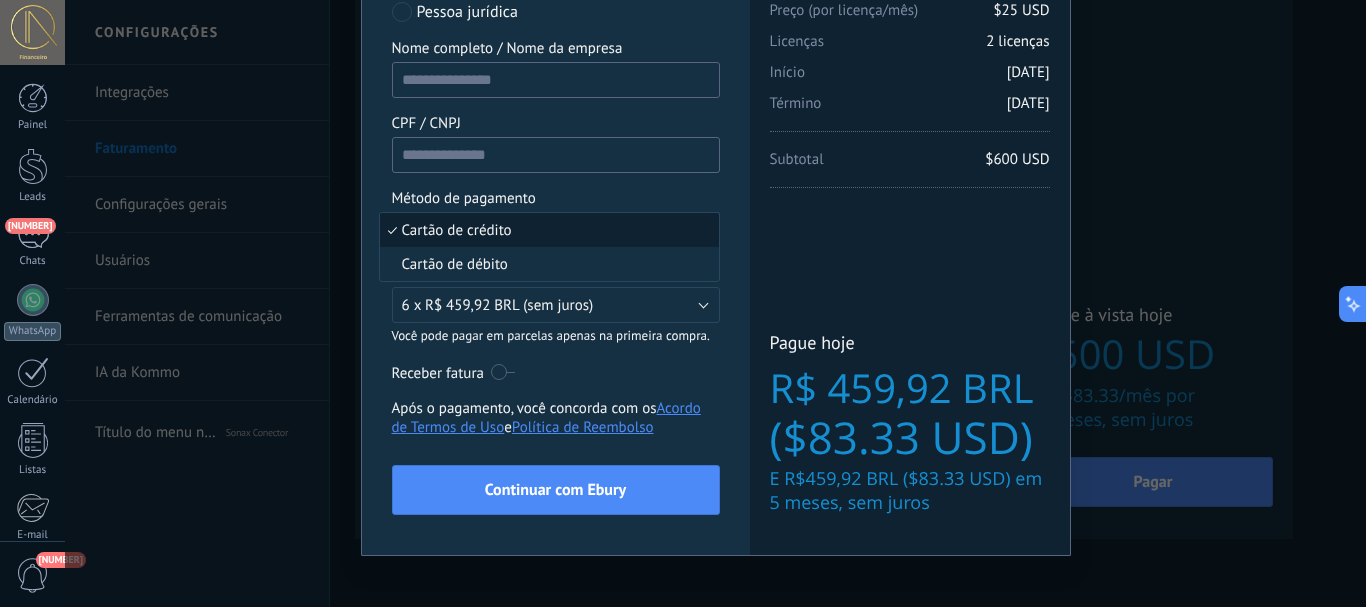 scroll, scrollTop: 179, scrollLeft: 0, axis: vertical 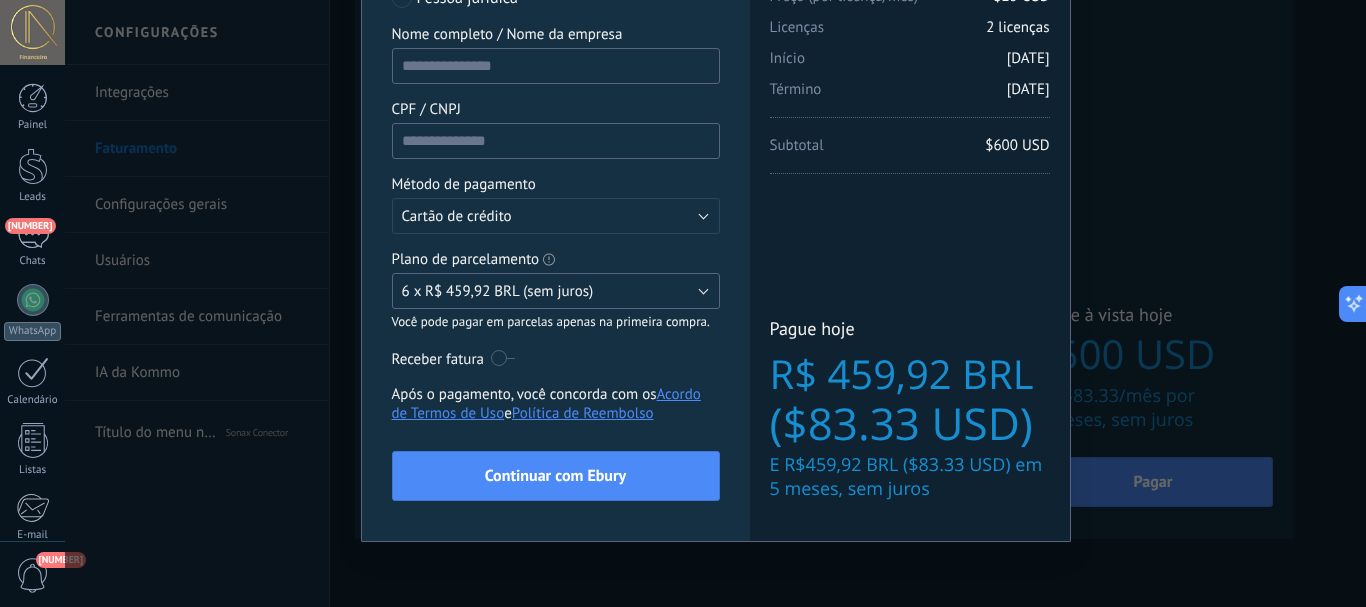 click on "6 x R$ 459,92 BRL (sem juros)" at bounding box center [556, 291] 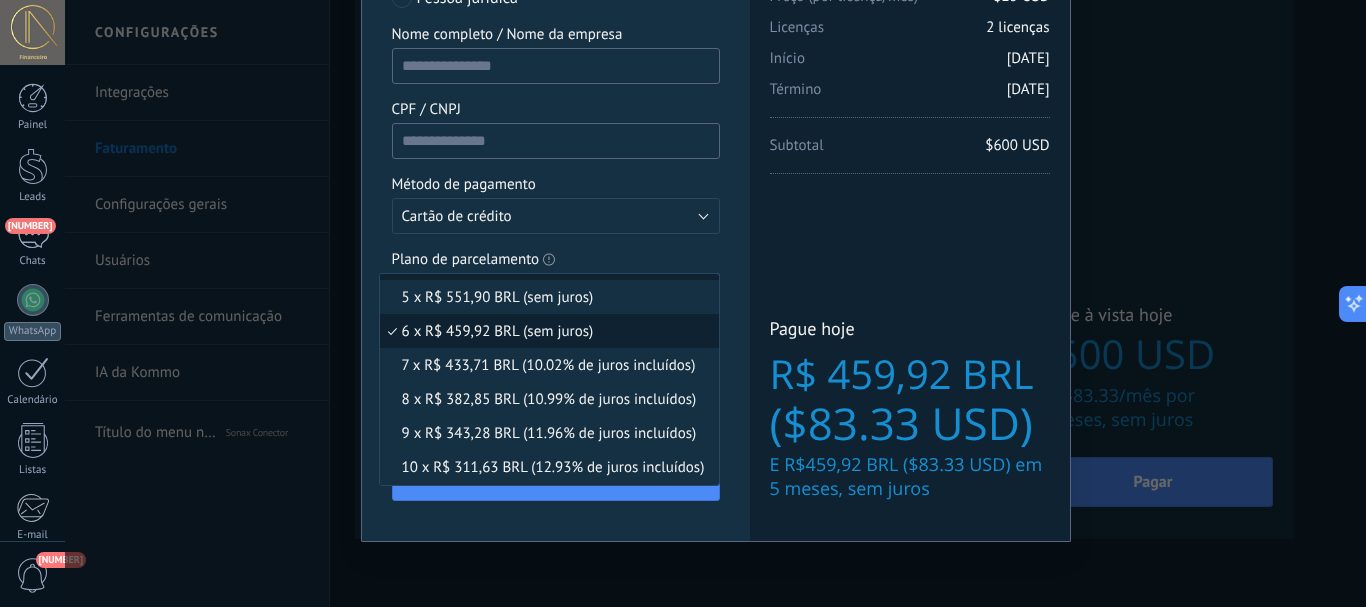 scroll, scrollTop: 84, scrollLeft: 0, axis: vertical 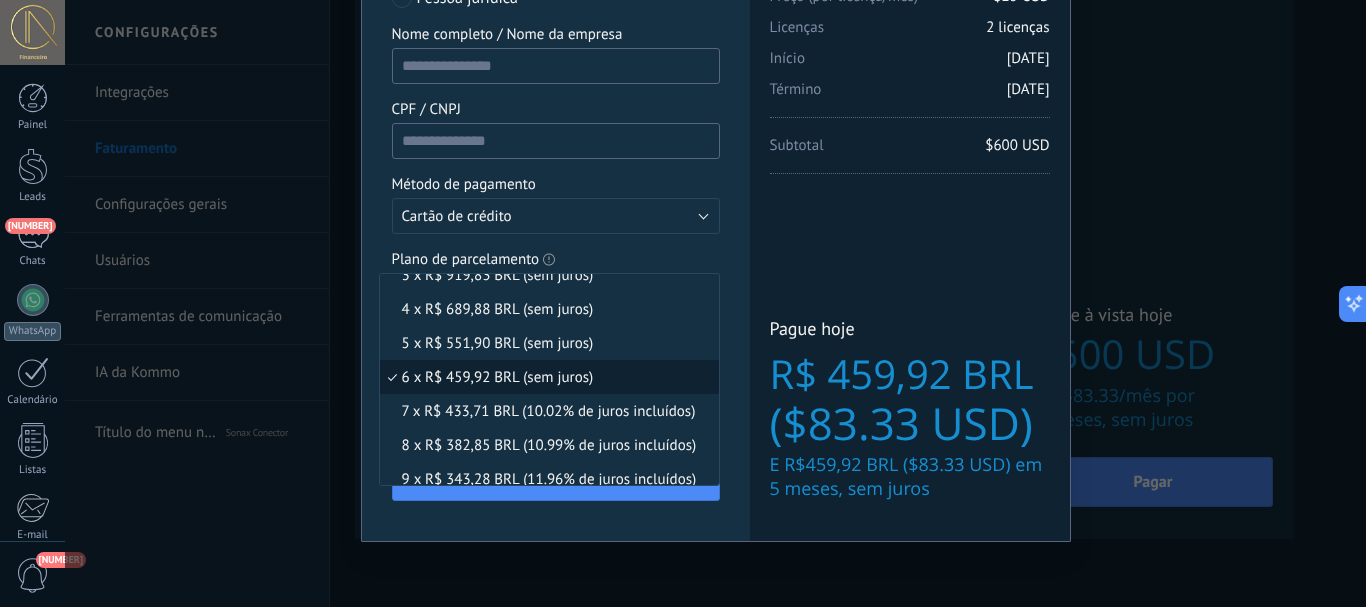 click on "6 x R$ 459,92 BRL (sem juros)" at bounding box center (546, 377) 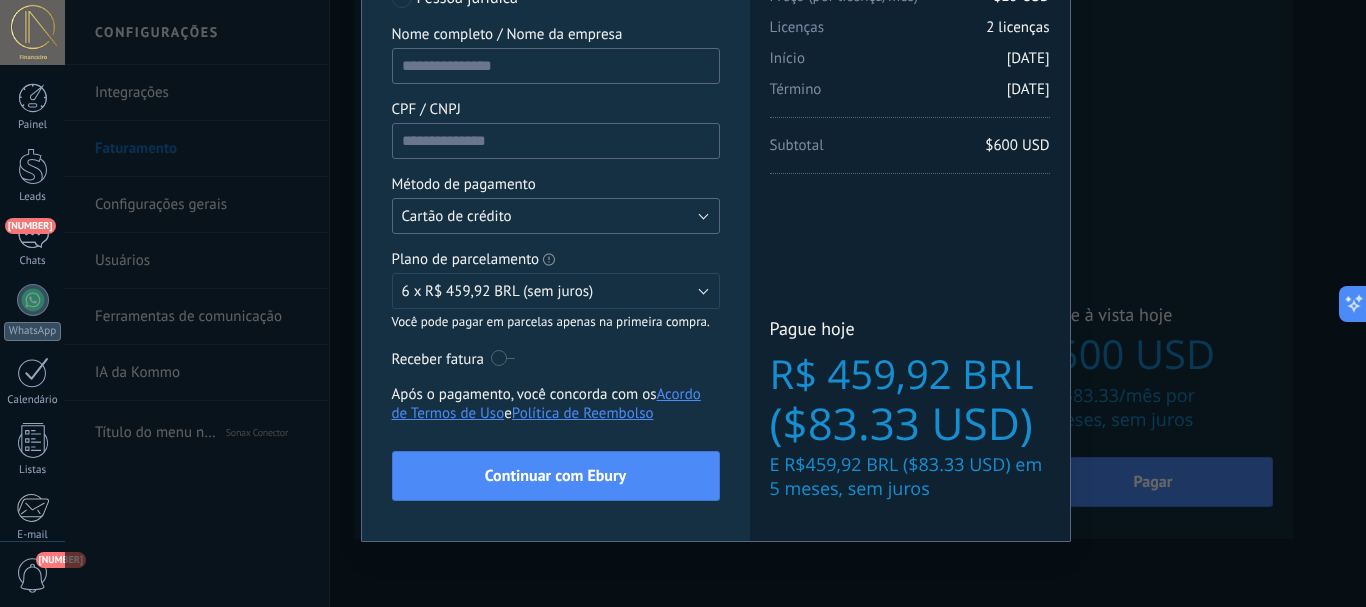 click on "Cartão de crédito" at bounding box center (556, 216) 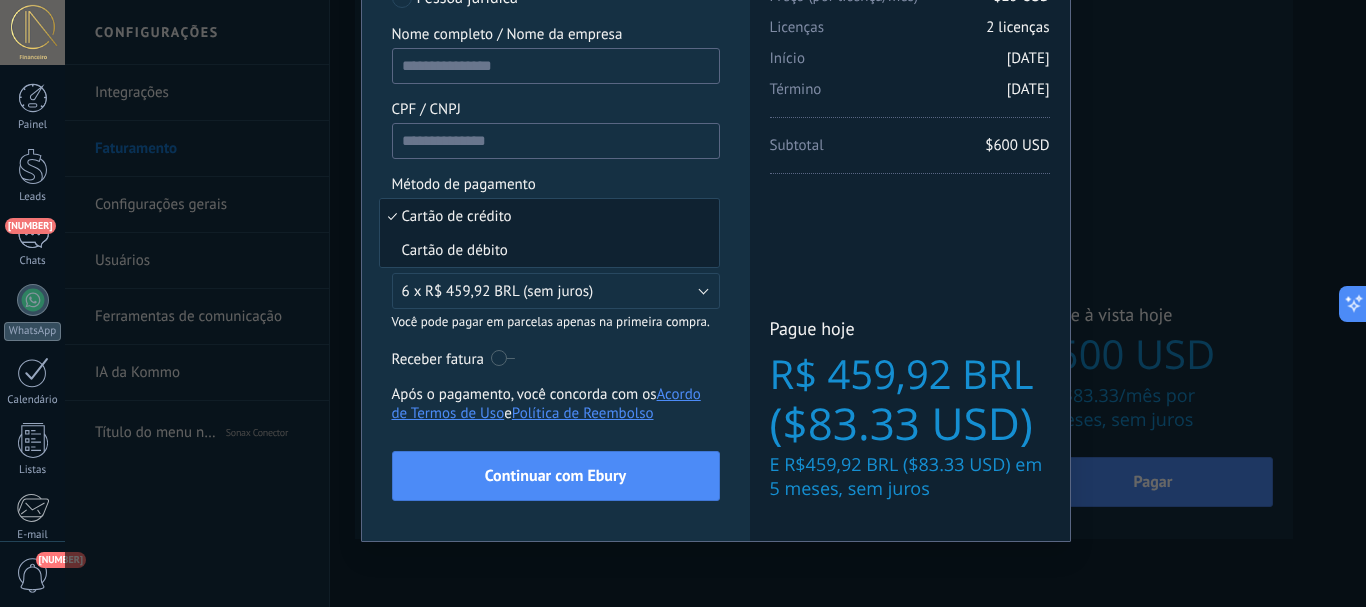 click on "Cartão de débito" at bounding box center [546, 216] 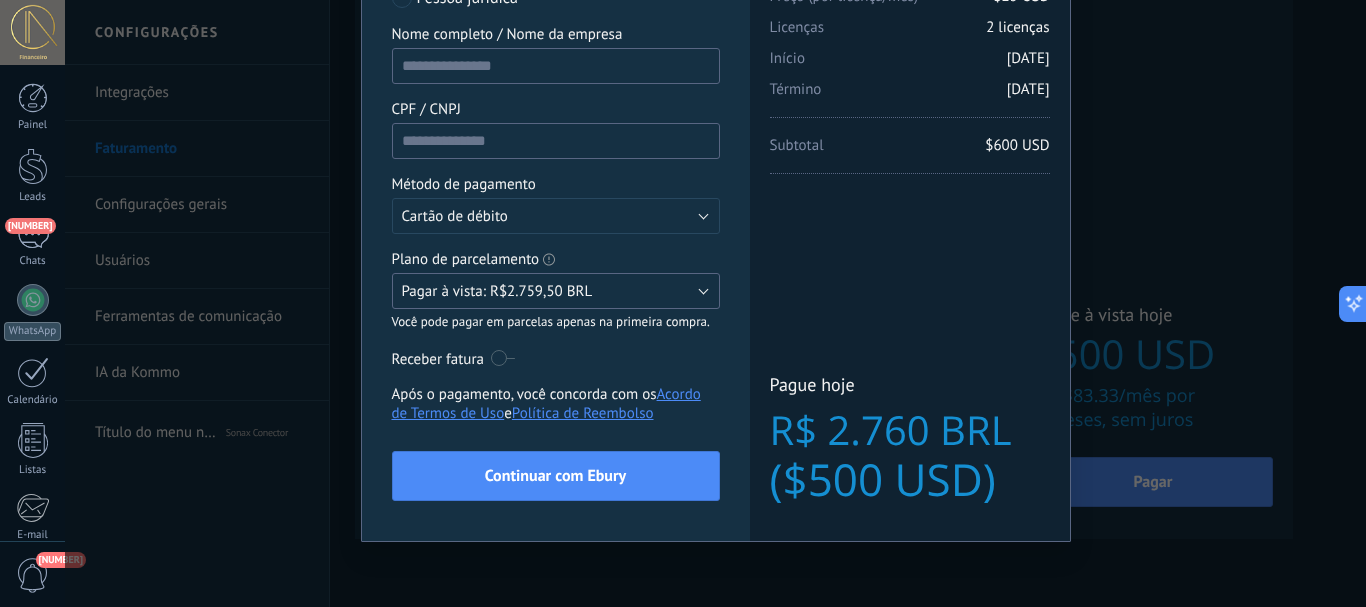 click on "Pagar à vista: R$2.759,50 BRL" at bounding box center [556, 291] 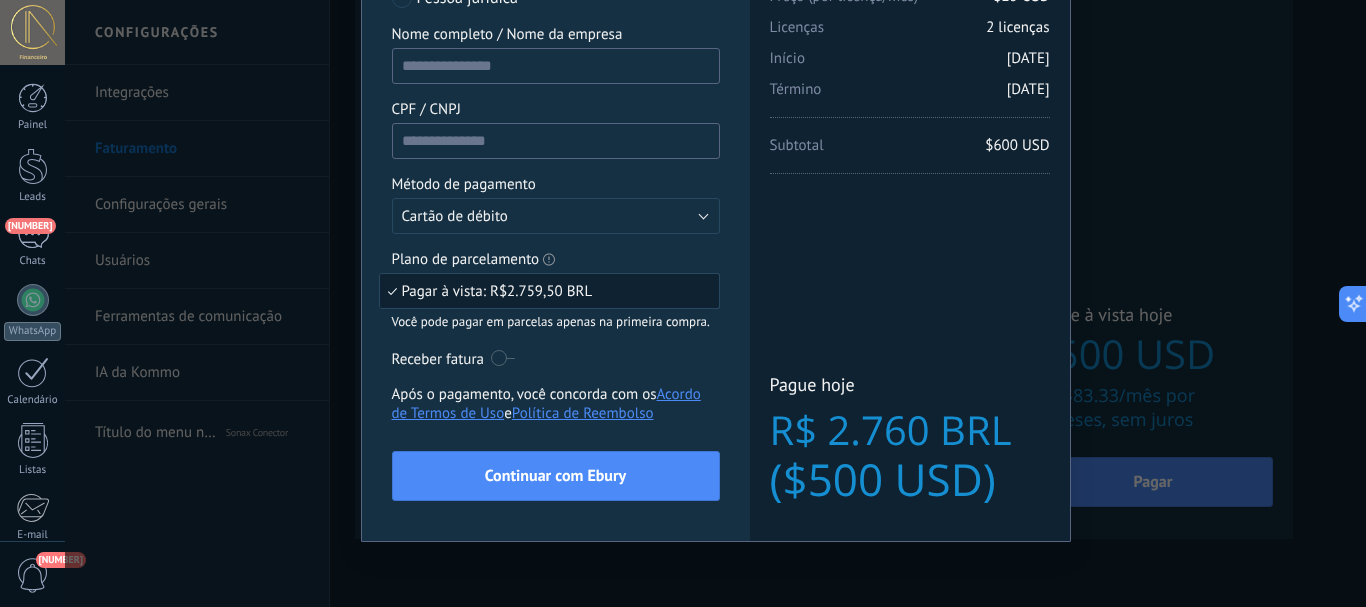 scroll, scrollTop: 0, scrollLeft: 0, axis: both 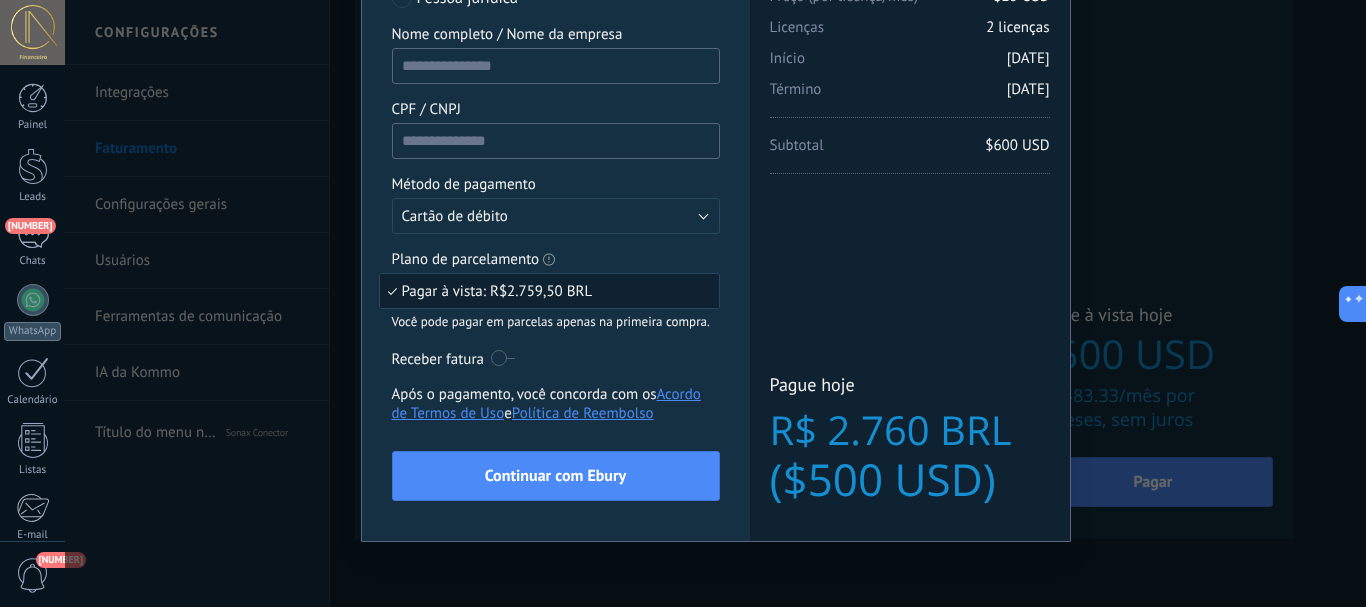 click on "Pagar à vista: R$2.759,50 BRL" at bounding box center [546, 291] 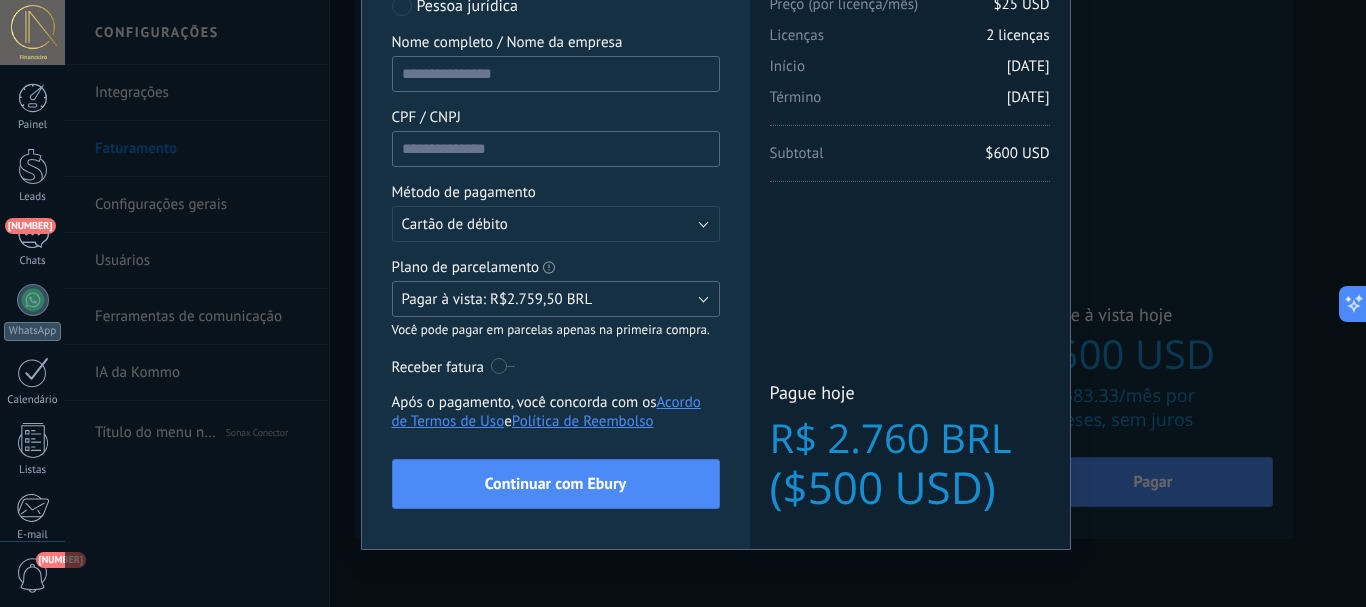 scroll, scrollTop: 179, scrollLeft: 0, axis: vertical 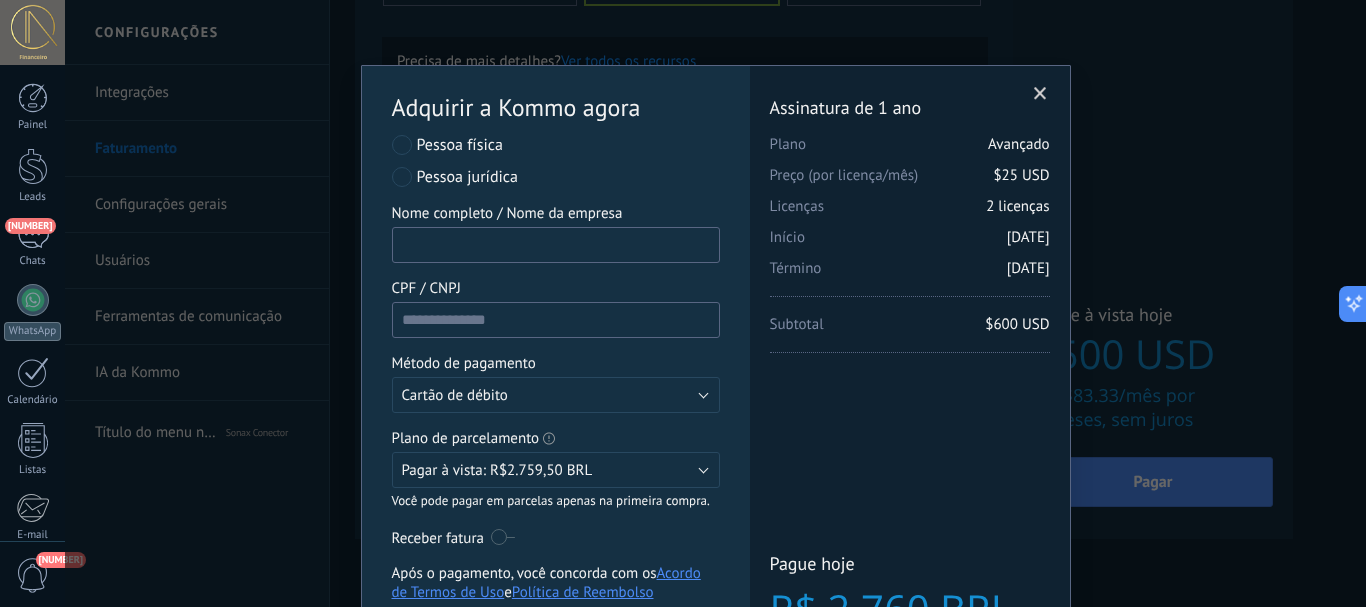 click on "Nome completo / Nome da empresae" at bounding box center [556, 245] 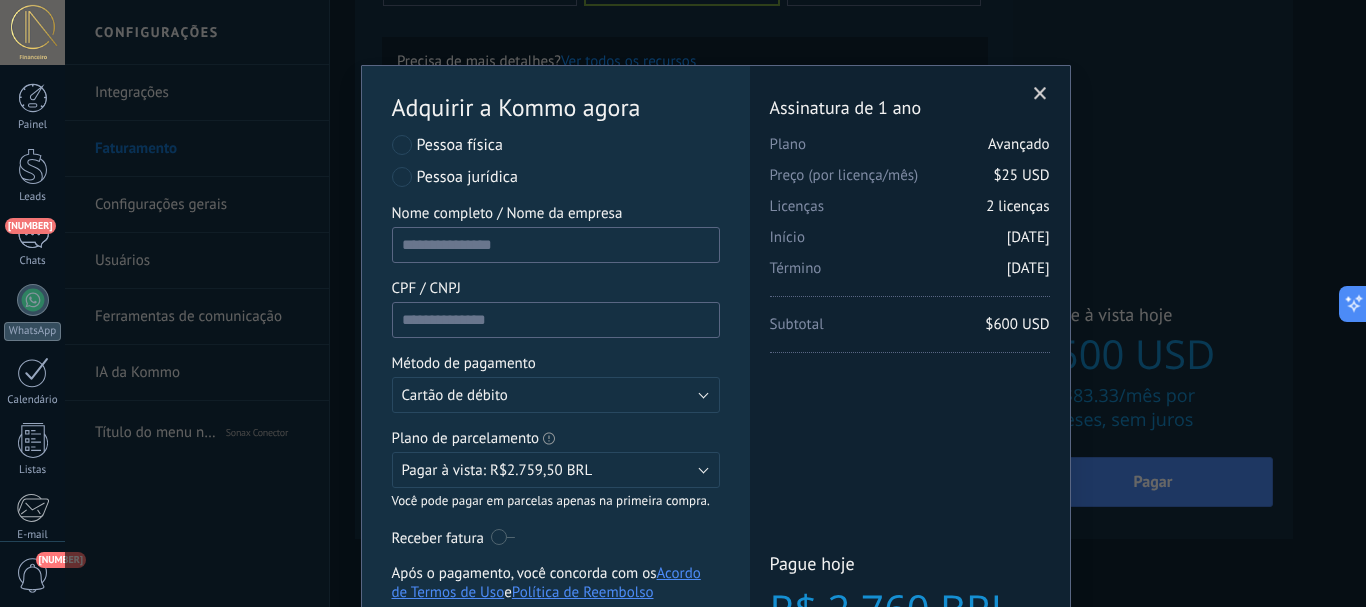 click on "Pessoa jurídica" at bounding box center [460, 145] 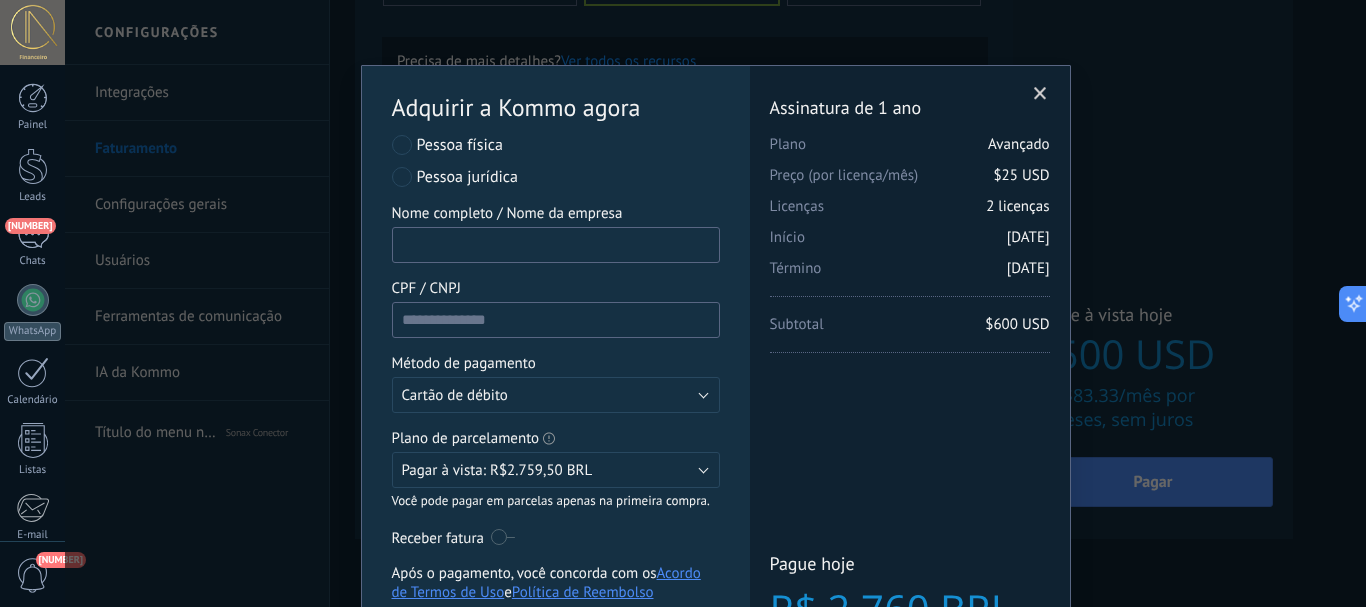 click on "Nome completo / Nome da empresae" at bounding box center [556, 245] 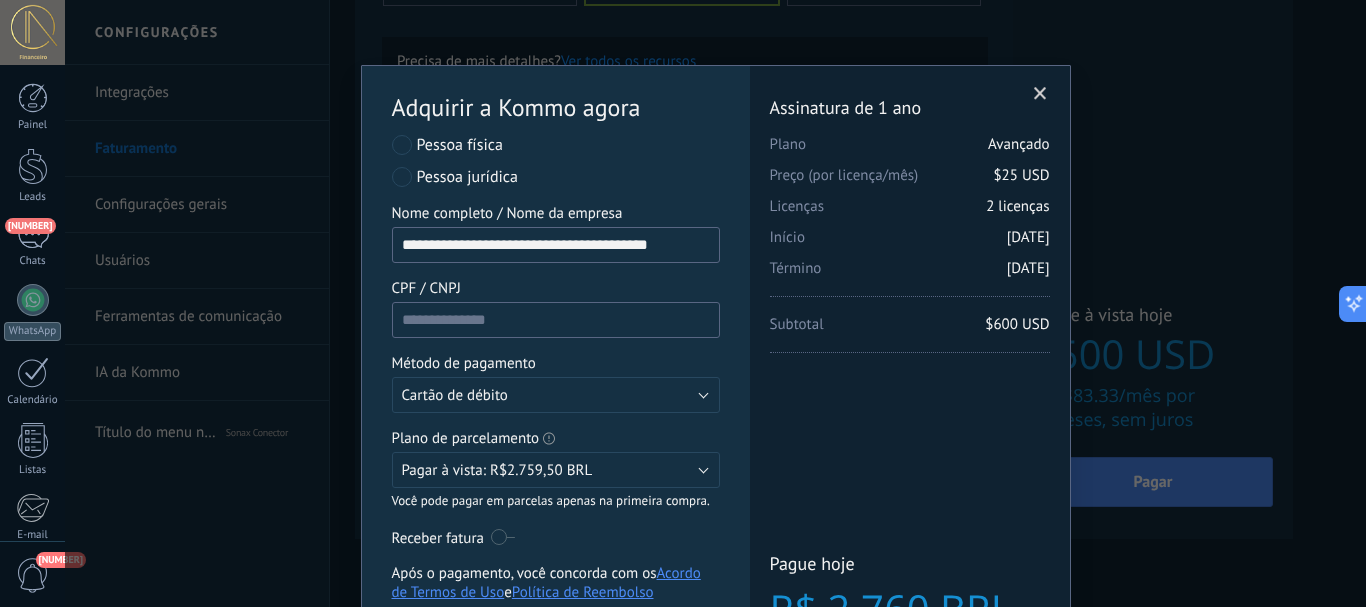 scroll, scrollTop: 0, scrollLeft: 11, axis: horizontal 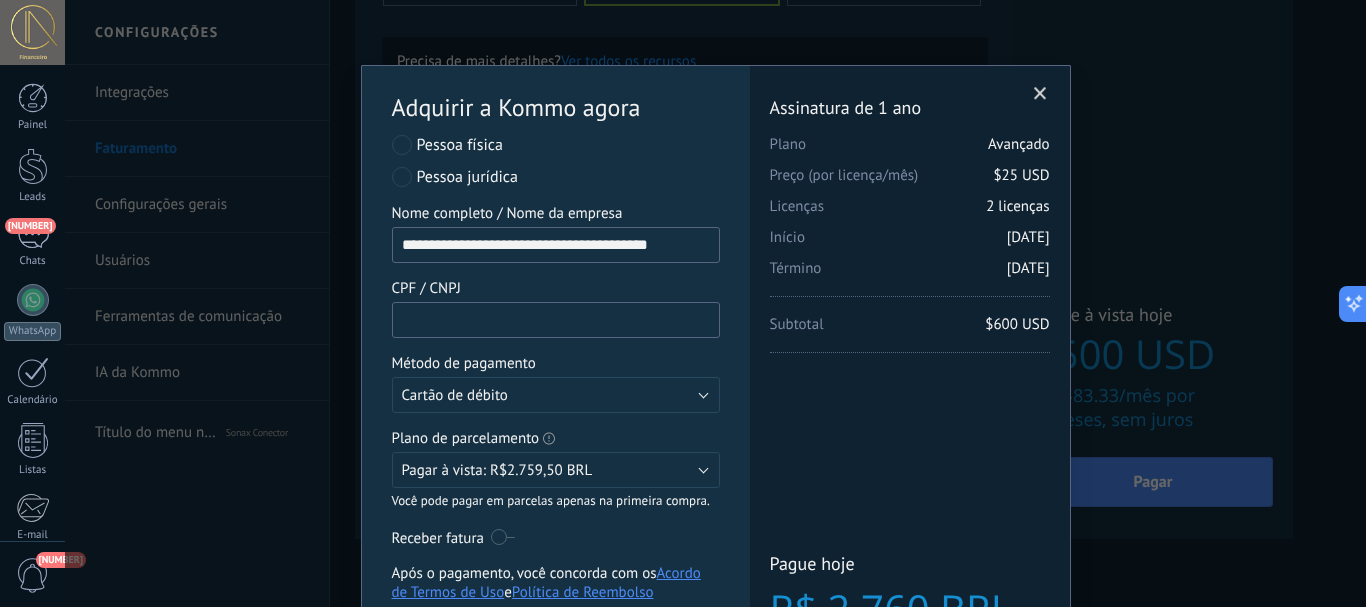 click on "CPF / CNPJ" at bounding box center (556, 320) 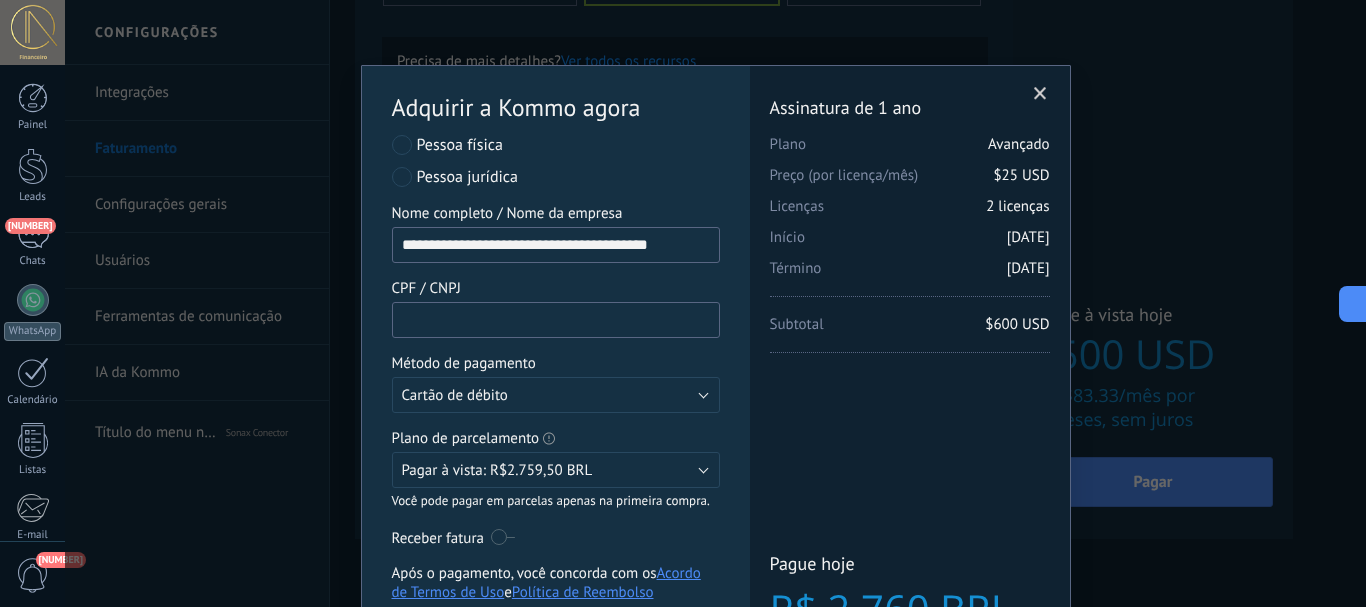 click on "CPF / CNPJ" at bounding box center (556, 320) 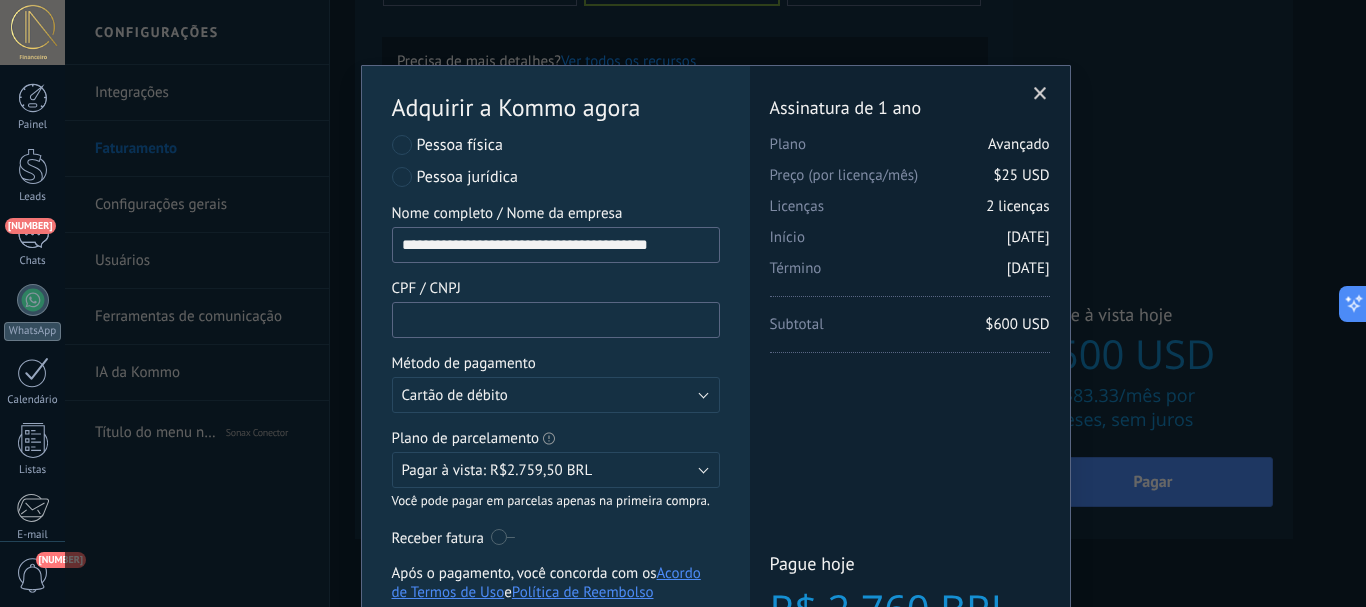 paste on "**********" 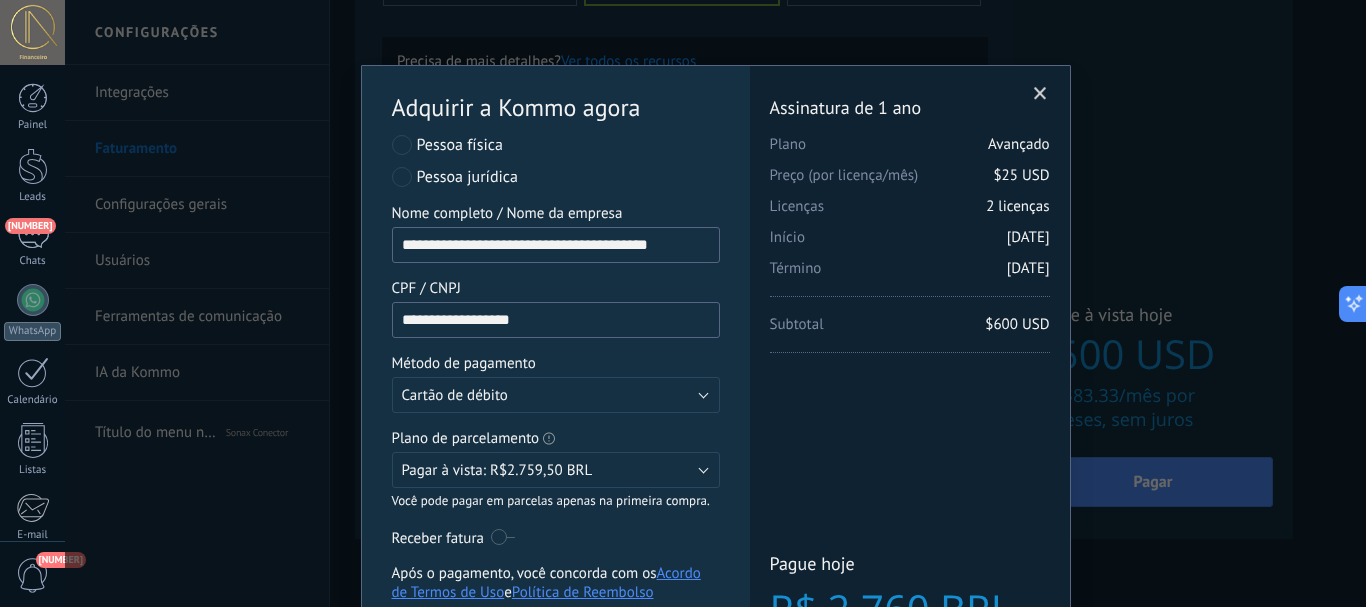 type on "**********" 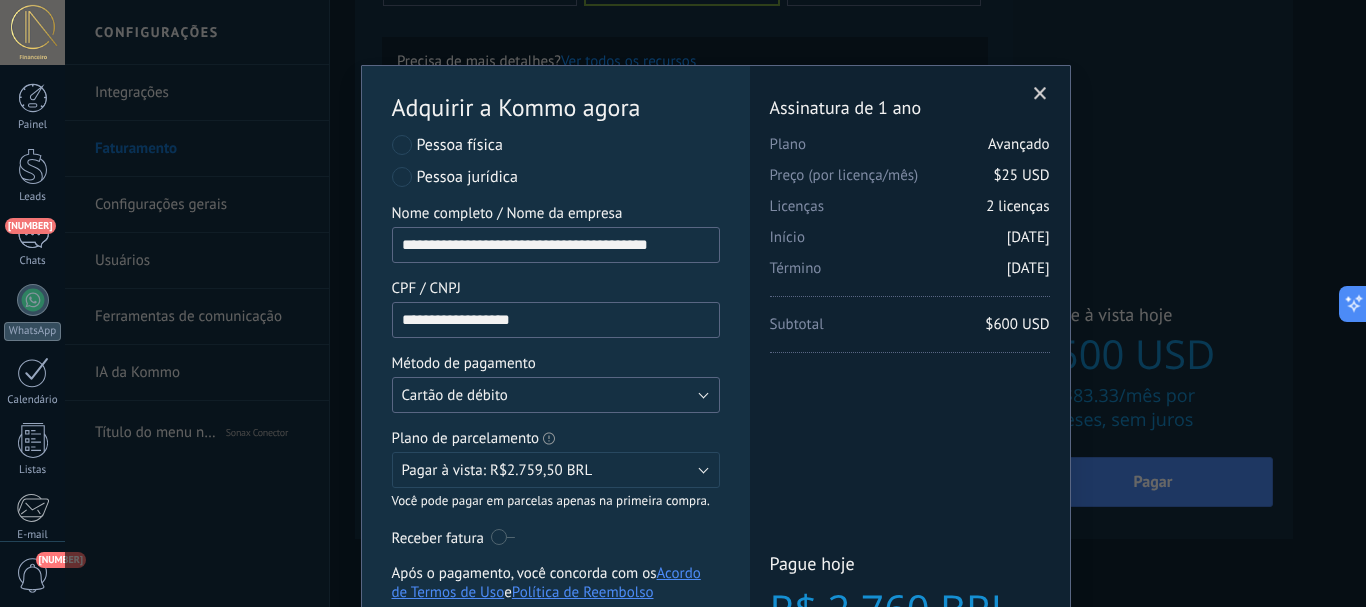 click on "Cartão de débito" at bounding box center [556, 395] 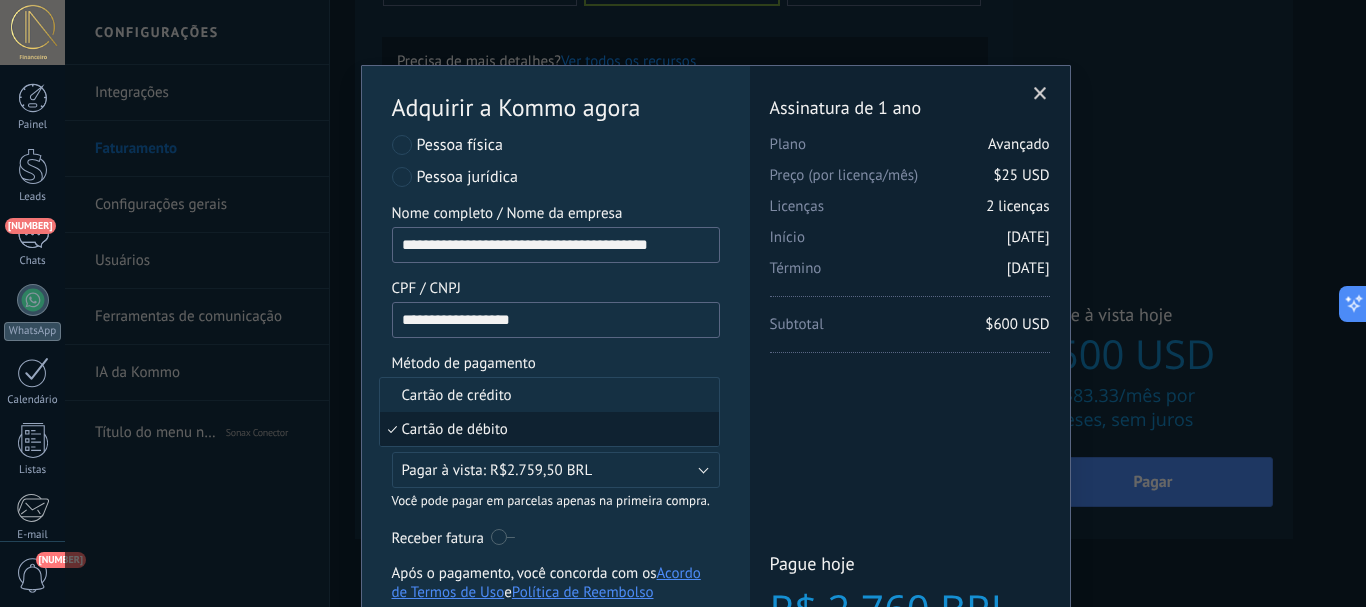 click on "Cartão de débito" at bounding box center (546, 429) 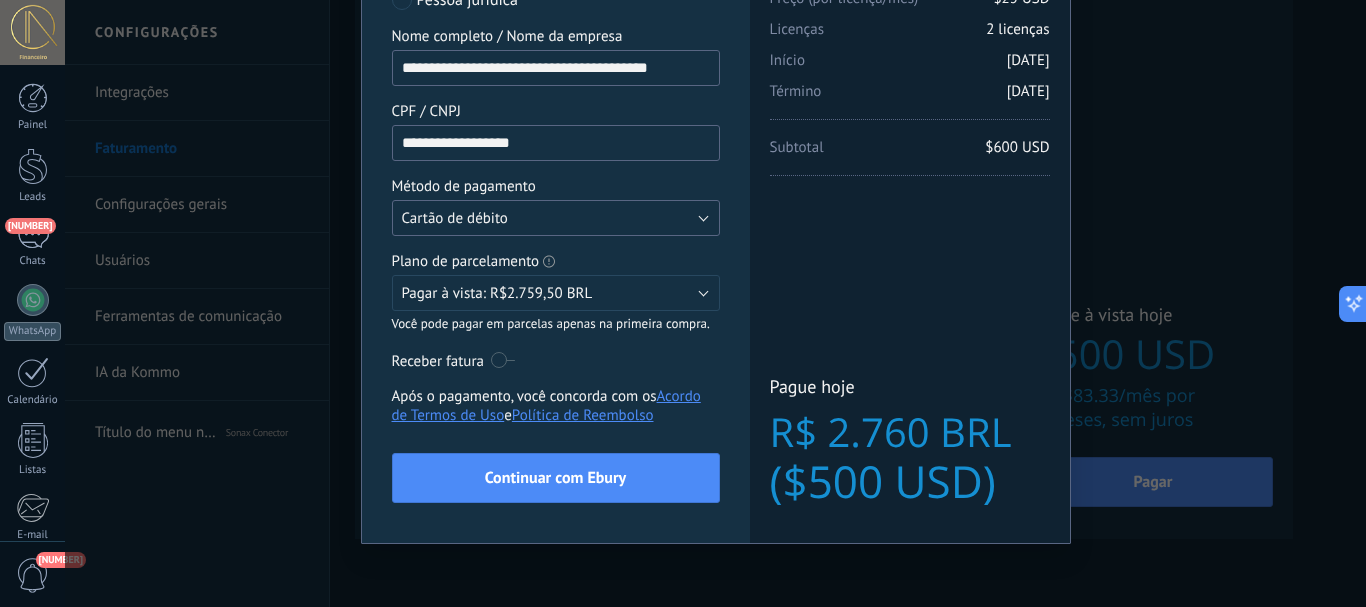 scroll, scrollTop: 179, scrollLeft: 0, axis: vertical 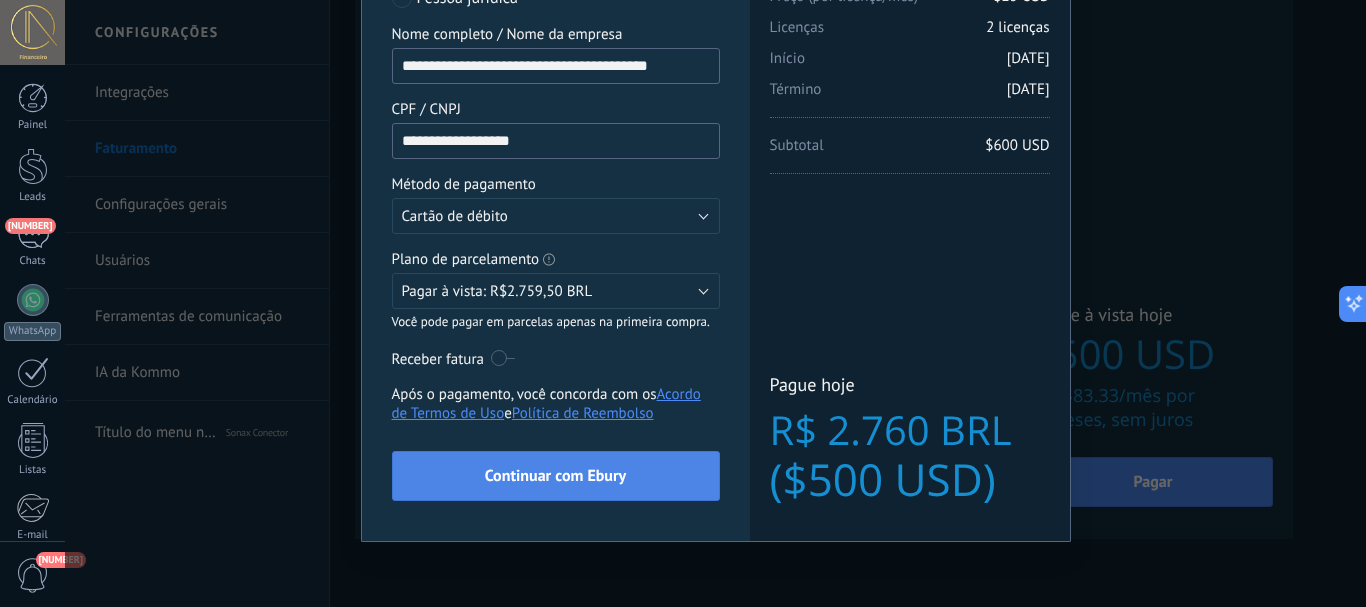 click on "Continuar com Ebury" at bounding box center (555, 476) 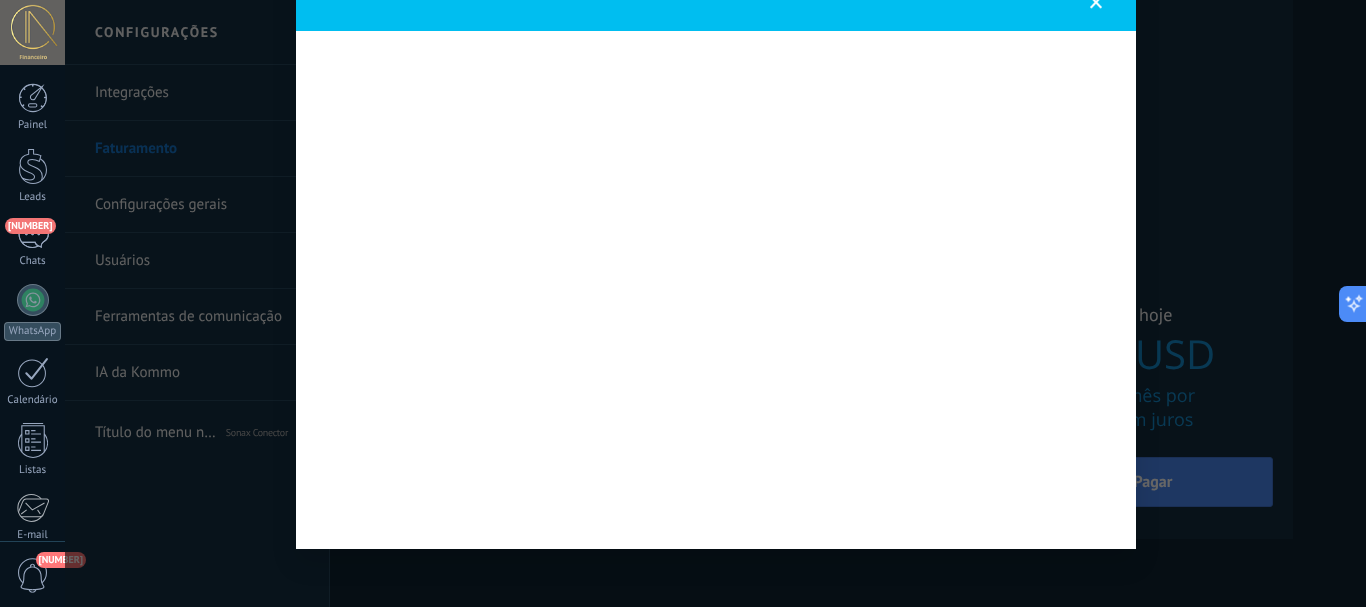 scroll, scrollTop: 119, scrollLeft: 0, axis: vertical 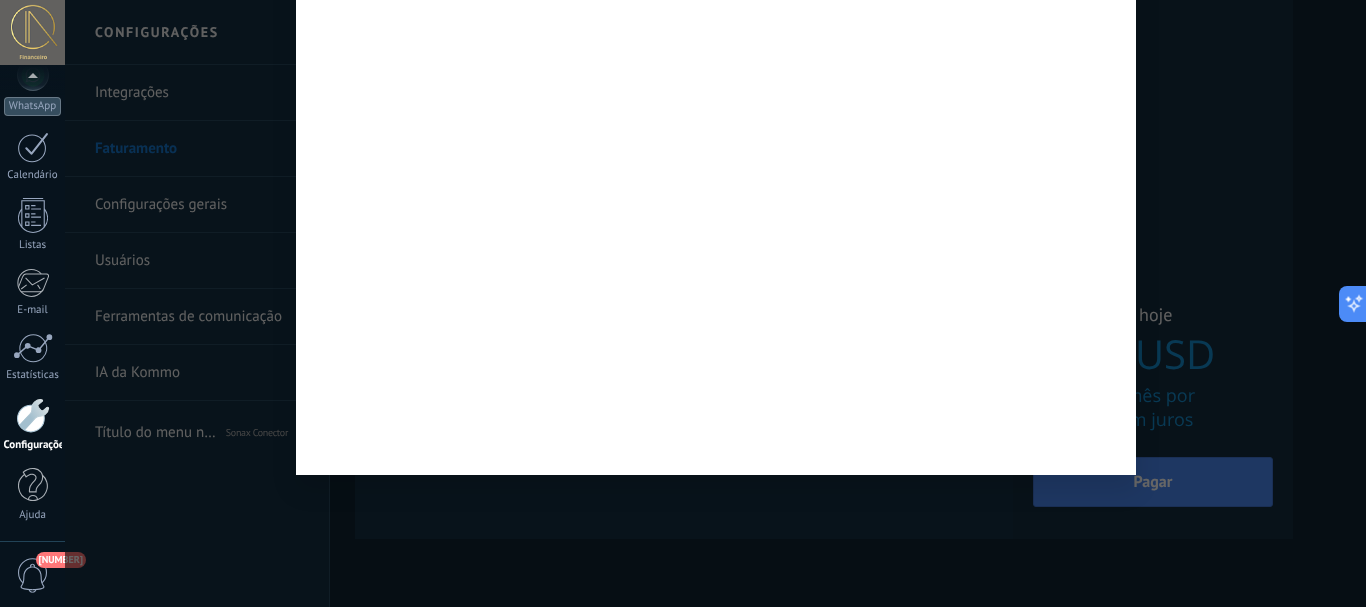 click at bounding box center [715, 303] 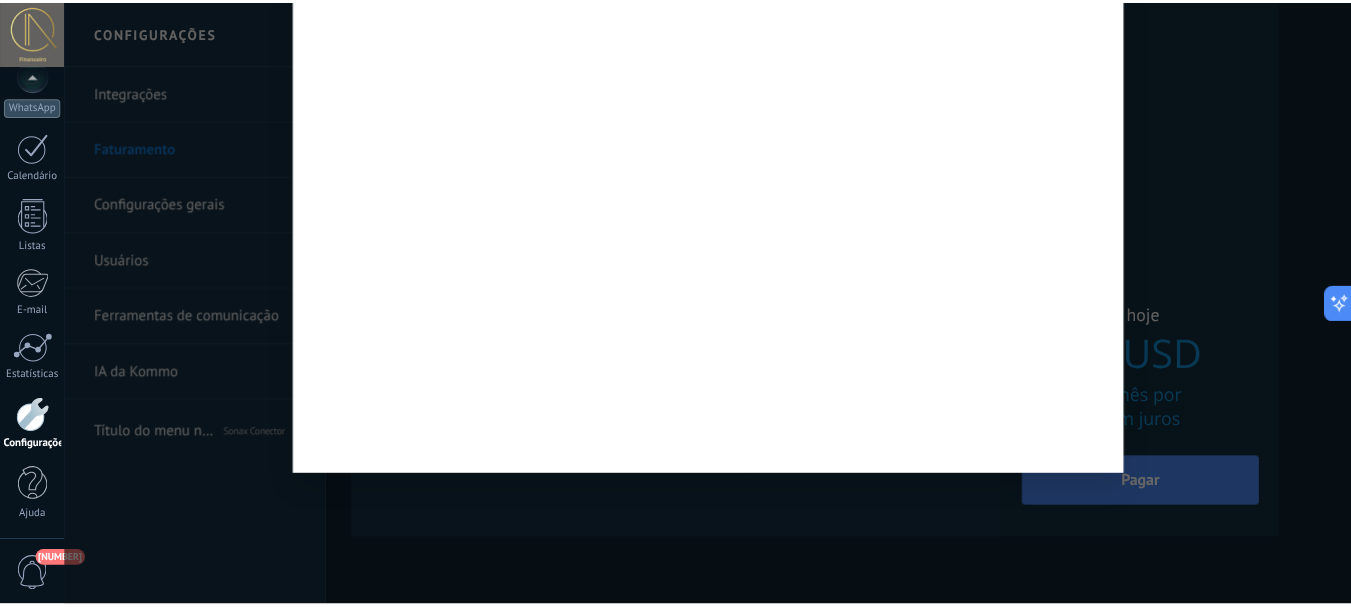 scroll, scrollTop: 0, scrollLeft: 0, axis: both 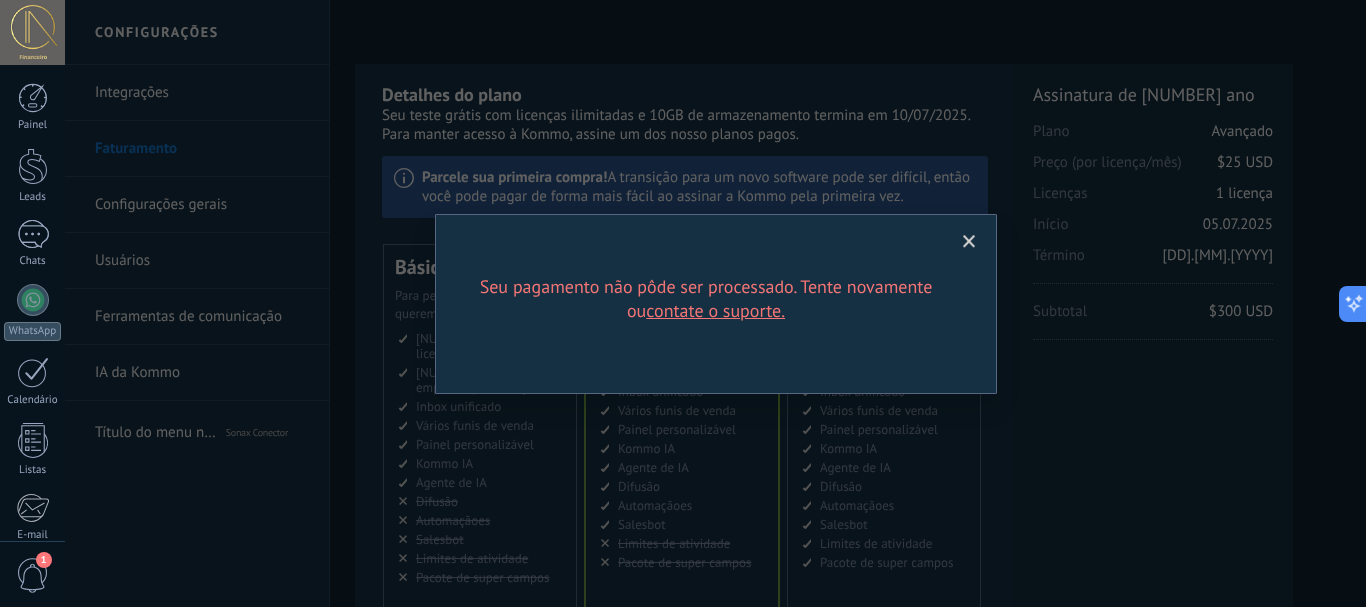 click on "contate o suporte." at bounding box center [715, 310] 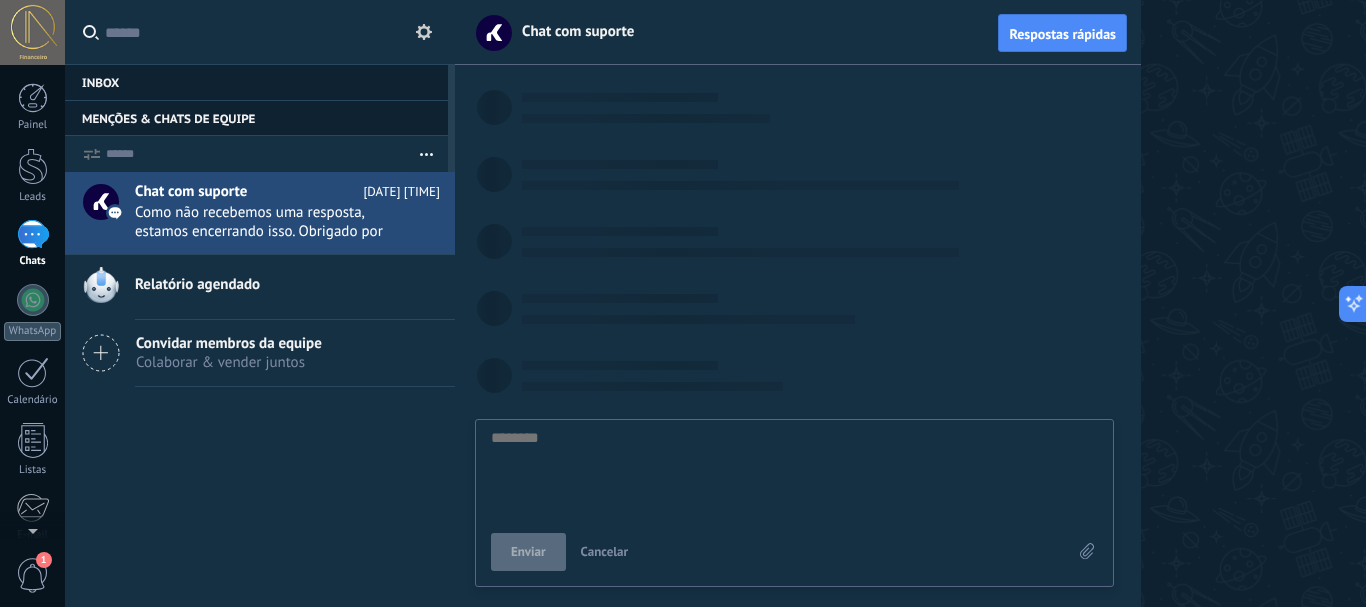 scroll, scrollTop: 19, scrollLeft: 0, axis: vertical 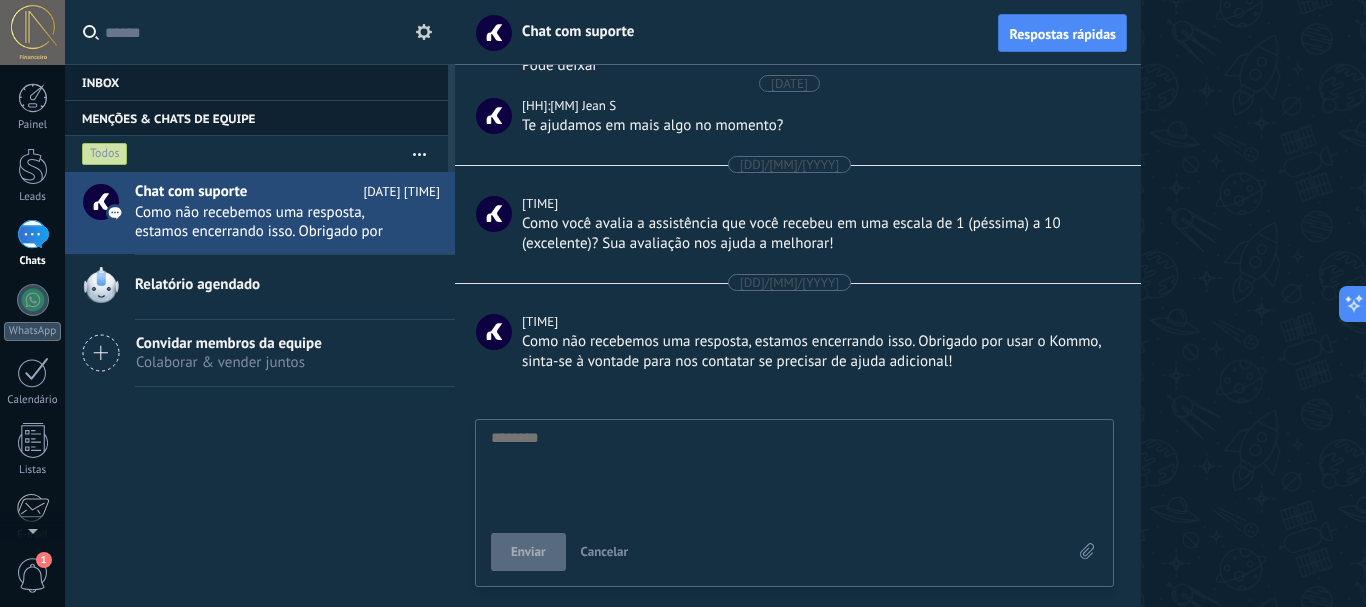 click at bounding box center [794, 471] 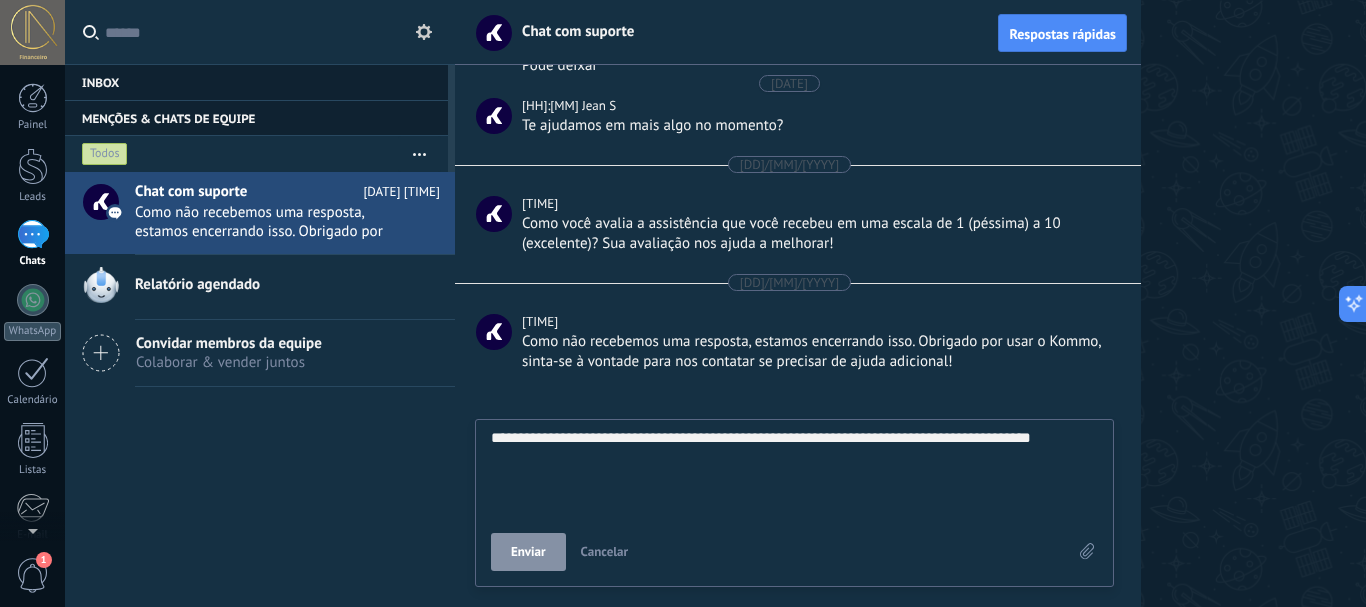 scroll, scrollTop: 38, scrollLeft: 0, axis: vertical 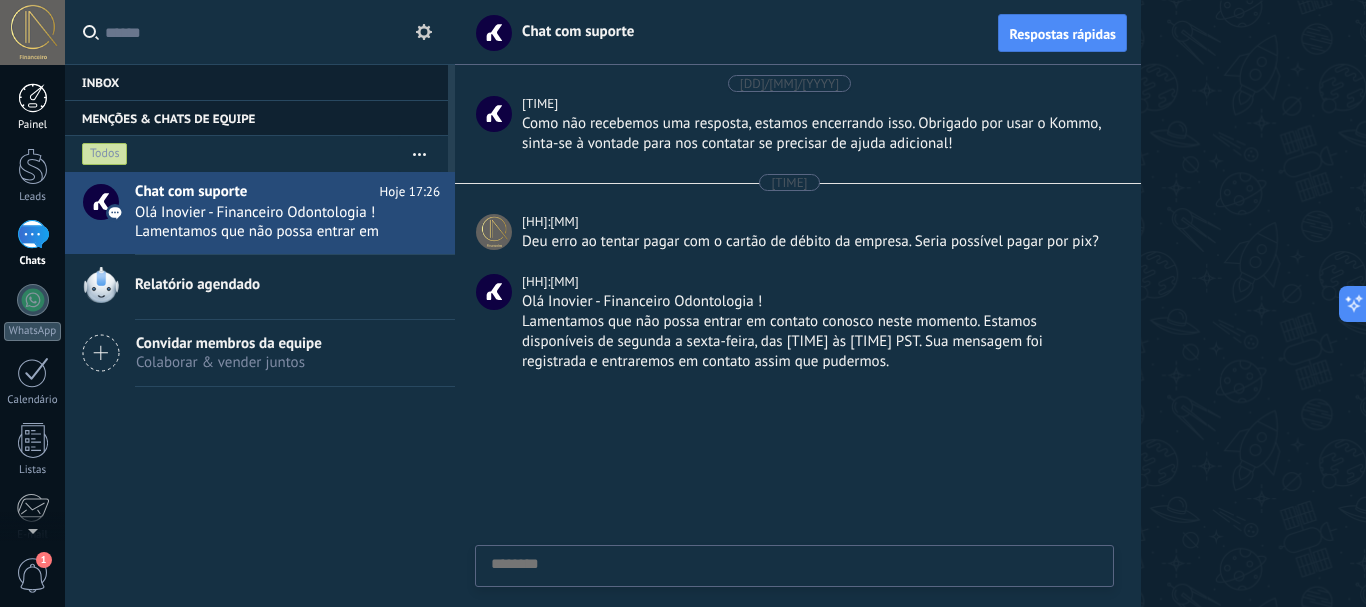 click at bounding box center [33, 98] 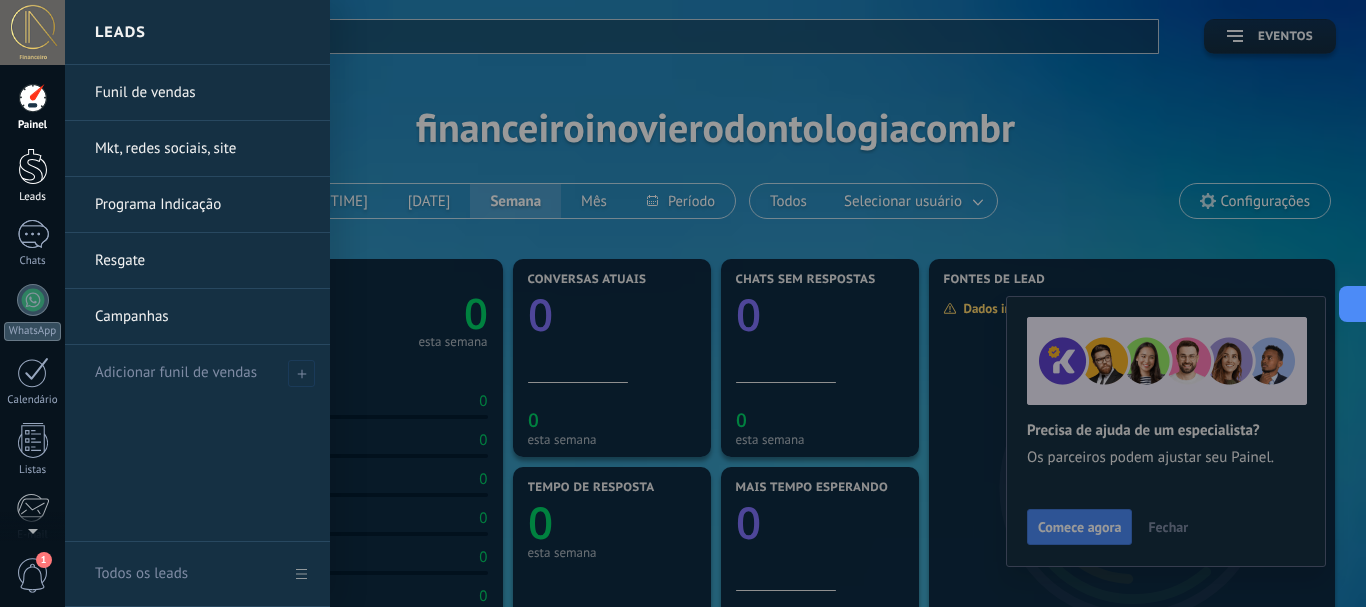 click at bounding box center [33, 166] 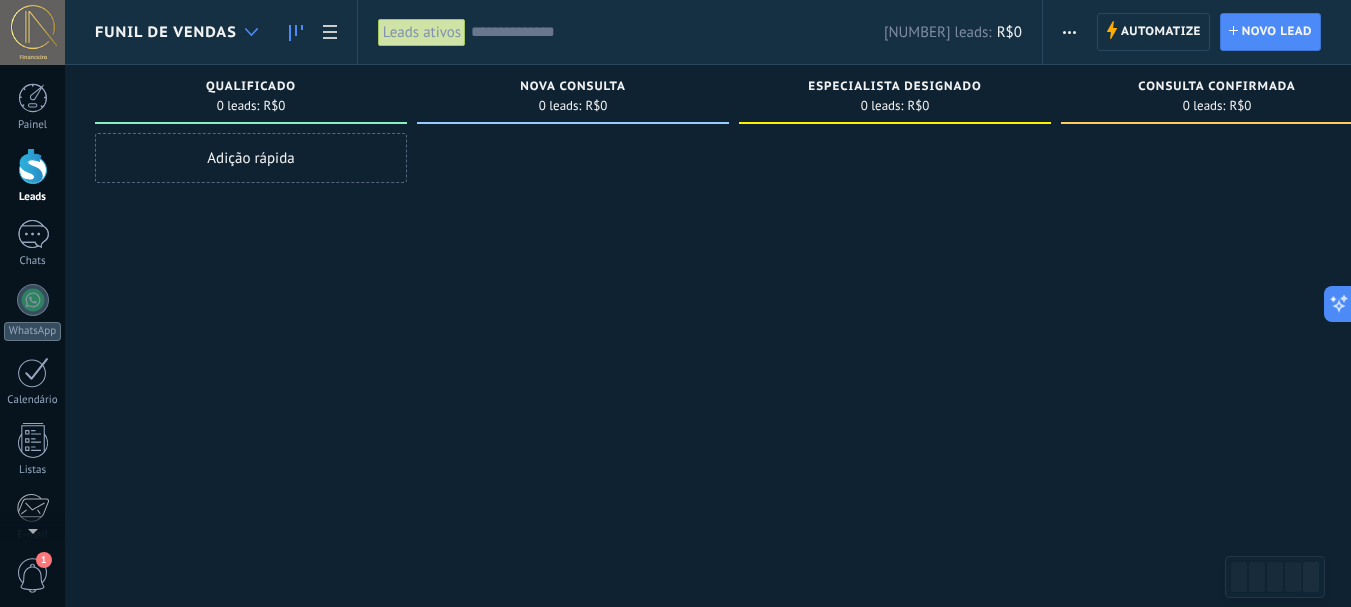 click at bounding box center [251, 32] 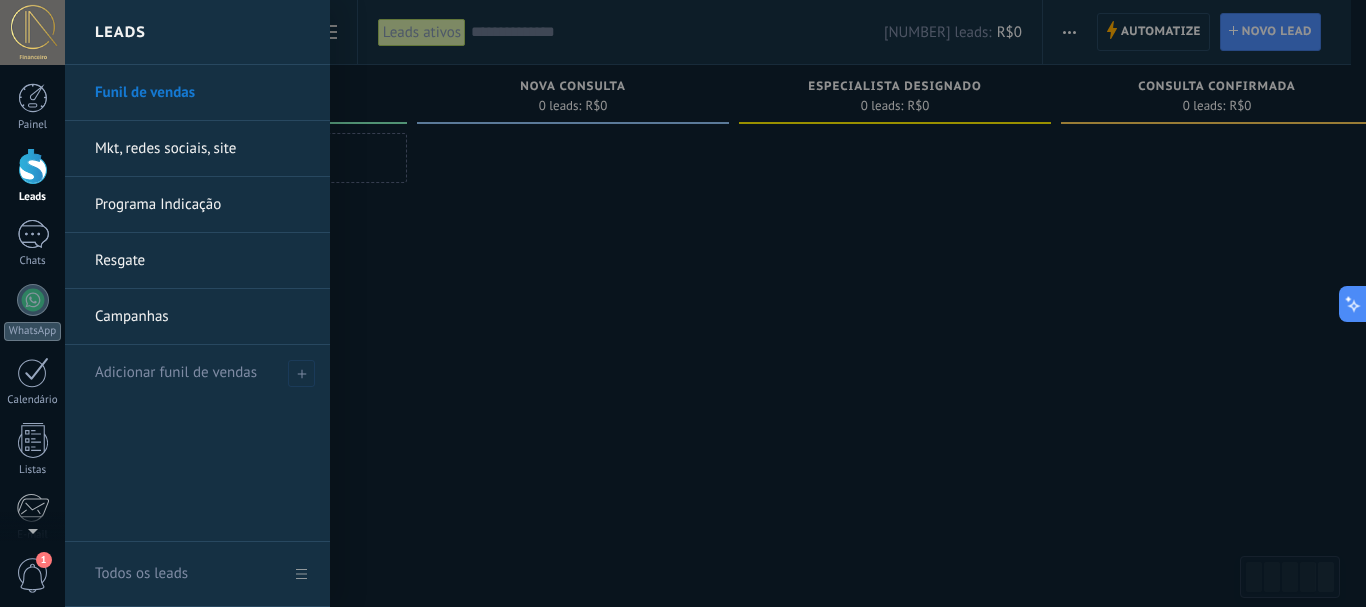 click on "Mkt, redes sociais, site" at bounding box center (202, 149) 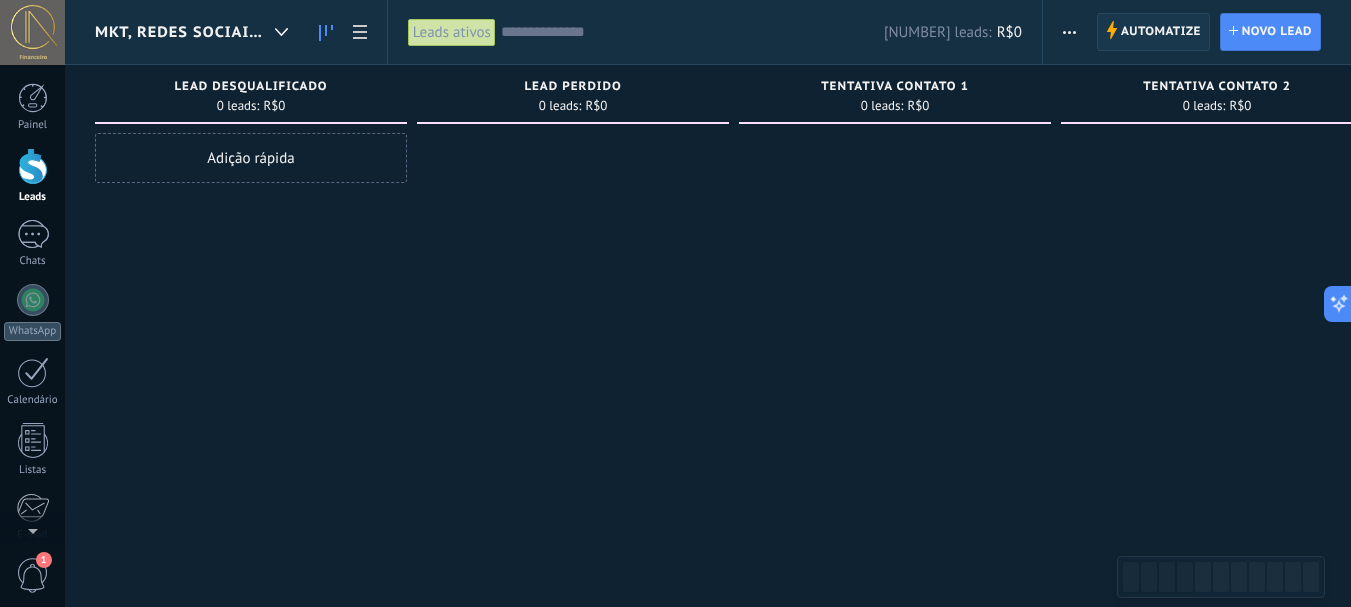 click on "Automatize" at bounding box center (1161, 32) 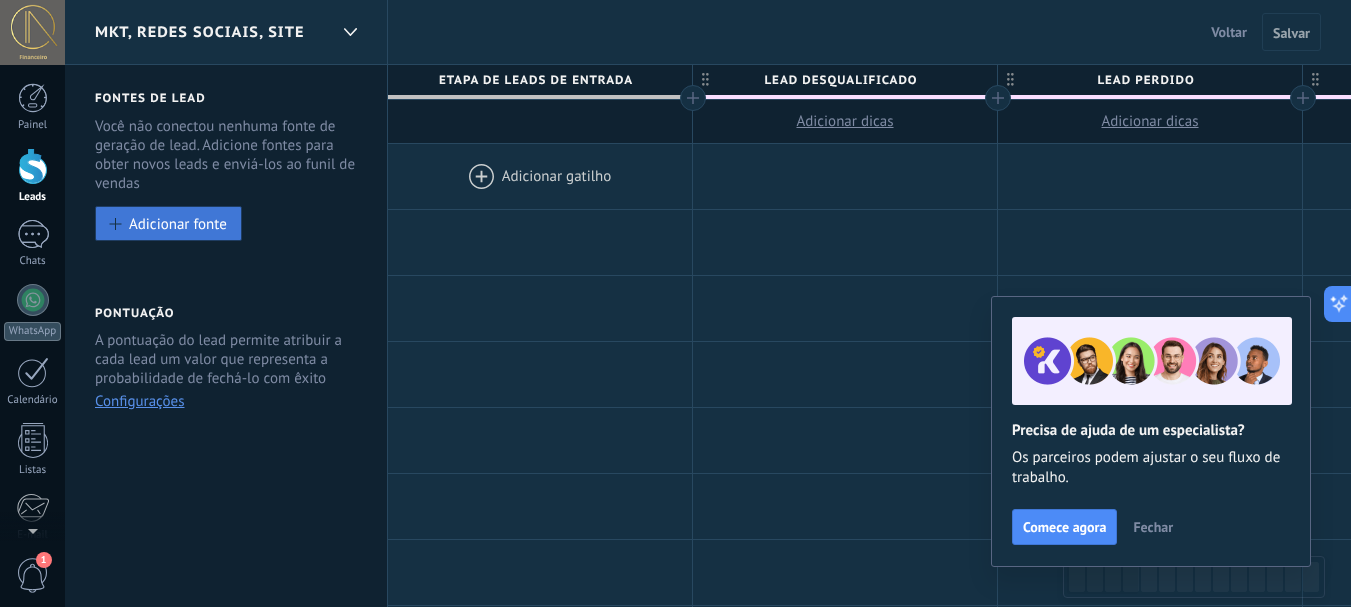 click on "Adicionar fonte" at bounding box center [178, 223] 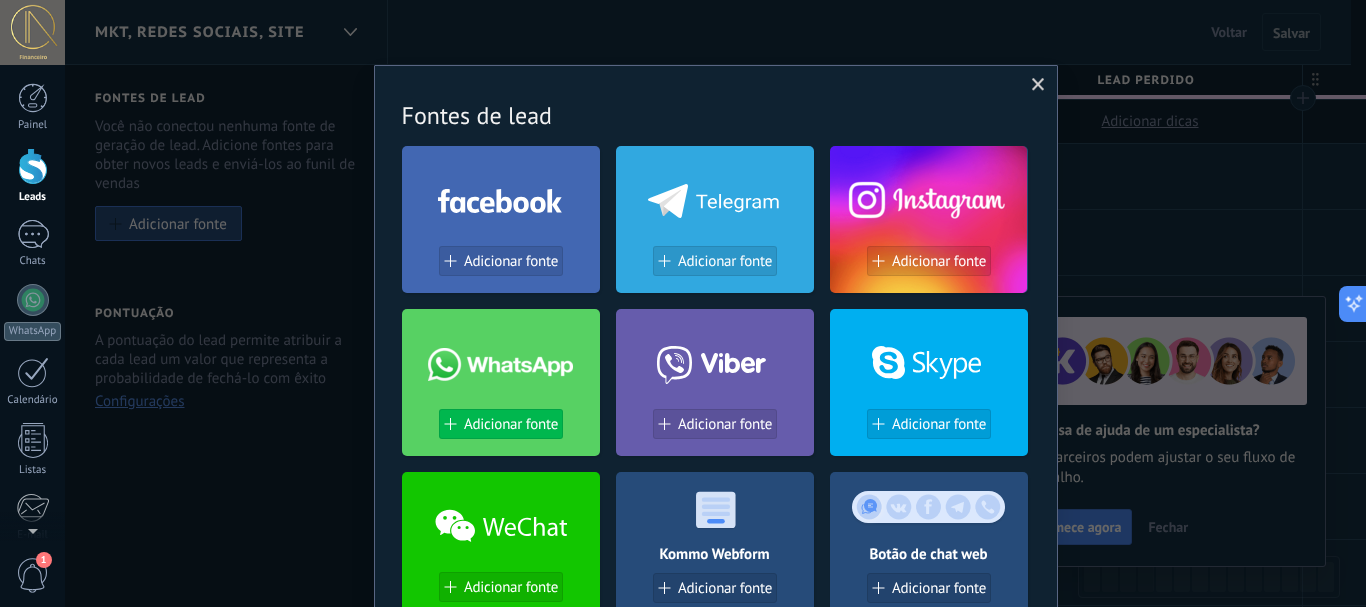 click on "Adicionar fonte" at bounding box center [511, 424] 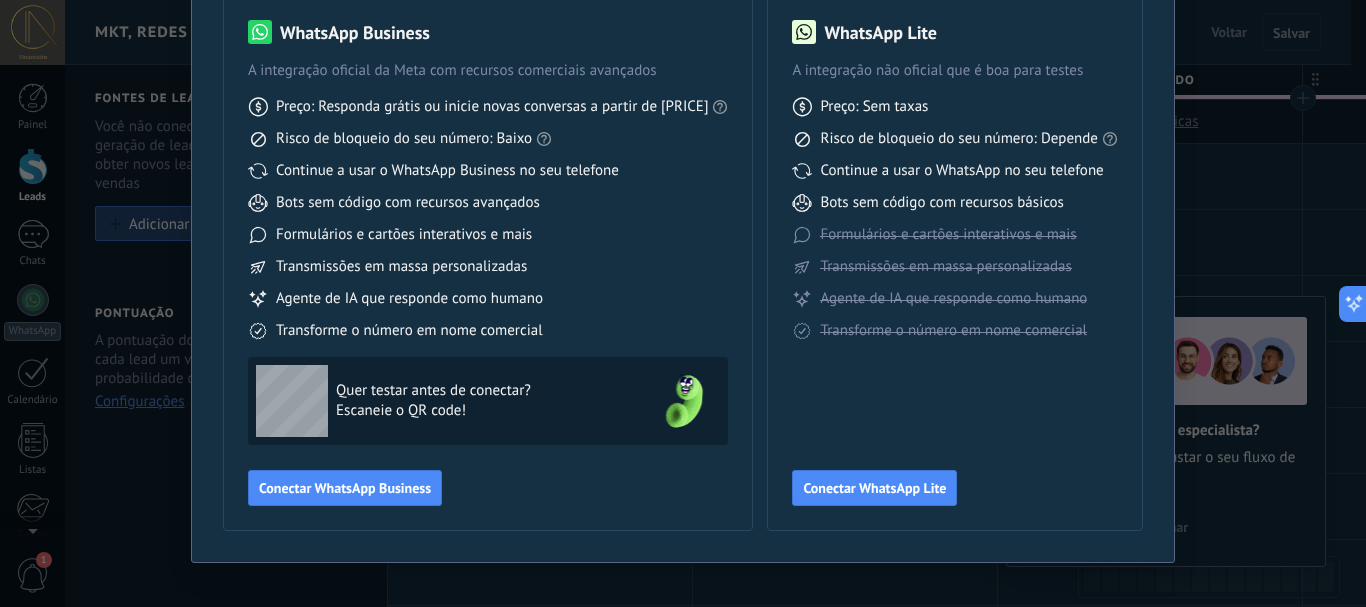 scroll, scrollTop: 178, scrollLeft: 0, axis: vertical 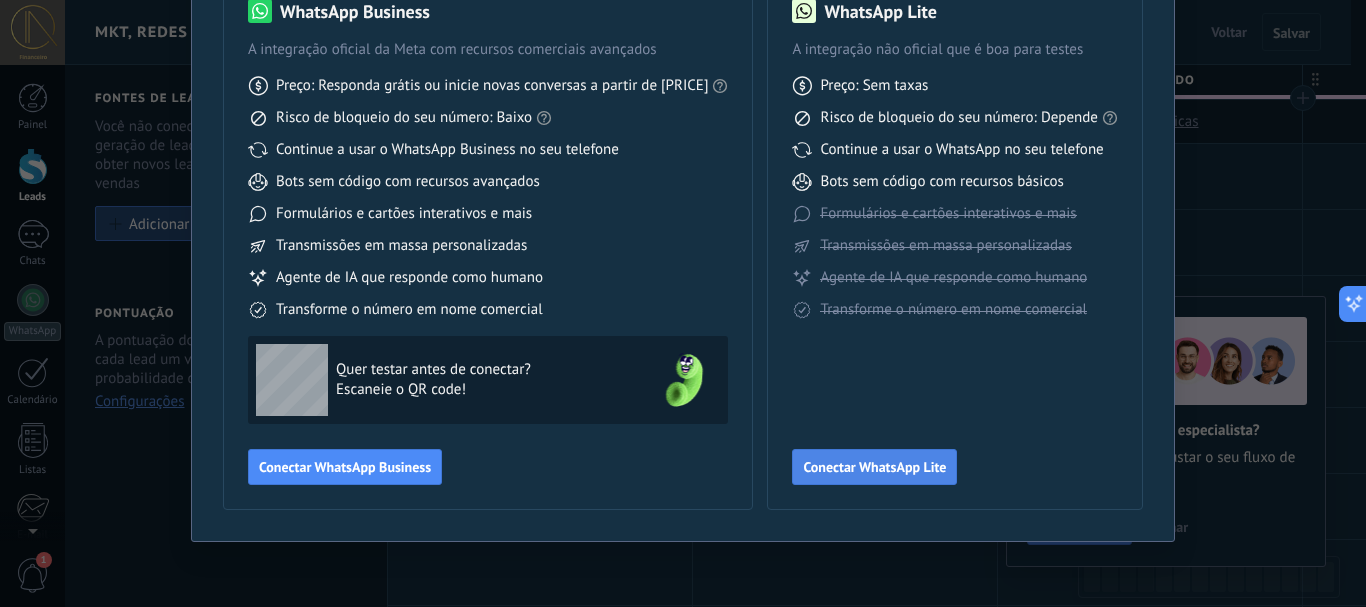click on "Conectar WhatsApp Lite" at bounding box center [345, 467] 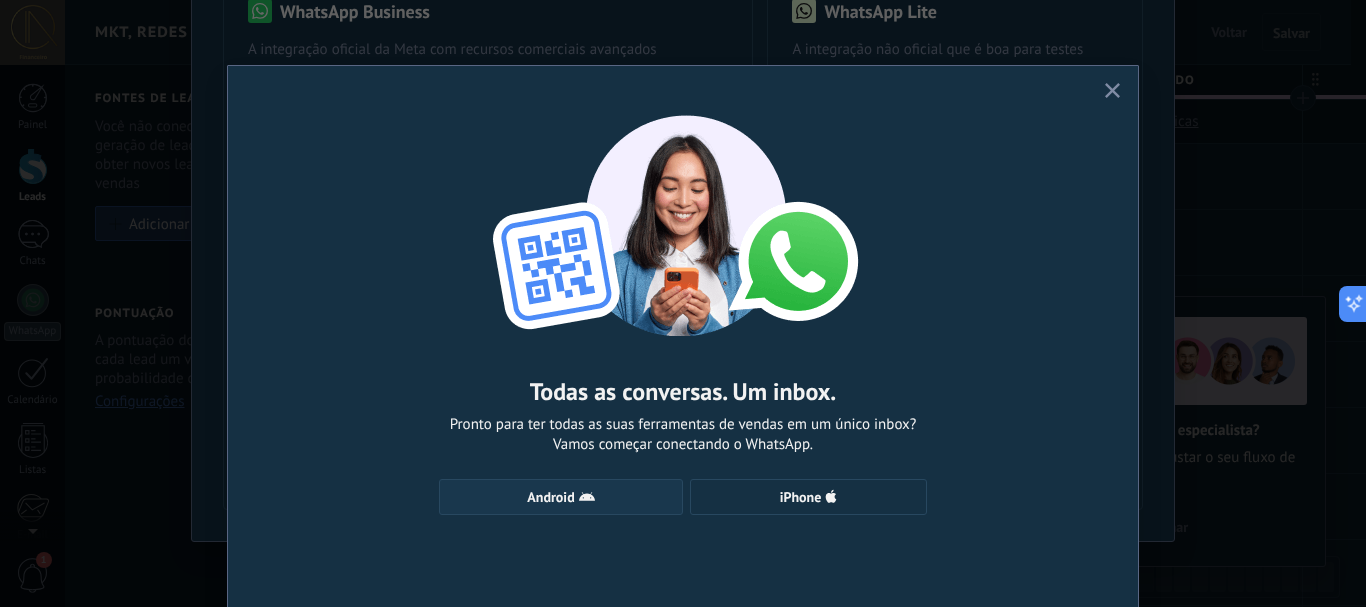 scroll, scrollTop: 83, scrollLeft: 0, axis: vertical 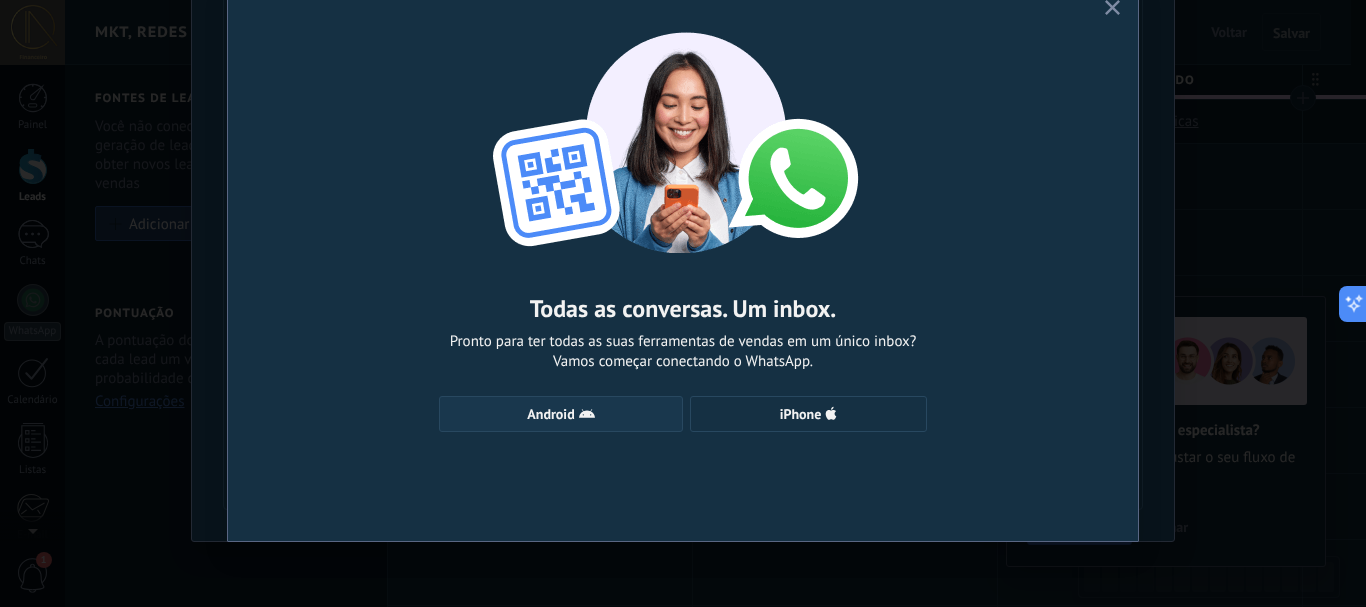 click on "Android" at bounding box center (561, 414) 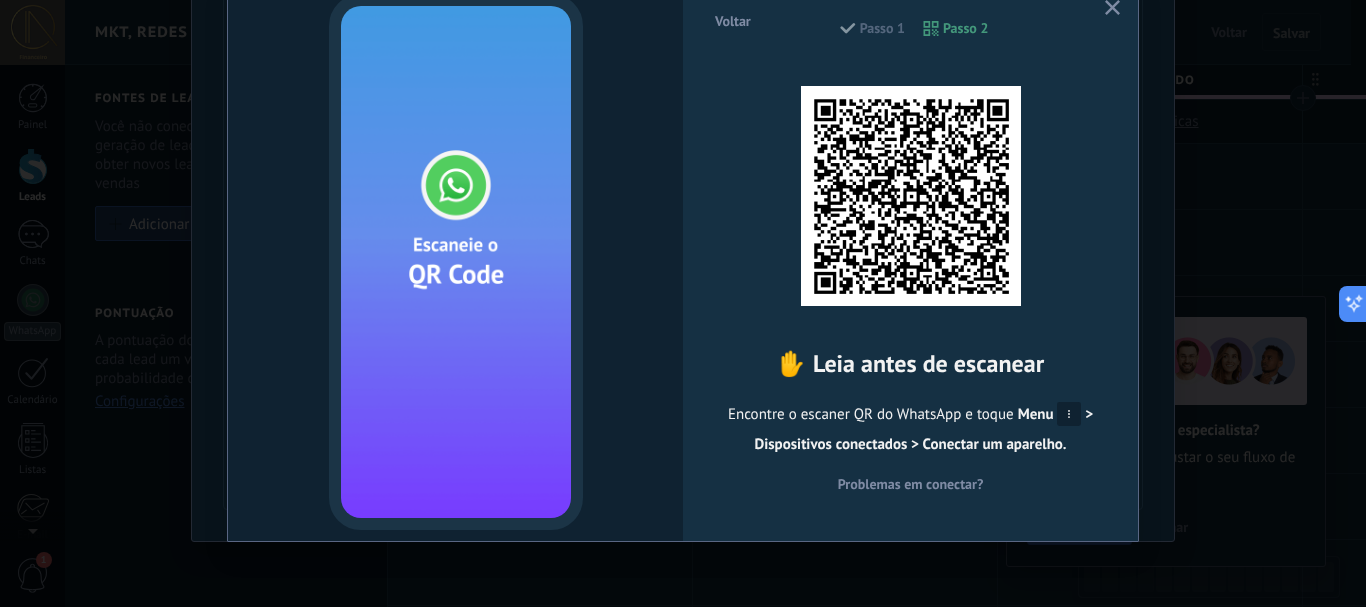 click at bounding box center [1112, 7] 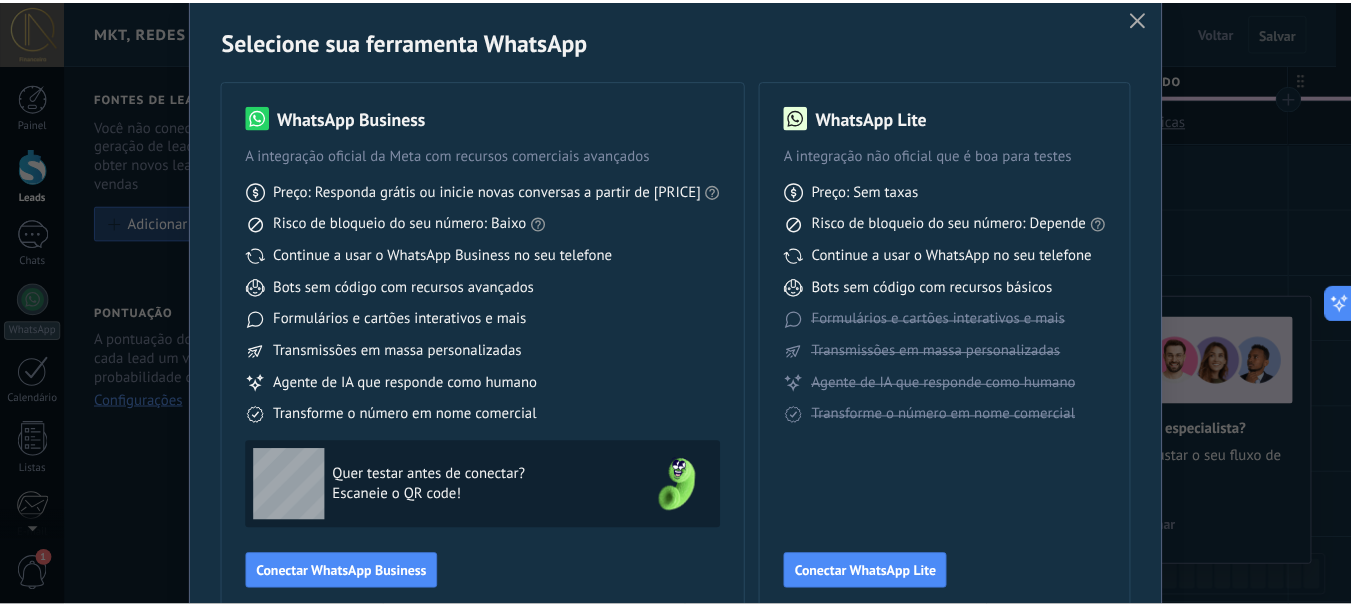 scroll, scrollTop: 0, scrollLeft: 0, axis: both 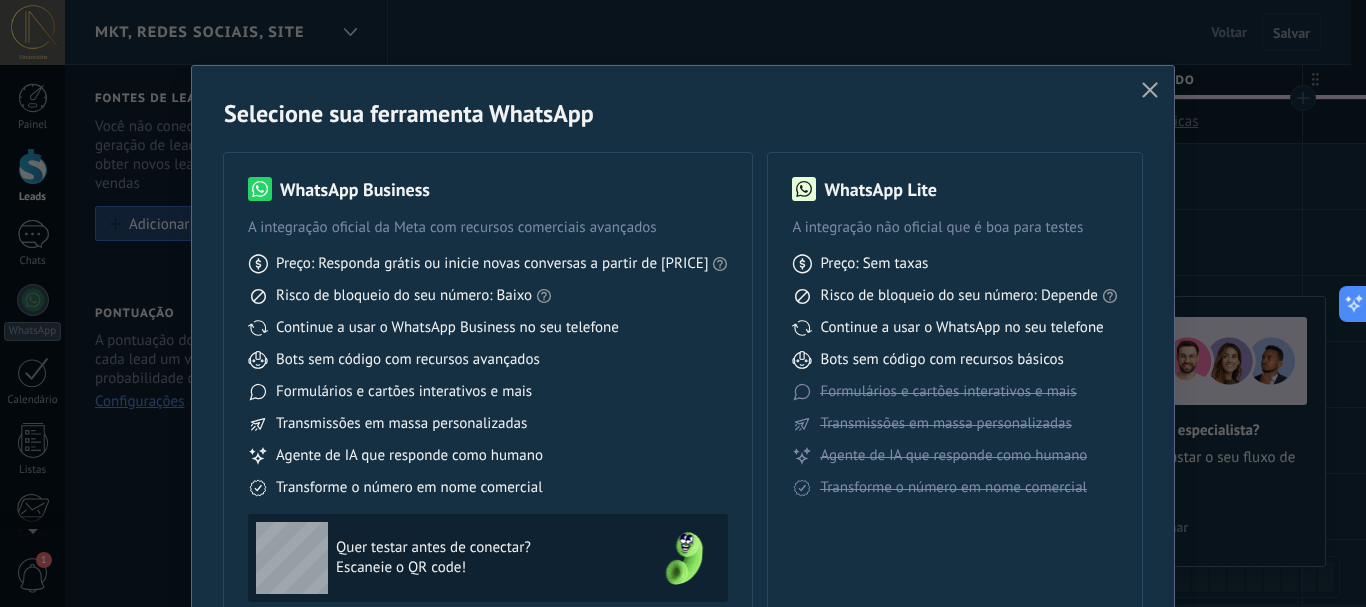 click at bounding box center (1150, 90) 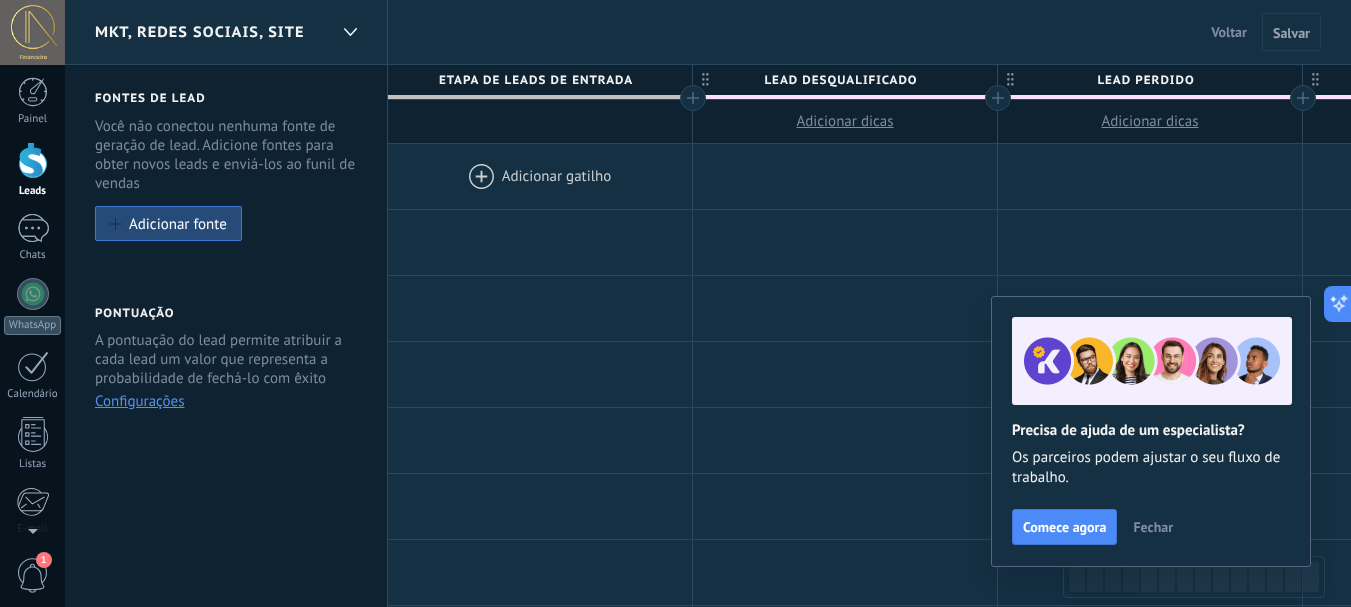 scroll, scrollTop: 0, scrollLeft: 0, axis: both 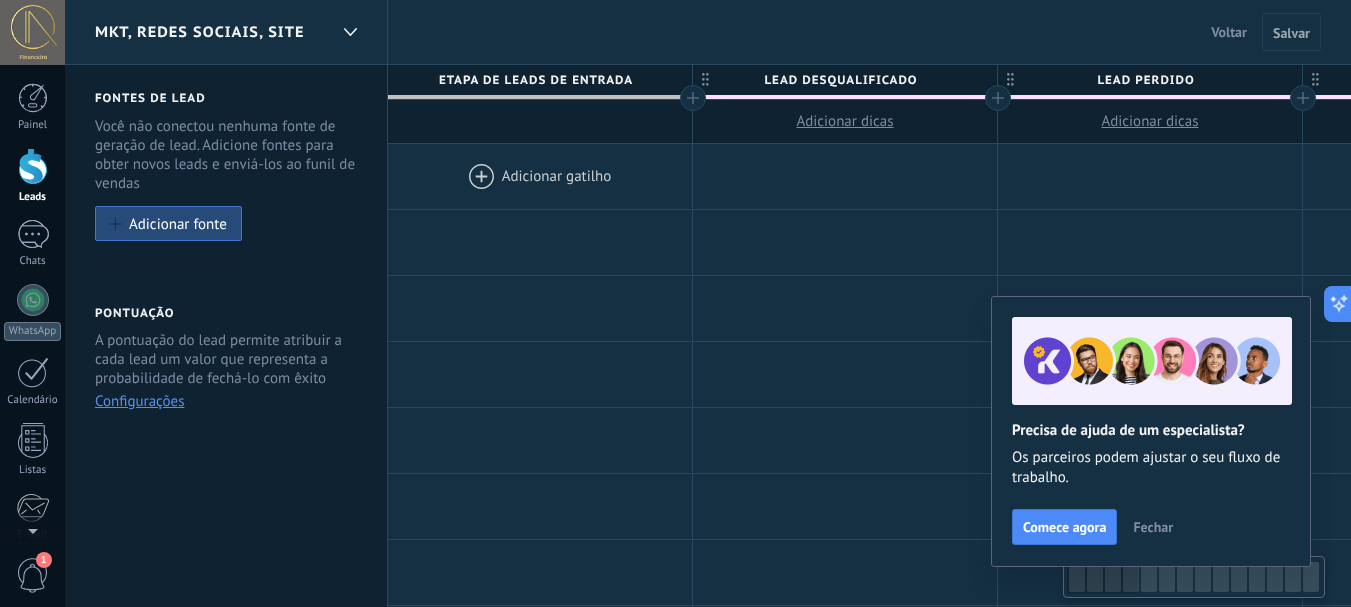 drag, startPoint x: 1090, startPoint y: 583, endPoint x: 1063, endPoint y: 594, distance: 29.15476 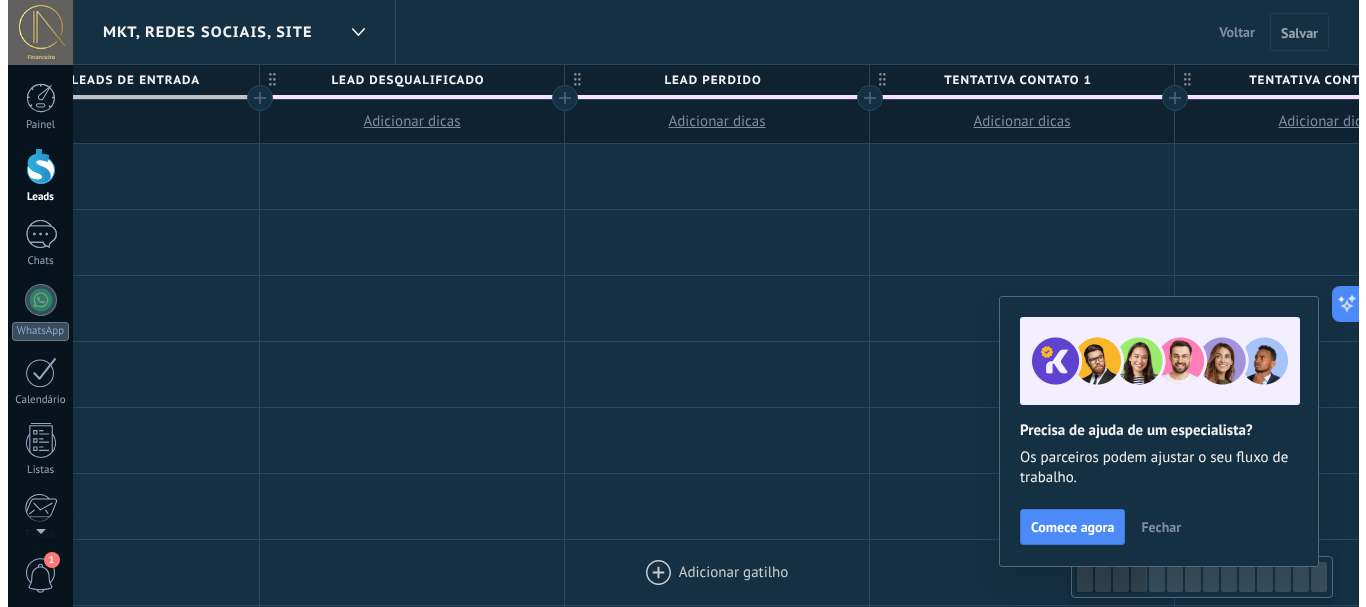 scroll, scrollTop: 0, scrollLeft: 0, axis: both 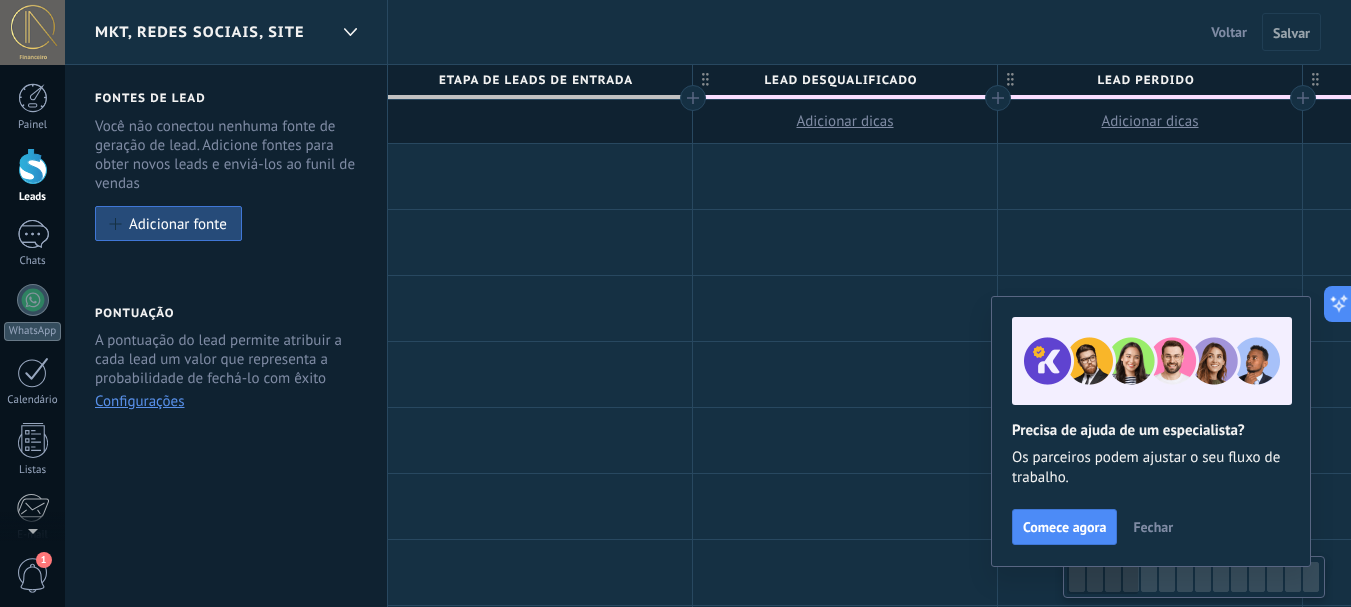 drag, startPoint x: 1077, startPoint y: 584, endPoint x: 1042, endPoint y: 597, distance: 37.336308 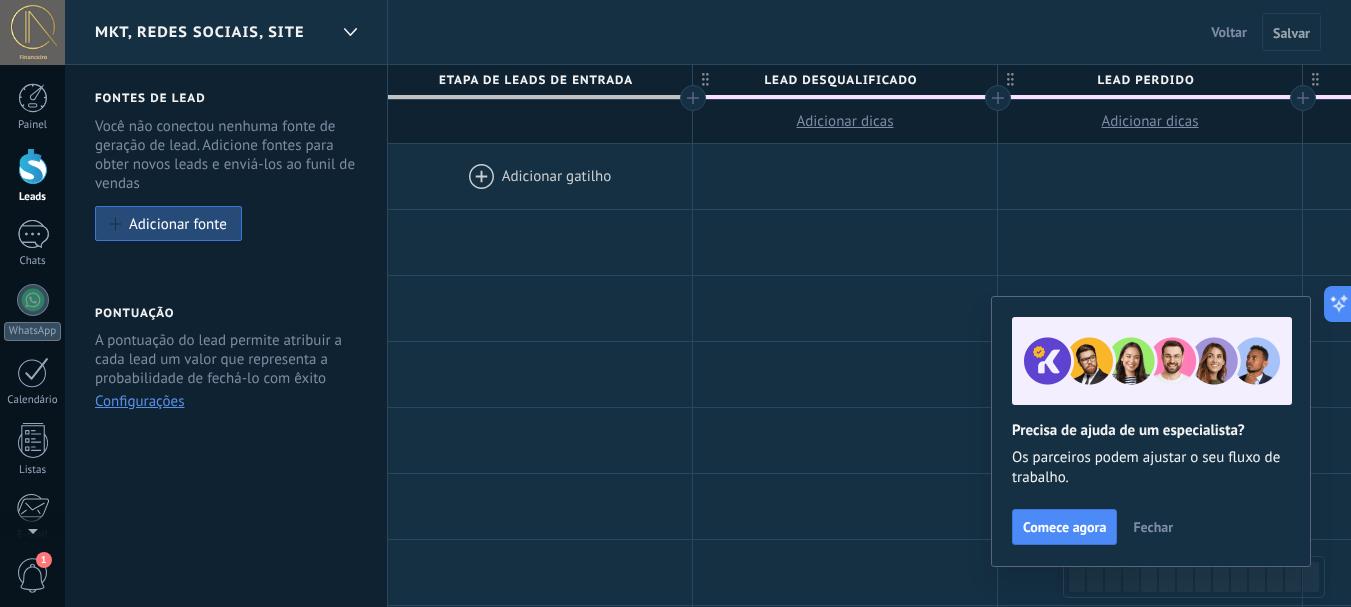 click at bounding box center (540, 176) 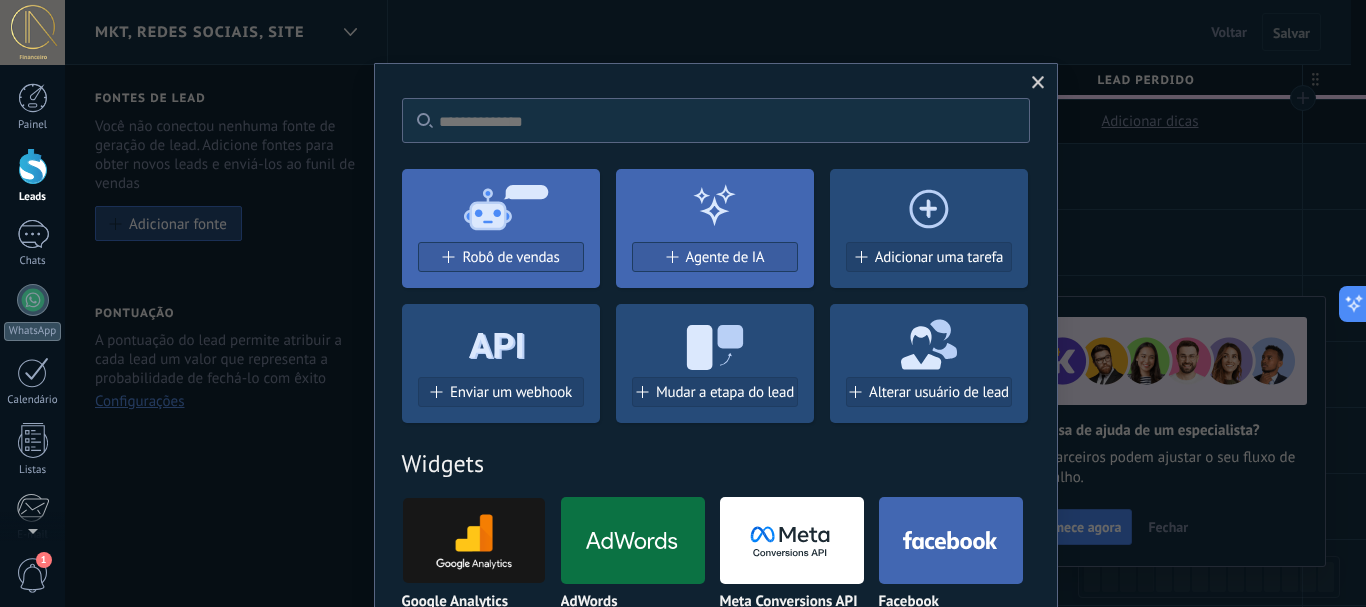 scroll, scrollTop: 0, scrollLeft: 0, axis: both 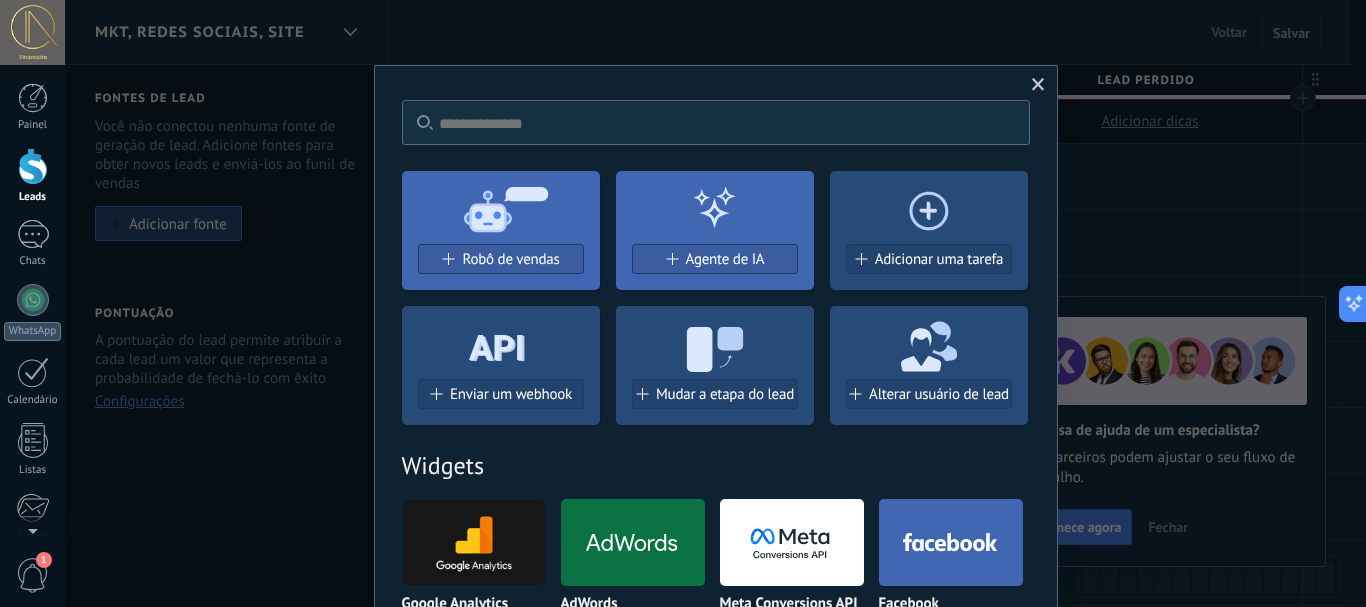 click at bounding box center (1038, 85) 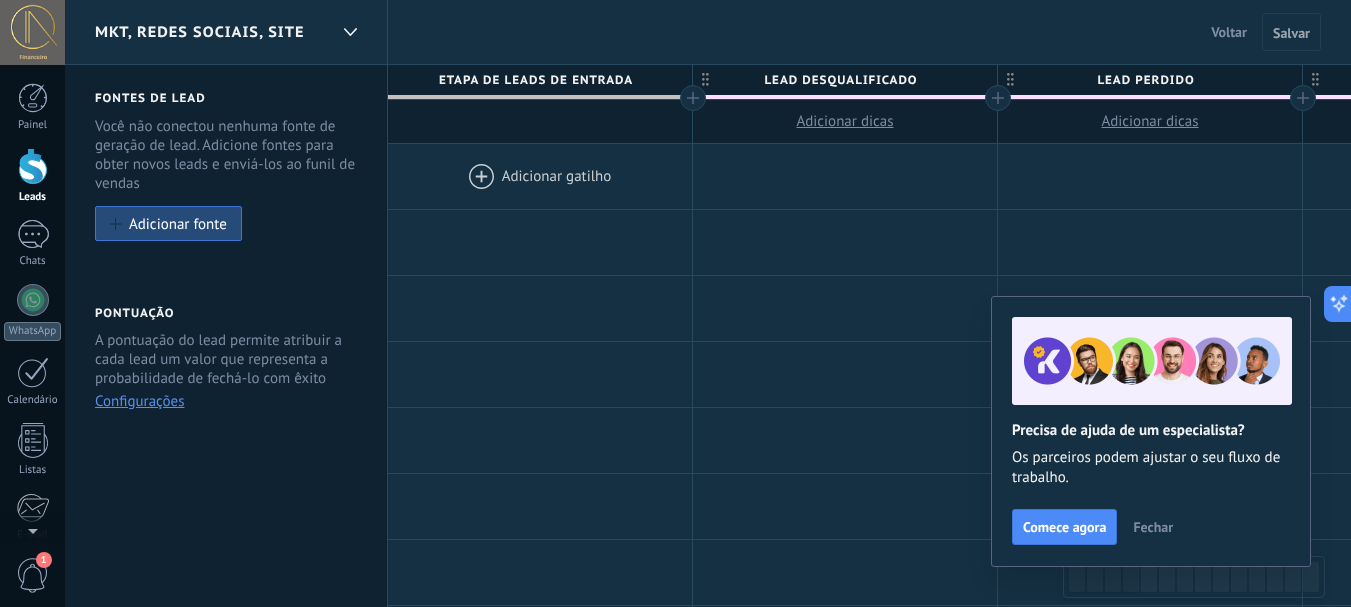 click on "Configurações" at bounding box center [139, 401] 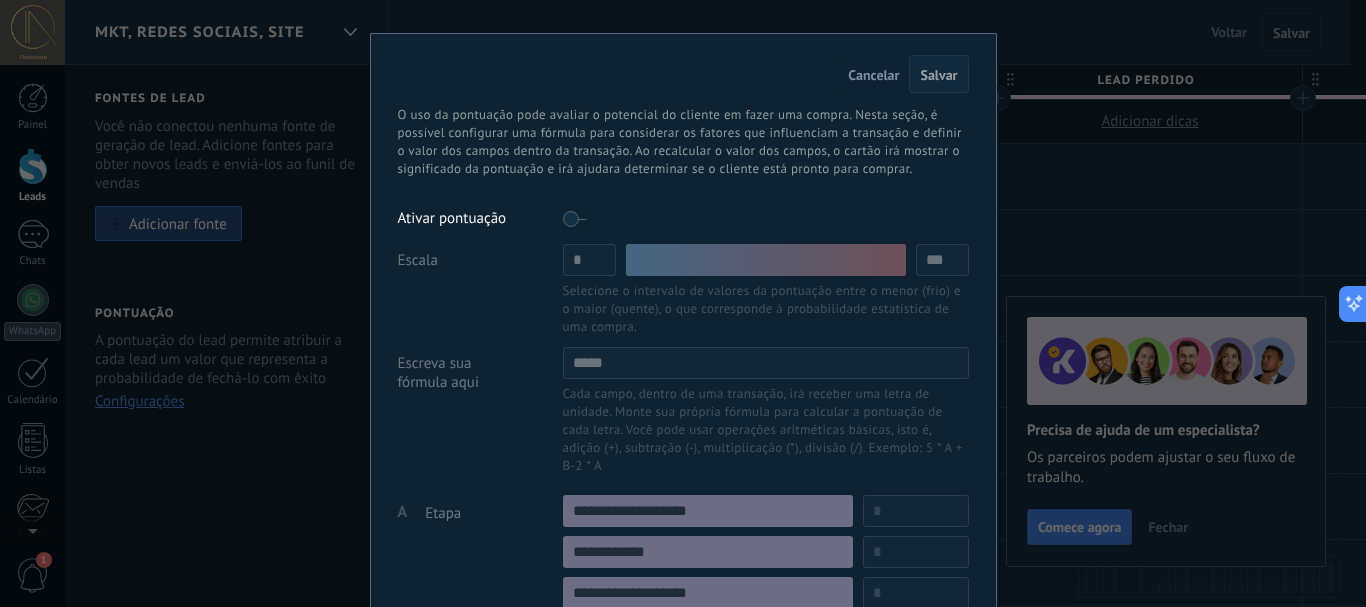 scroll, scrollTop: 0, scrollLeft: 0, axis: both 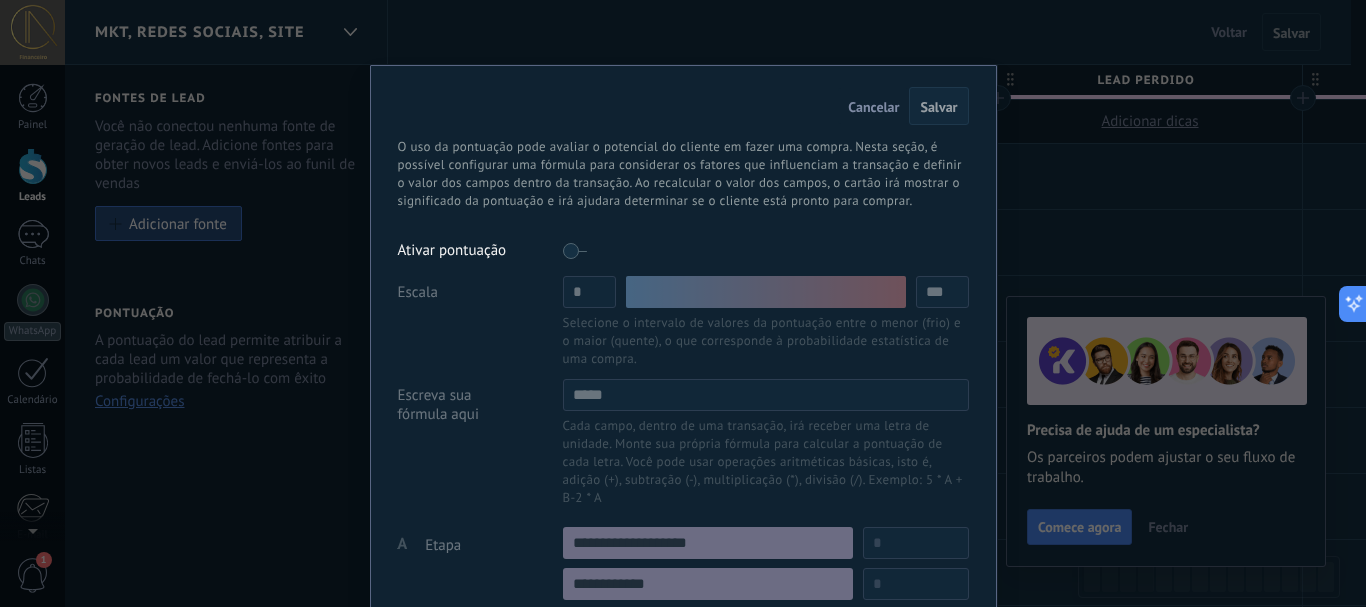 drag, startPoint x: 946, startPoint y: 291, endPoint x: 892, endPoint y: 300, distance: 54.74486 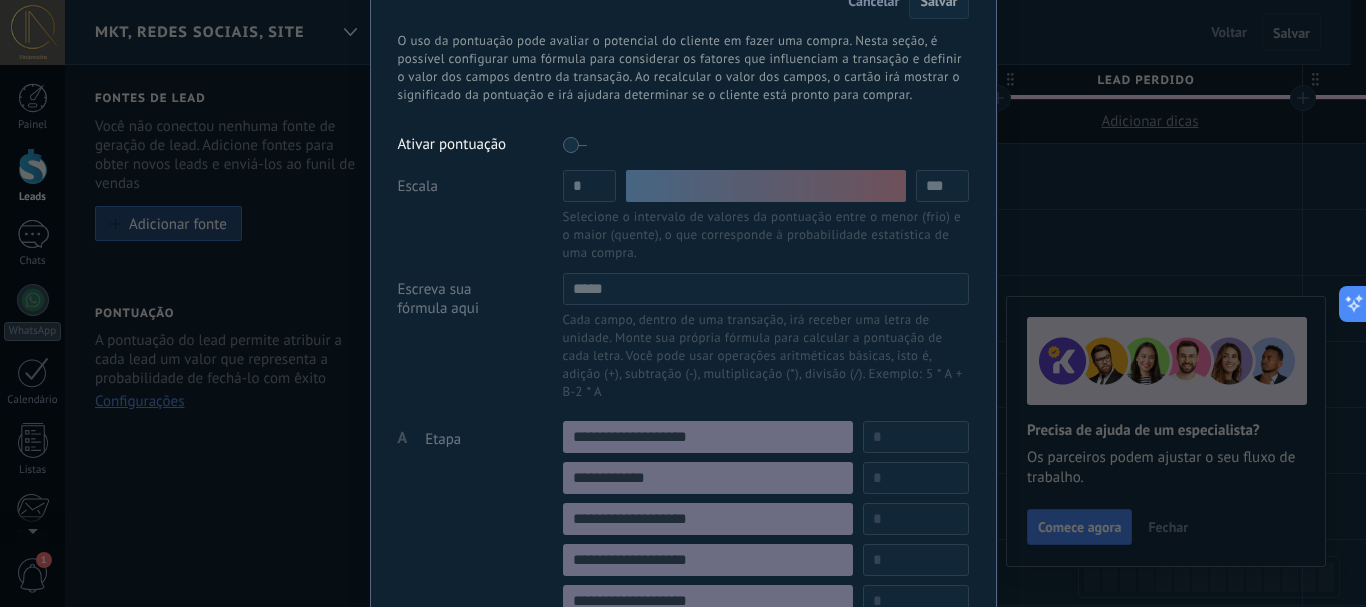 scroll, scrollTop: 100, scrollLeft: 0, axis: vertical 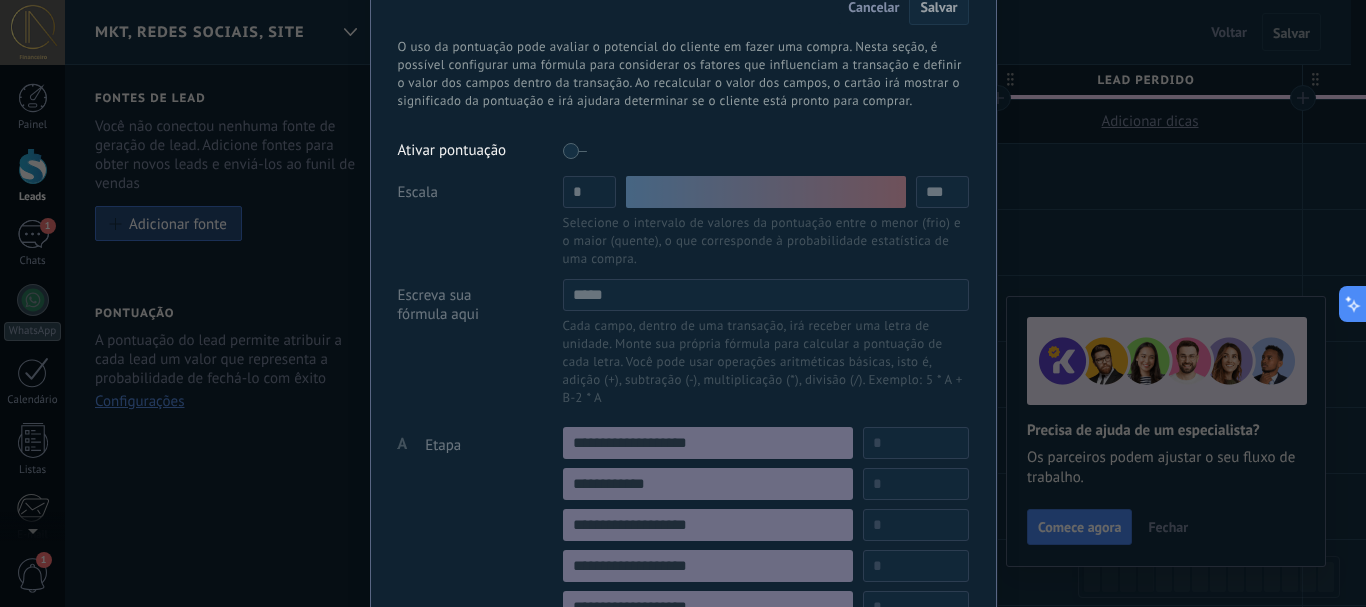 click on "Cancelar Salvar O uso da pontuação pode avaliar o potencial do cliente em fazer uma compra. Nesta seção, é possível configurar uma fórmula para considerar os fatores que influenciam a transação e definir o valor dos campos dentro da transação. Ao recalcular o valor dos campos, o cartão irá mostrar o significado da pontuação e irá ajudara determinar se o cliente está pronto para comprar. Ativar pontuação Escala * *** Selecione o intervalo de valores da pontuação entre o menor (frio) e o maior (quente), o que corresponde à probabilidade estatística de uma compra. Escreva sua fórmula aqui ***** Cada campo, dentro de uma transação, irá receber uma letra de unidade. Monte sua própria fórmula para calcular a pontuação de cada letra. Você pode usar operações aritméticas básicas, isto é, adição (+), subtração (-), multiplicação (*), divisão (/). Exemplo: 5 * A + B-2 * A A O campo não foi selecionado Etapa utm_content utm_medium utm_campaign utm_source utm_term utm_referrer" at bounding box center [683, 303] 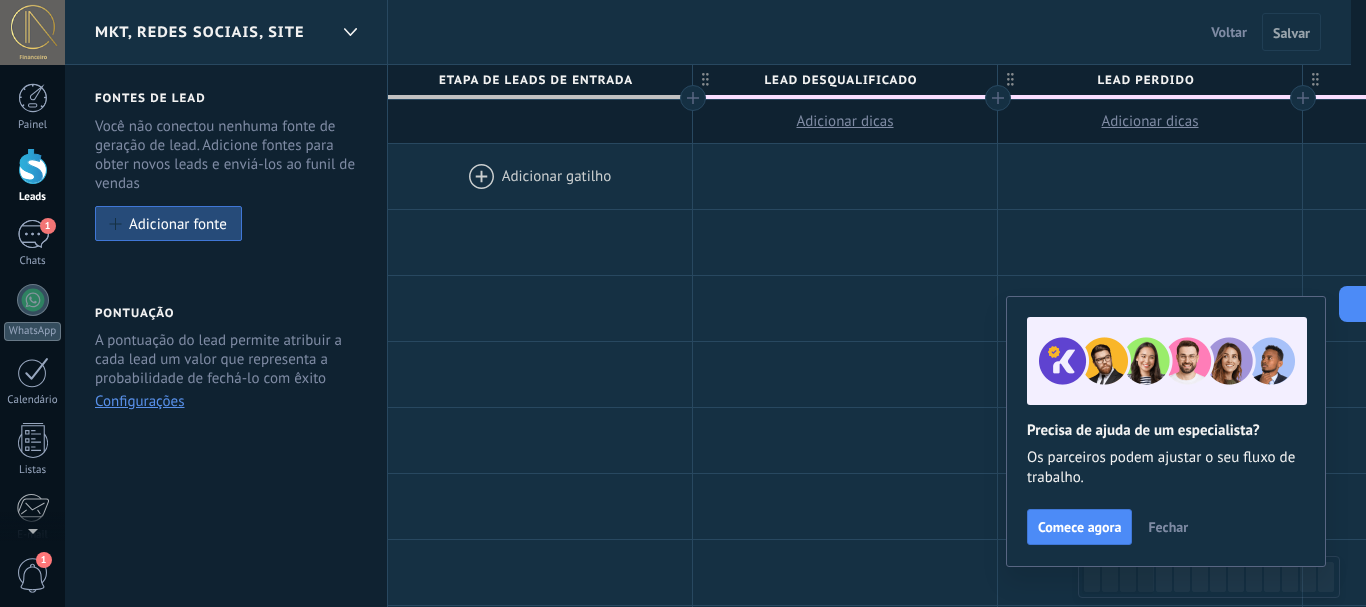 scroll, scrollTop: 0, scrollLeft: 0, axis: both 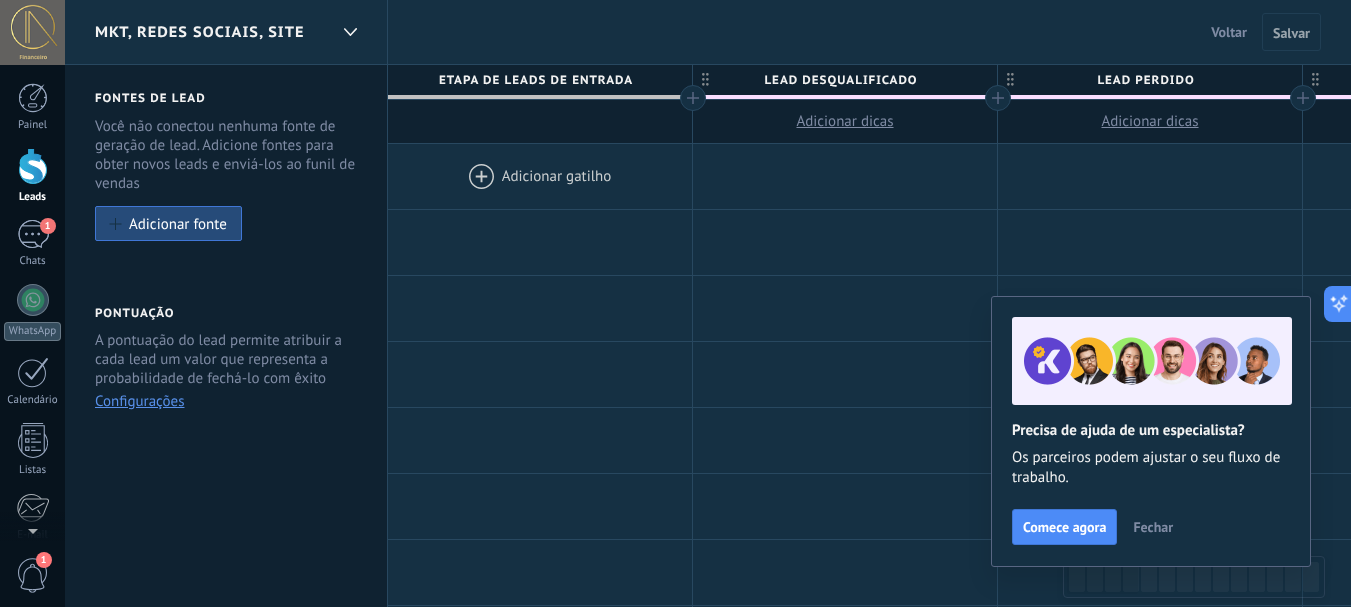 click on "Configurações" at bounding box center [139, 401] 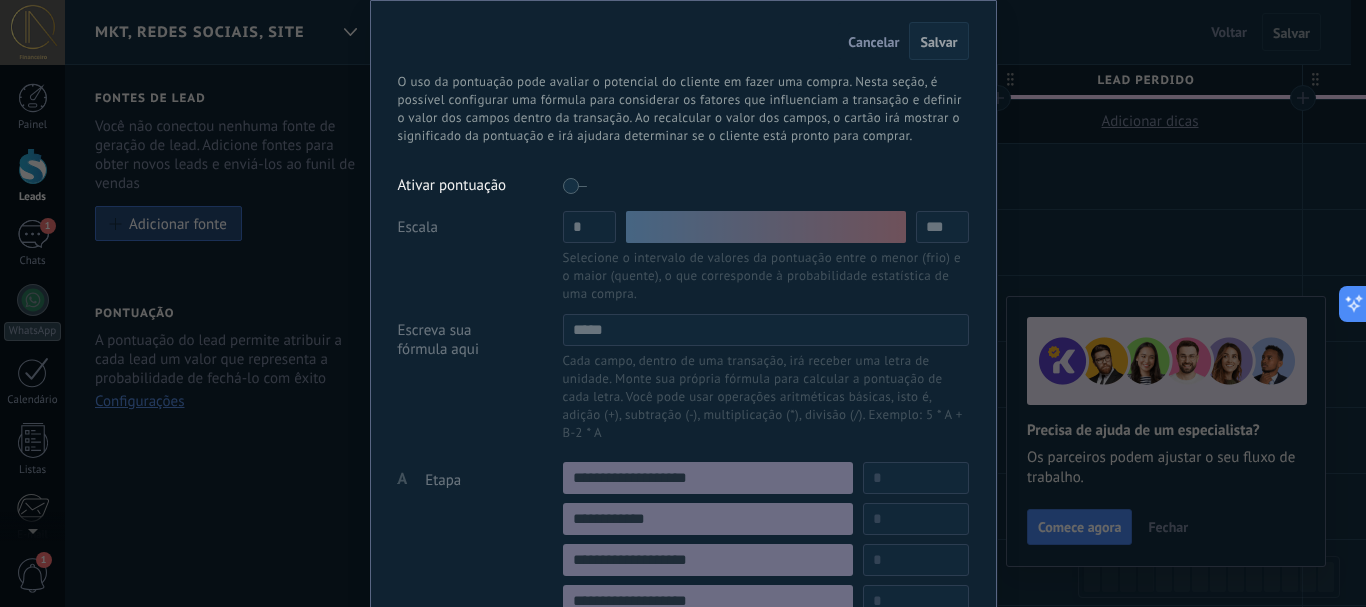 scroll, scrollTop: 0, scrollLeft: 0, axis: both 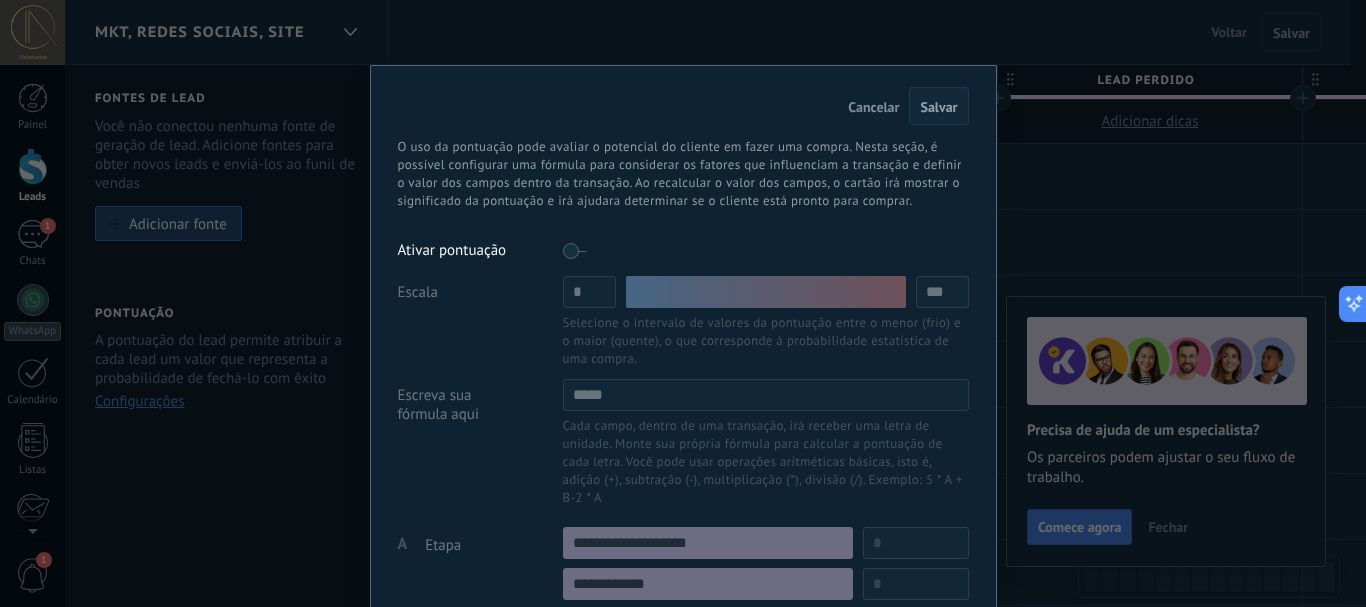 click at bounding box center [683, 852] 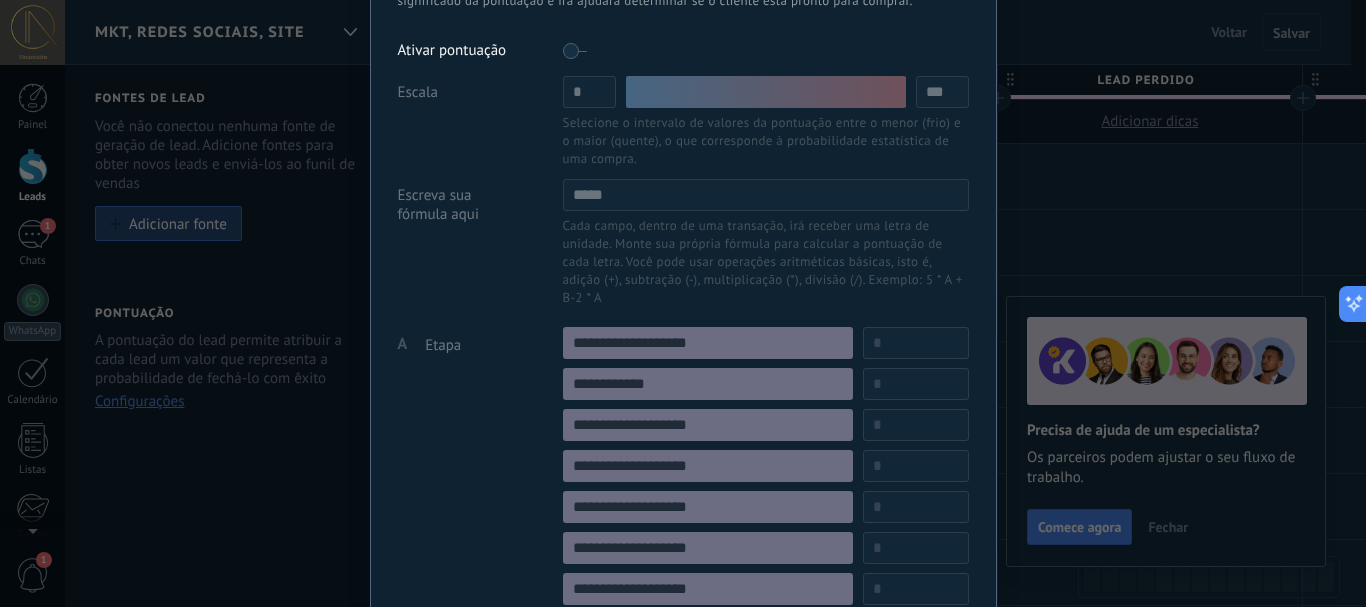 scroll, scrollTop: 100, scrollLeft: 0, axis: vertical 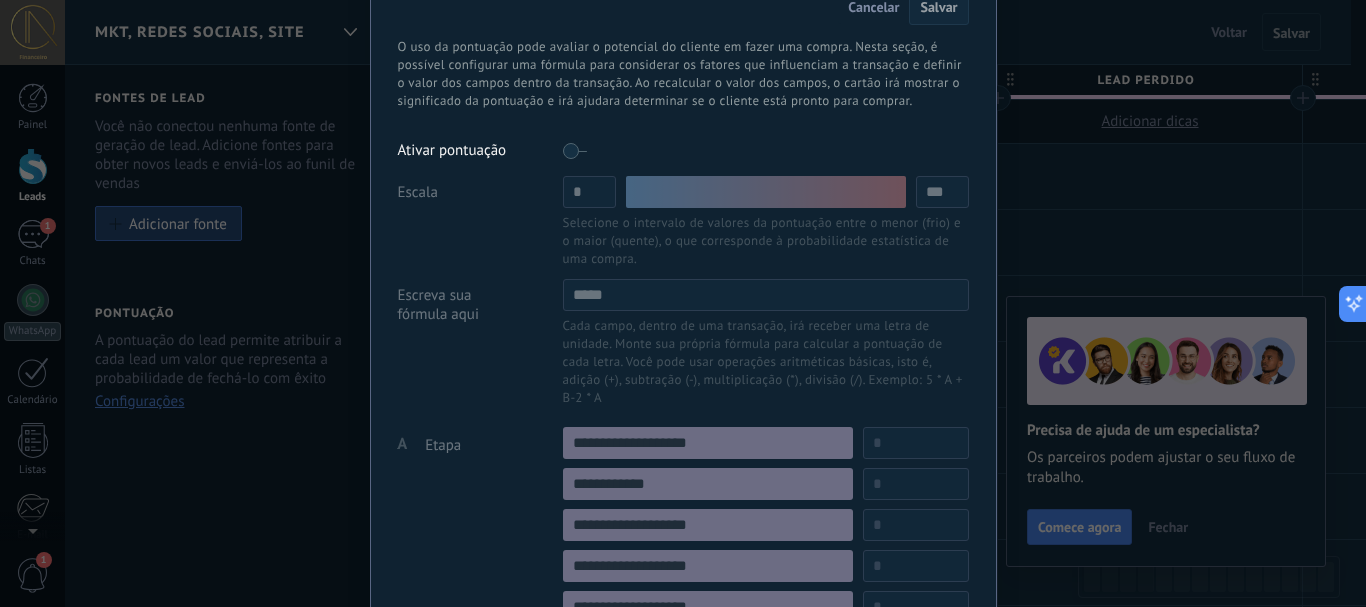 drag, startPoint x: 571, startPoint y: 154, endPoint x: 598, endPoint y: 153, distance: 27.018513 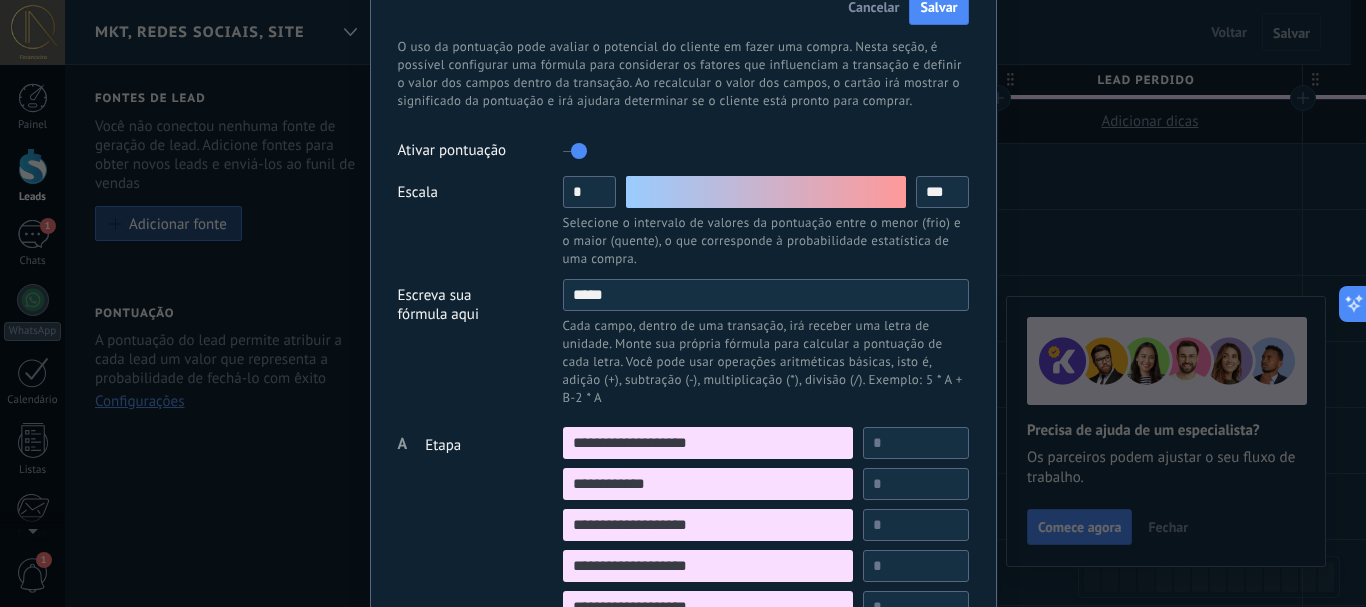 scroll, scrollTop: 0, scrollLeft: 0, axis: both 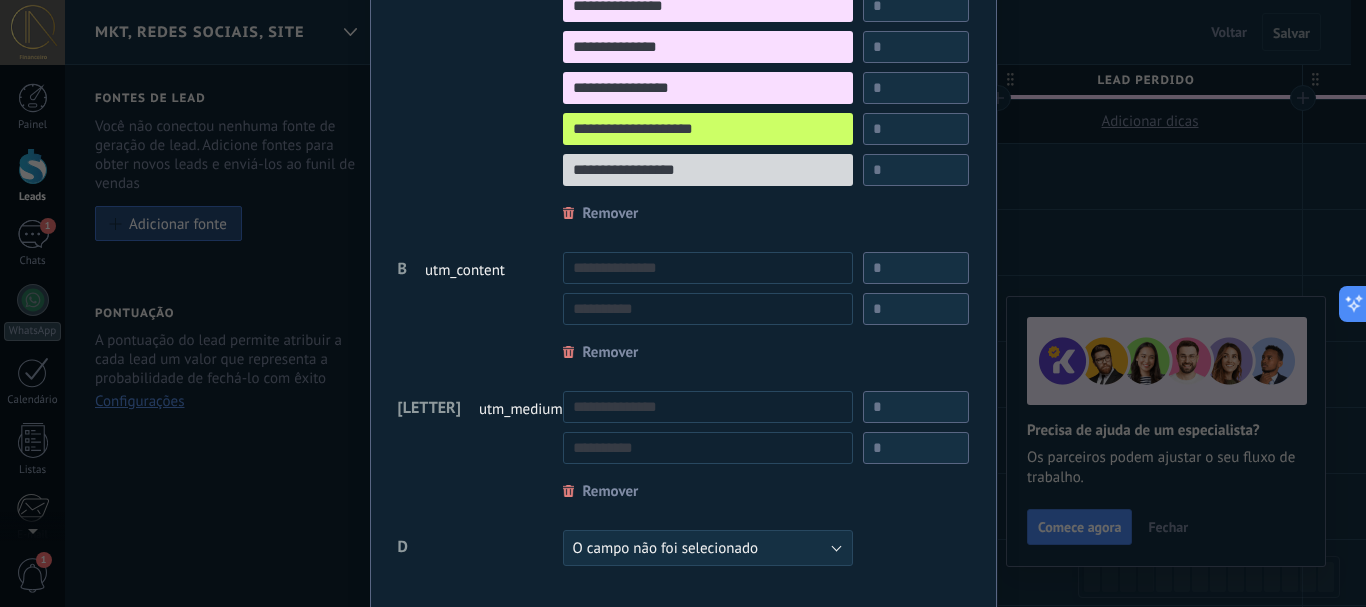 click at bounding box center (569, 352) 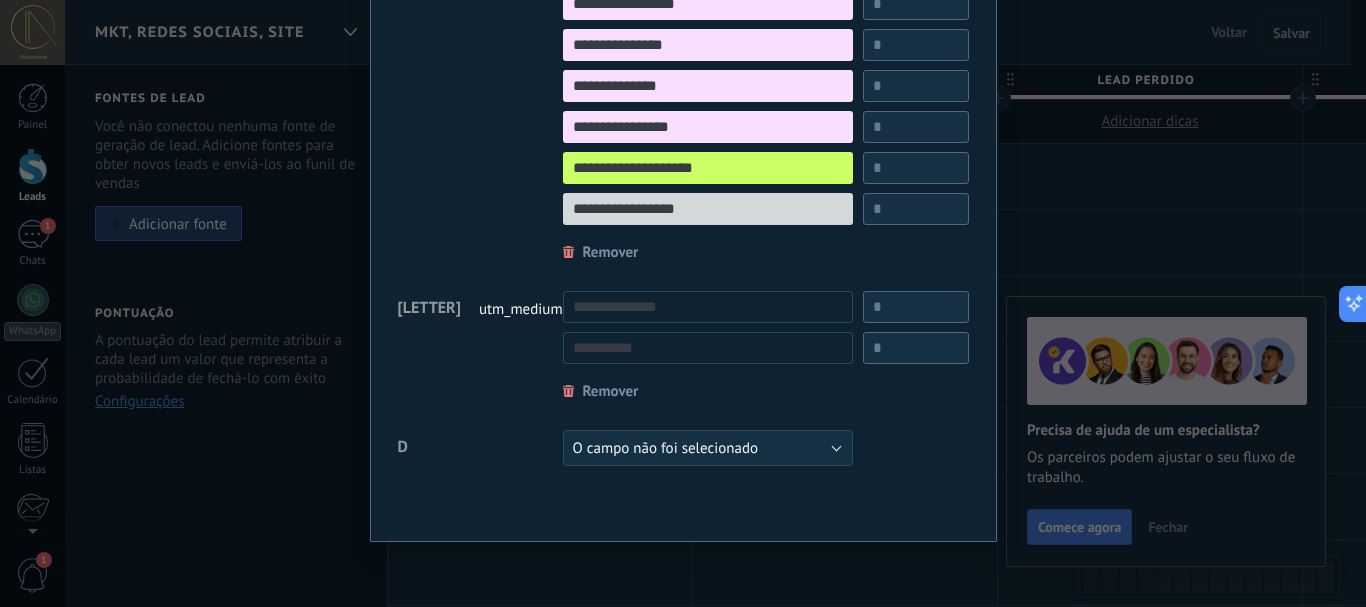 click at bounding box center [569, 391] 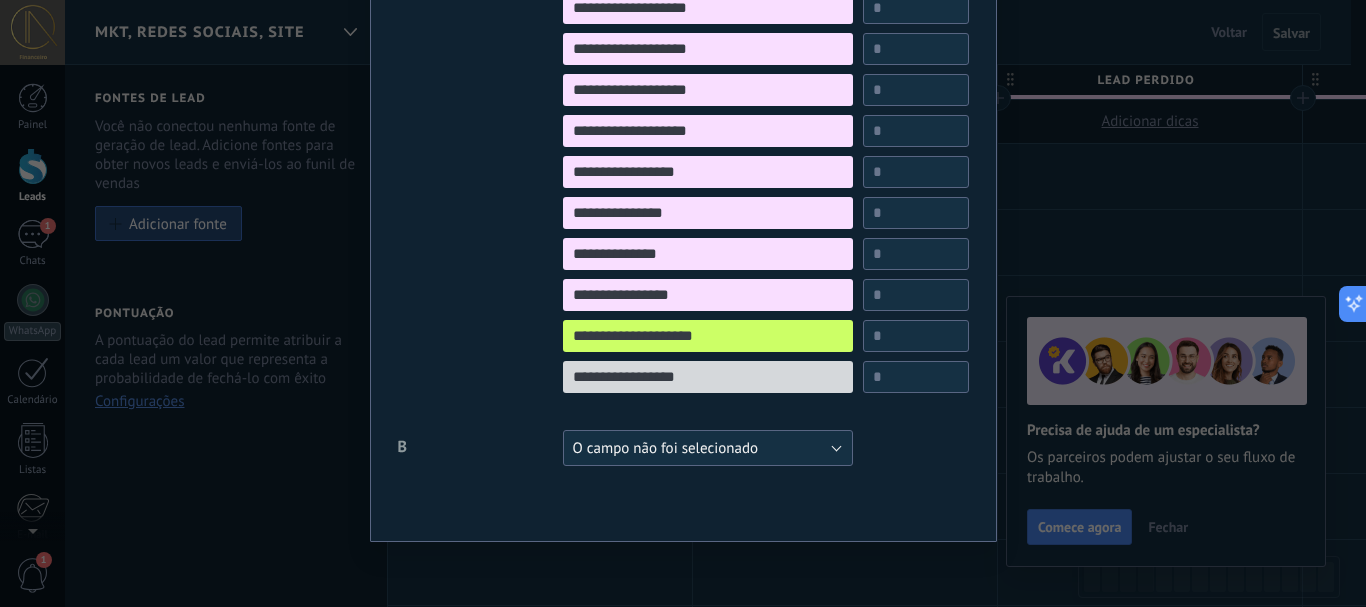 click on "O campo não foi selecionado" at bounding box center [708, 448] 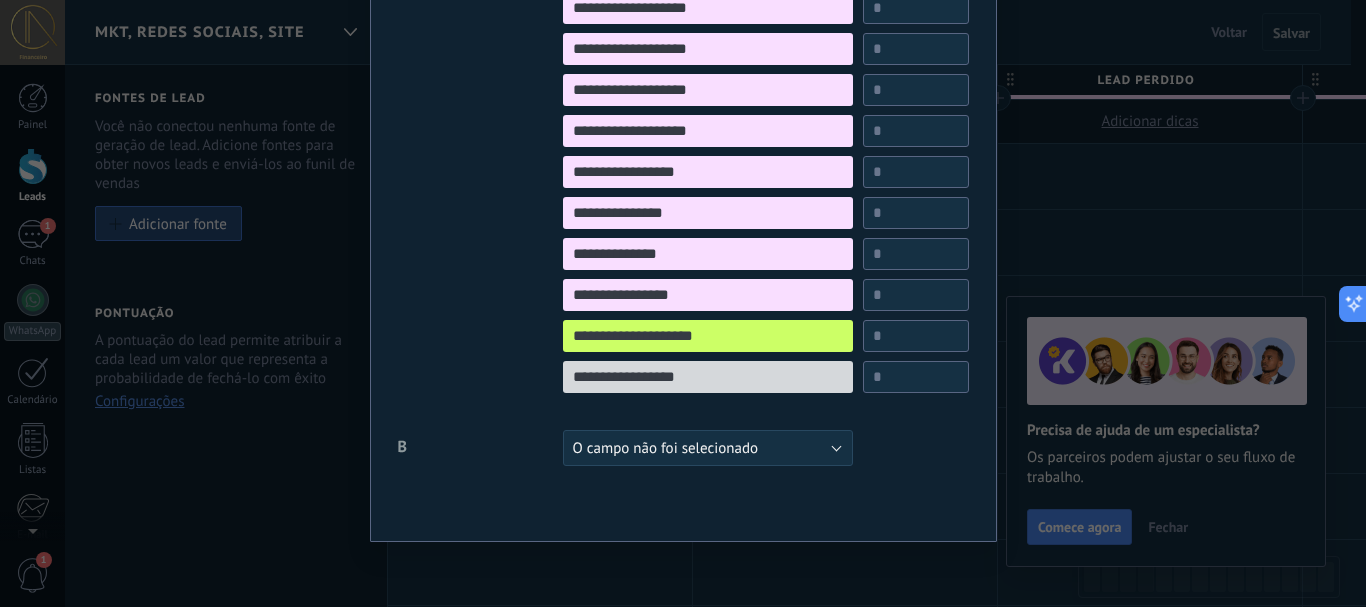 click on "B O campo não foi selecionado utm_content utm_medium utm_campaign utm_source utm_term utm_referrer referrer gclientid gclid fbclid Motivos para contato Especialidade Especialista Dara e horário Endereço da clínica Desconto Número do convênio Motivo de perda Número de contrato Data de contrato Pagamento Arquivo O campo não foi selecionado Remover" at bounding box center (683, 451) 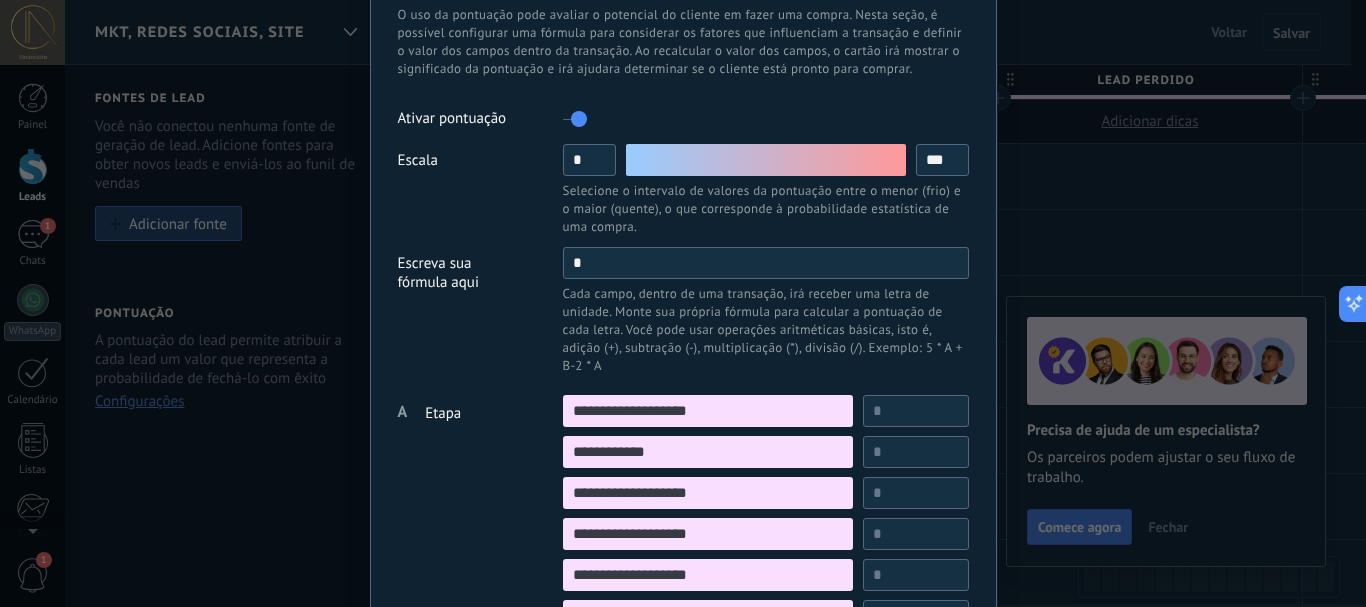 scroll, scrollTop: 58, scrollLeft: 0, axis: vertical 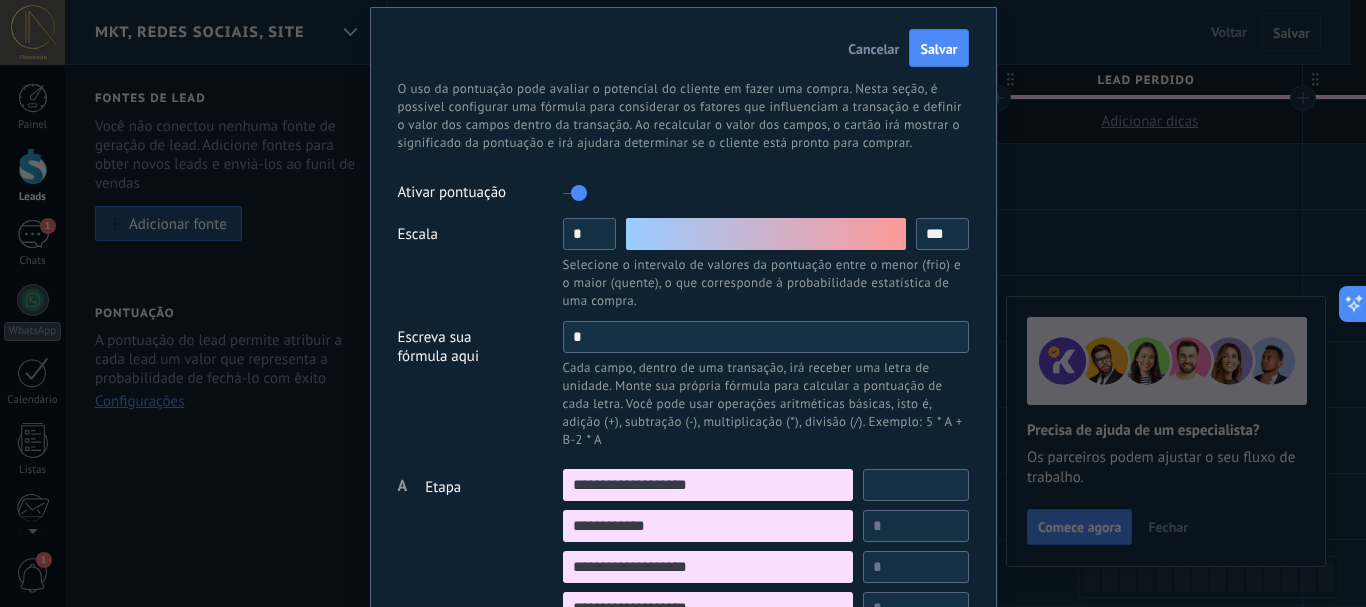 click at bounding box center [916, 485] 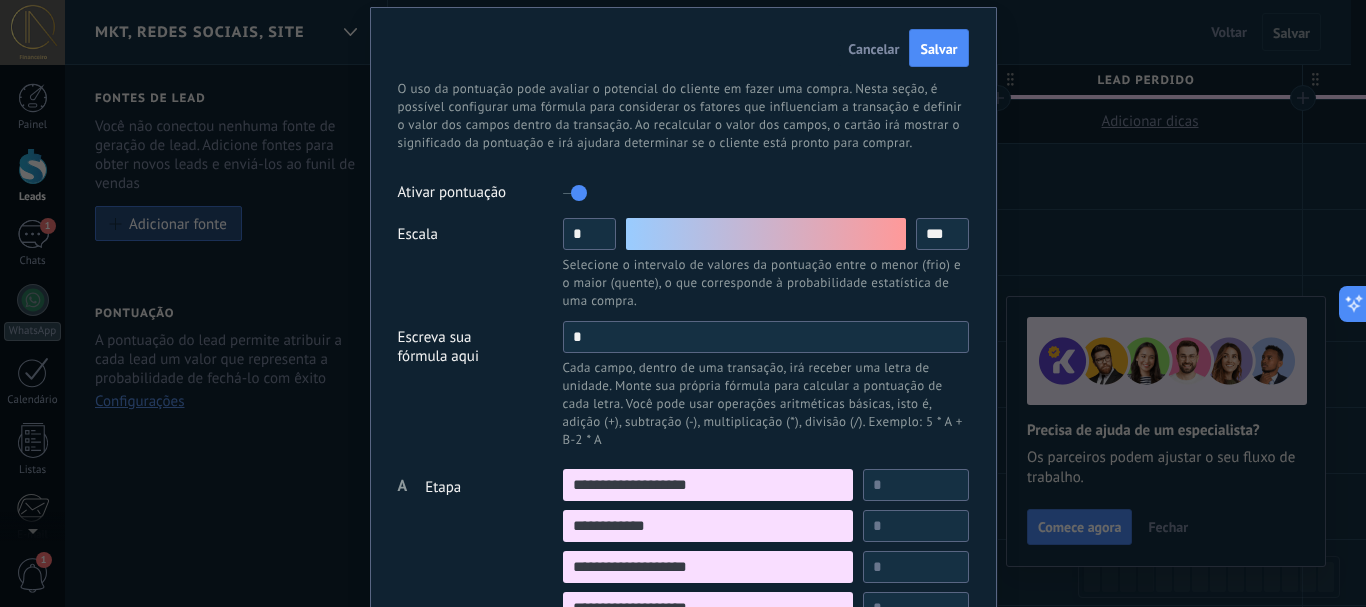 click on "**********" at bounding box center [683, 645] 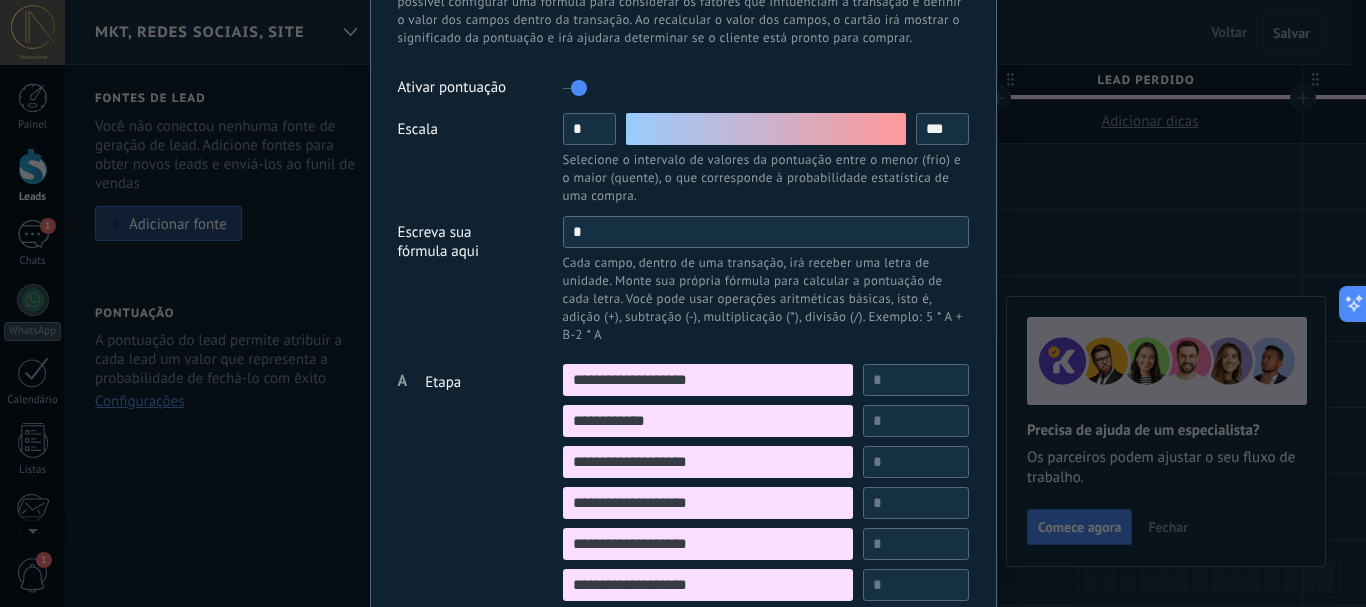 scroll, scrollTop: 258, scrollLeft: 0, axis: vertical 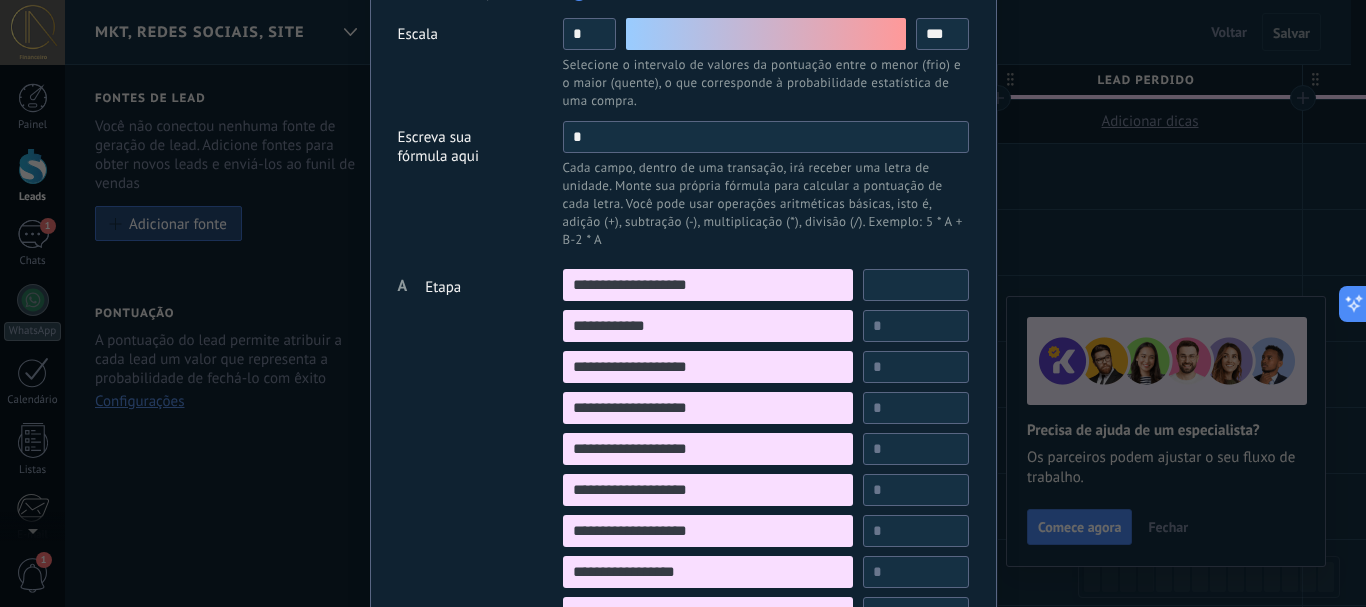click at bounding box center [916, 285] 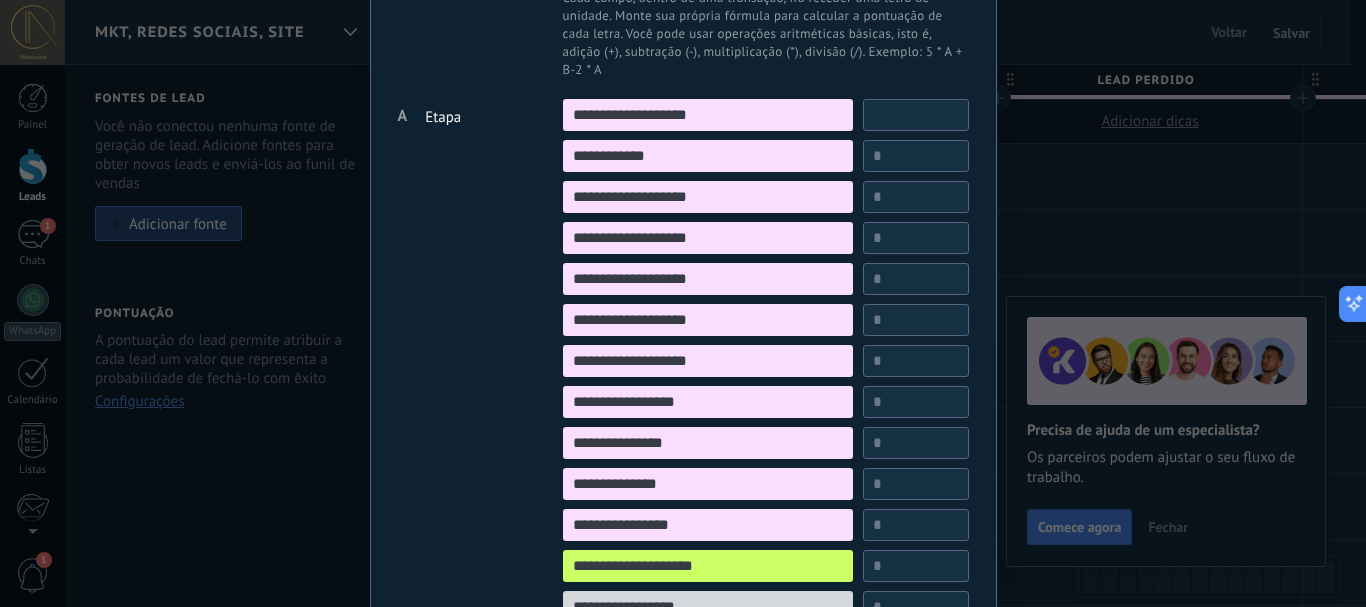 scroll, scrollTop: 458, scrollLeft: 0, axis: vertical 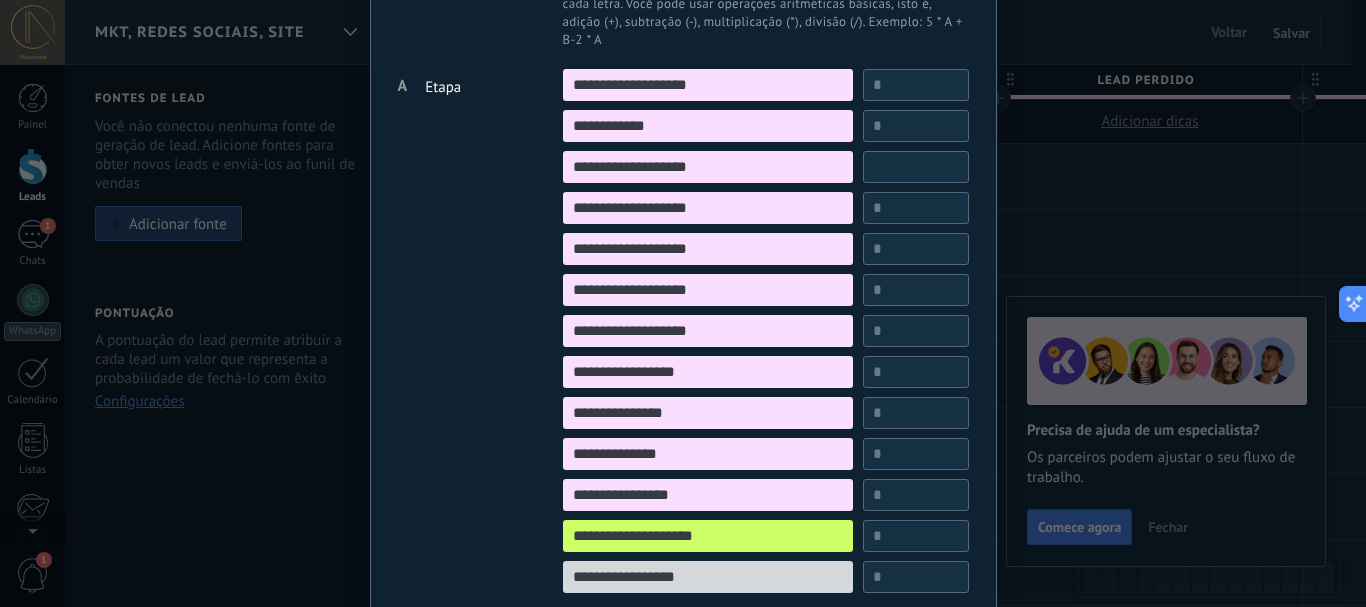 click at bounding box center (916, 167) 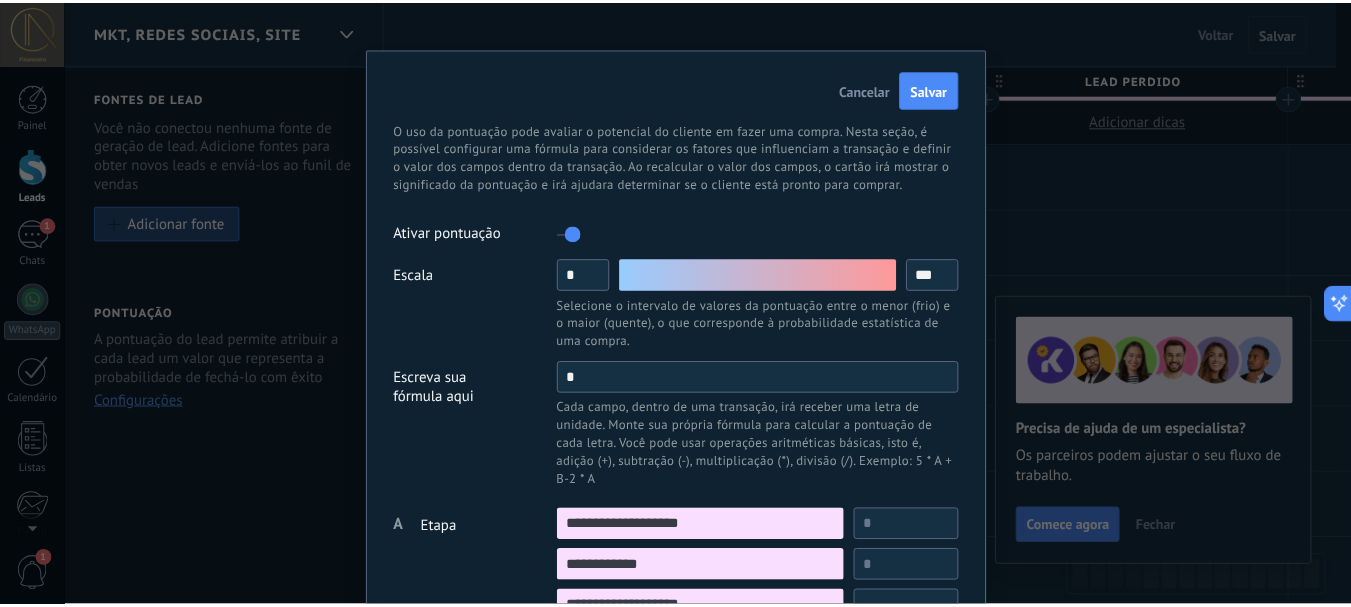 scroll, scrollTop: 0, scrollLeft: 0, axis: both 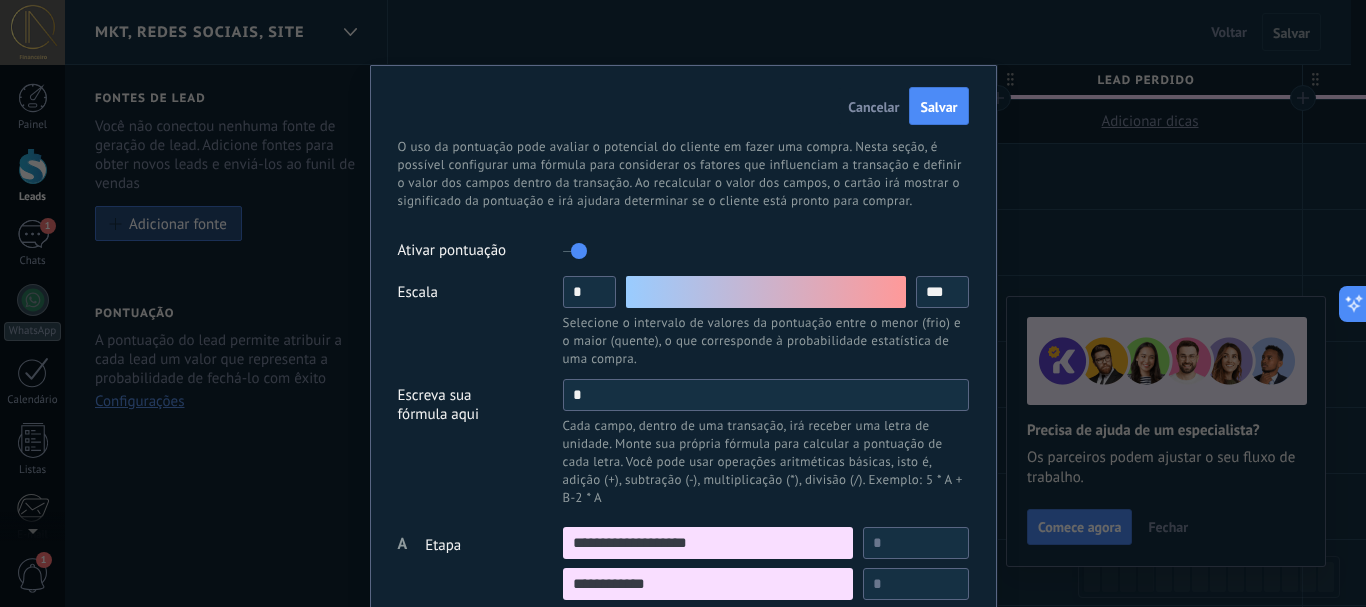 click on "Cancelar" at bounding box center [873, 107] 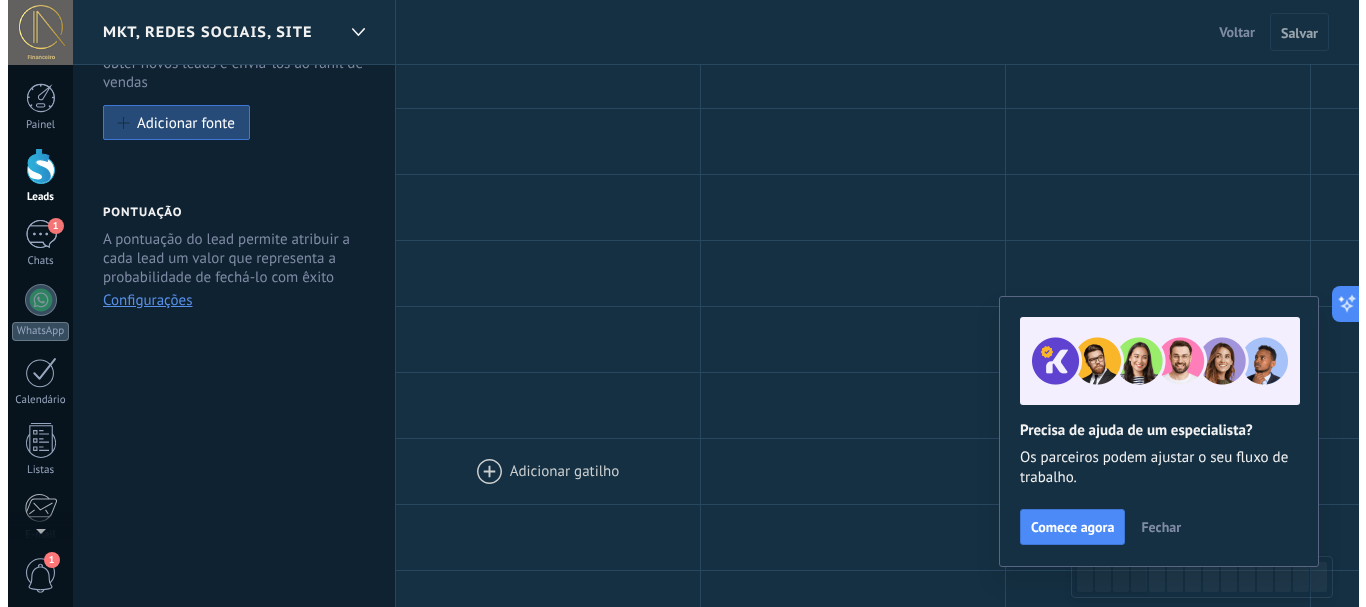 scroll, scrollTop: 0, scrollLeft: 0, axis: both 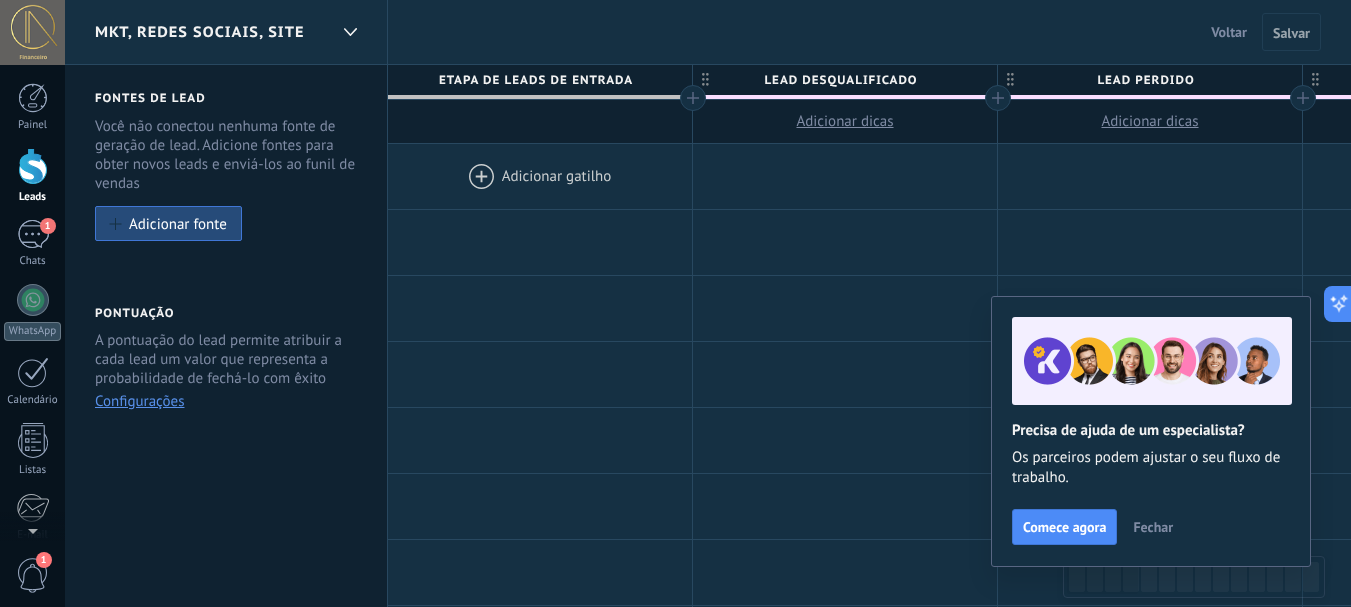 click at bounding box center [540, 176] 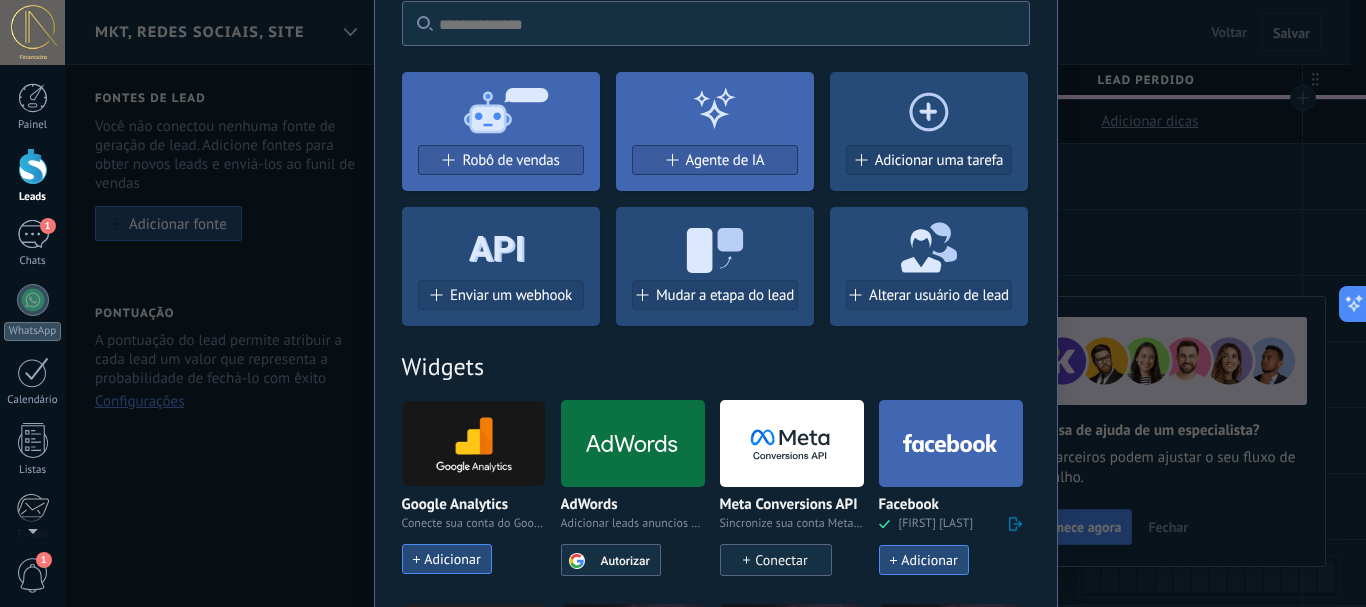 scroll, scrollTop: 200, scrollLeft: 0, axis: vertical 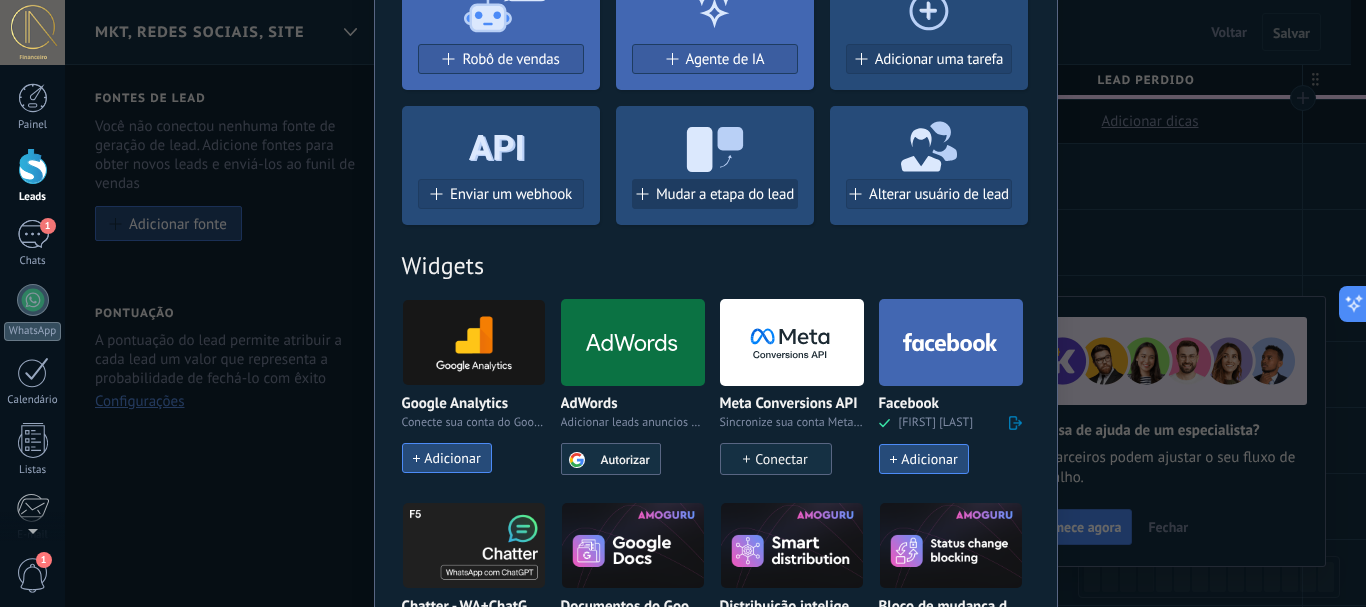 click at bounding box center [447, 59] 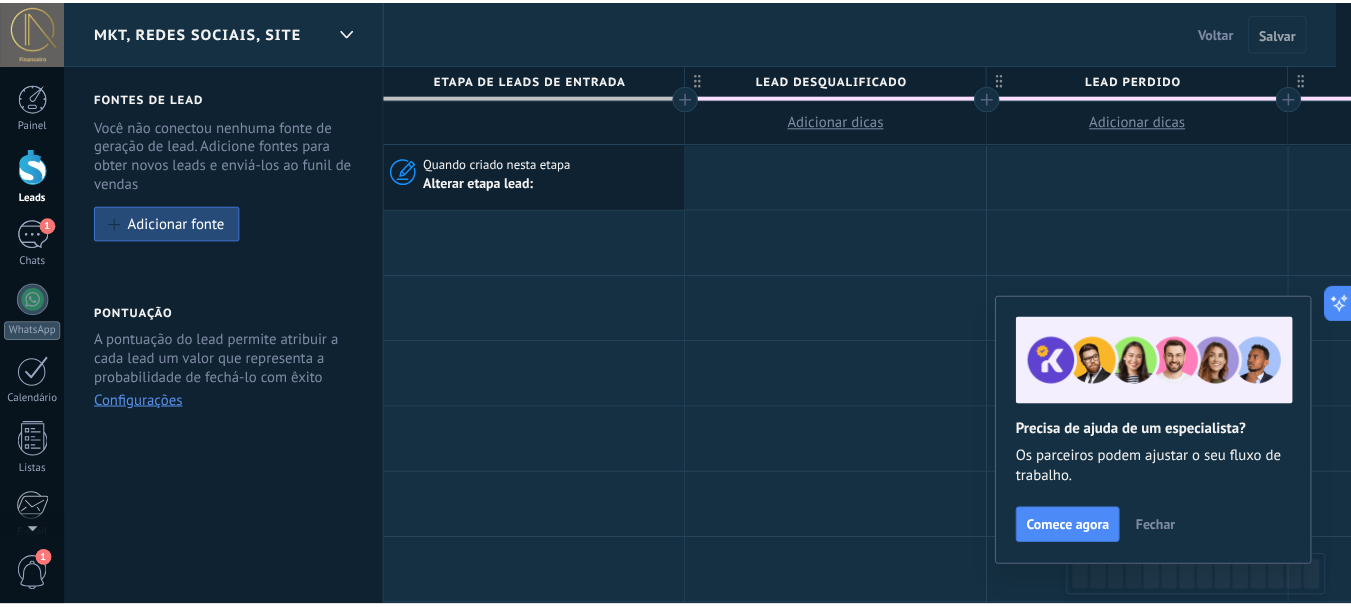 scroll, scrollTop: 0, scrollLeft: 0, axis: both 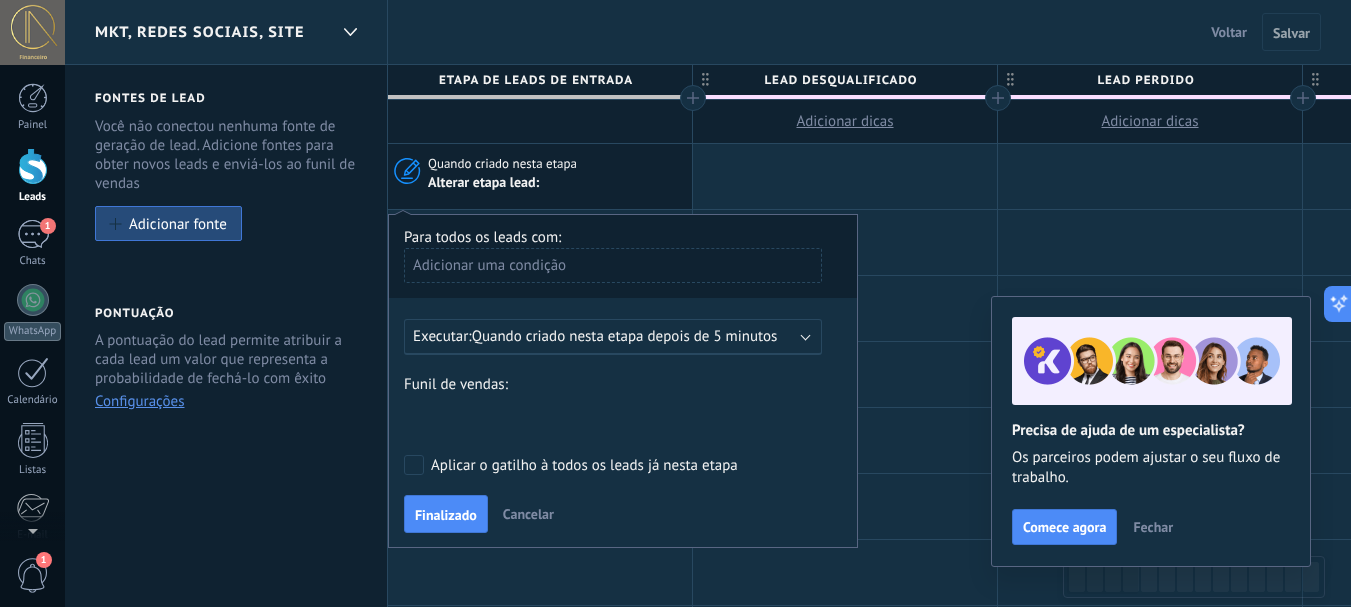 click on "Executar:  Quando criado nesta etapa depois de 5 minutos" at bounding box center [613, 337] 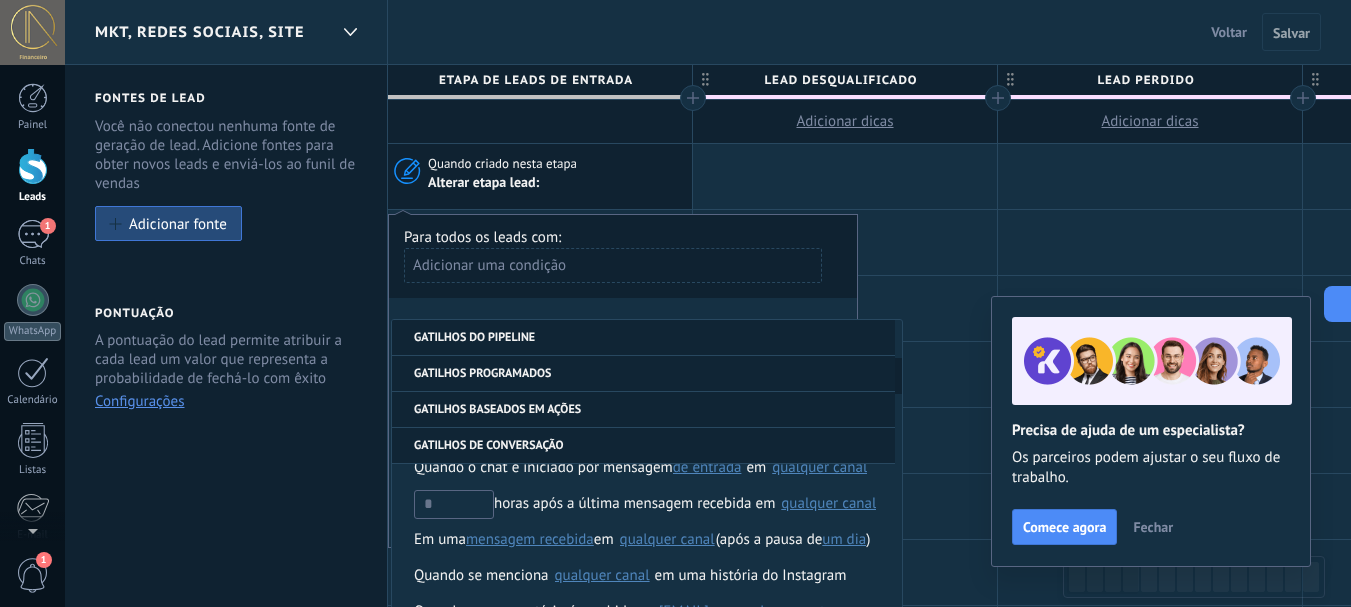 scroll, scrollTop: 400, scrollLeft: 0, axis: vertical 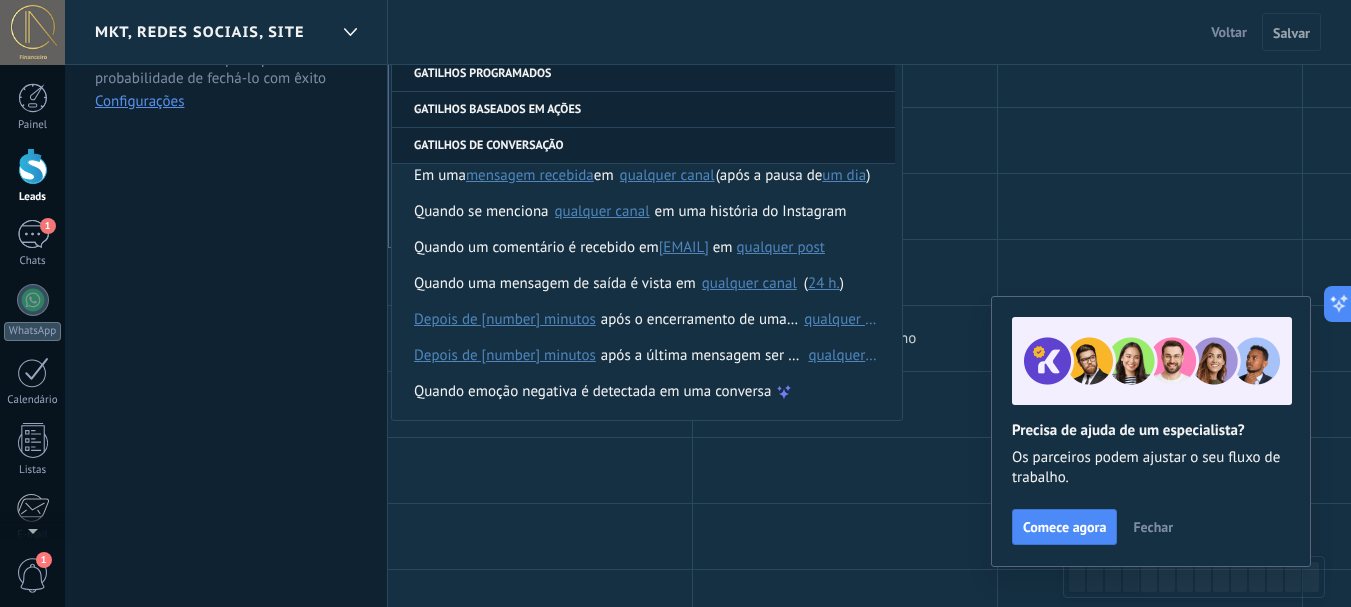 click at bounding box center (0, 0) 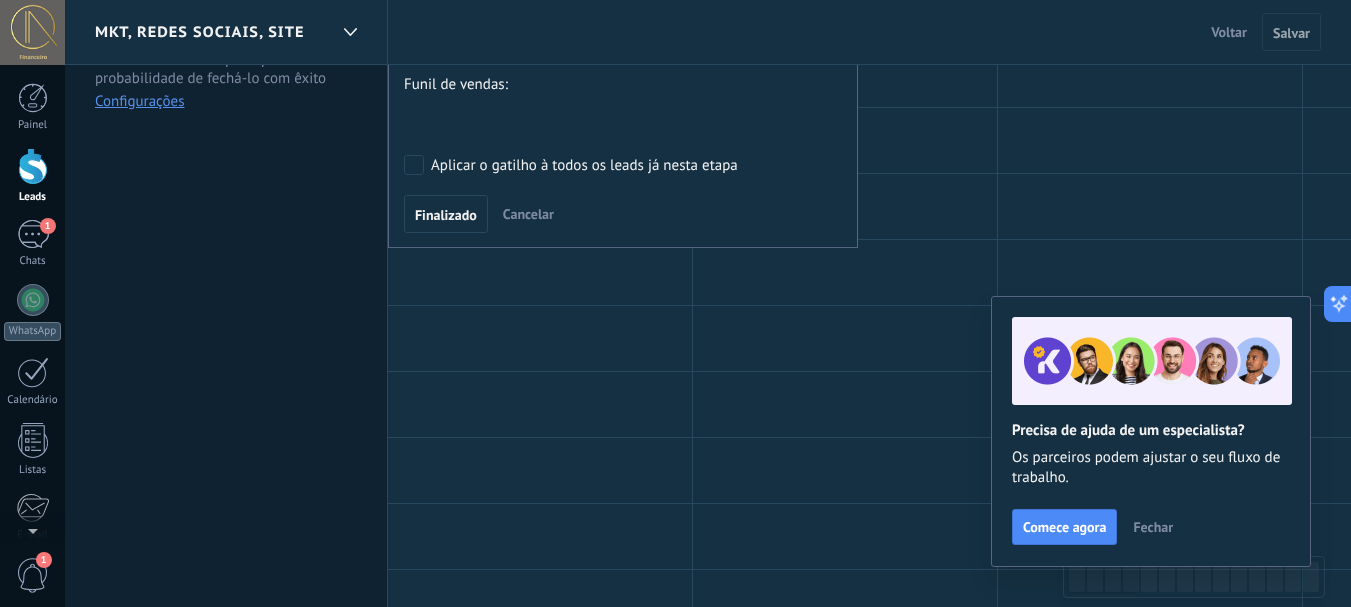 scroll, scrollTop: 0, scrollLeft: 0, axis: both 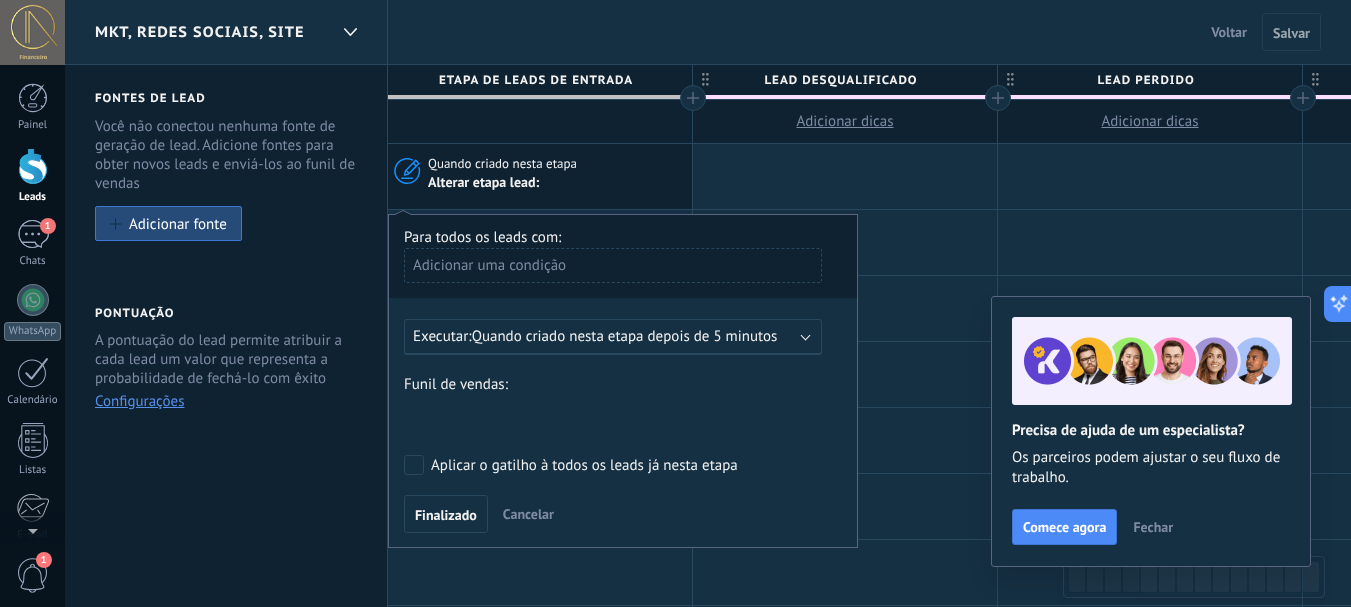click at bounding box center [540, 122] 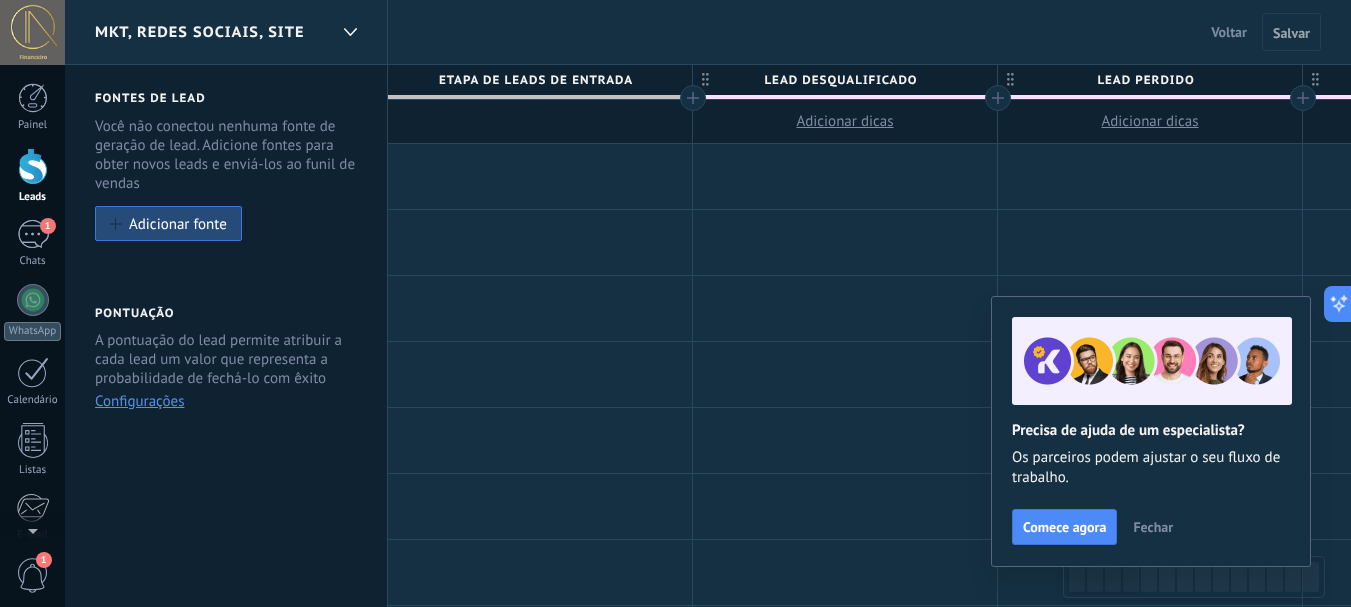 click at bounding box center [693, 98] 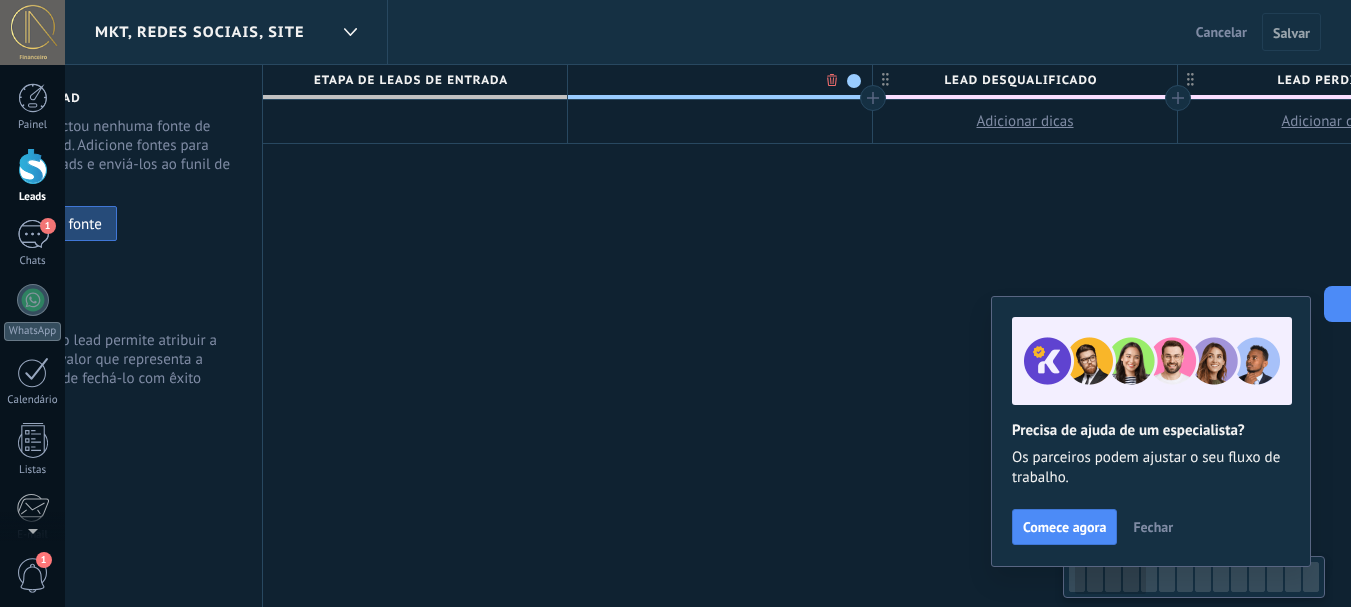 scroll, scrollTop: 0, scrollLeft: 148, axis: horizontal 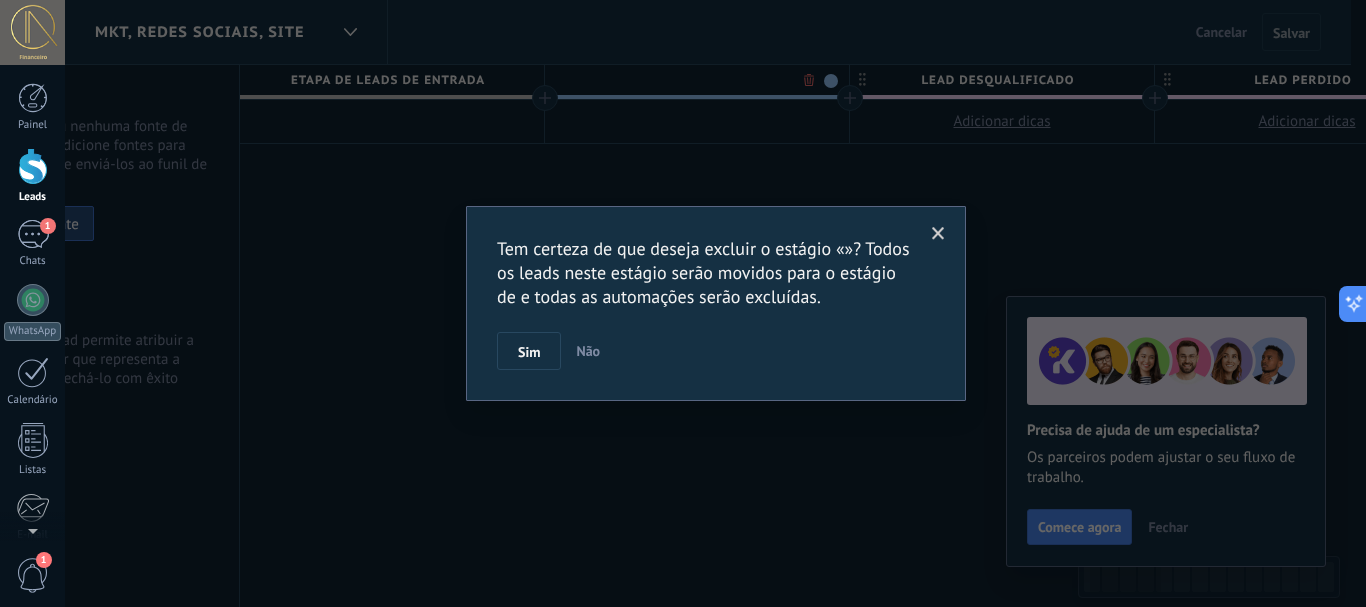 click on ".abccls-1,.abccls-2{fill-rule:evenodd}.abccls-2{fill:#fff} .abfcls-1{fill:none}.abfcls-2{fill:#fff} .abncls-1{isolation:isolate}.abncls-2{opacity:.06}.abncls-2,.abncls-3,.abncls-6{mix-blend-mode:multiply}.abncls-3{opacity:.15}.abncls-4,.abncls-8{fill:#fff}.abncls-5{fill:url(#abnlinear-gradient)}.abncls-6{opacity:.04}.abncls-7{fill:url(#abnlinear-gradient-2)}.abncls-8{fill-rule:evenodd} .abqst0{fill:#ffa200} .abwcls-1{fill:#252525} .cls-1{isolation:isolate} .acicls-1{fill:none} .aclcls-1{fill:#232323} .acnst0{display:none} .addcls-1,.addcls-2{fill:none;stroke-miterlimit:10}.addcls-1{stroke:#dfe0e5}.addcls-2{stroke:#a1a7ab} .adecls-1,.adecls-2{fill:none;stroke-miterlimit:10}.adecls-1{stroke:#dfe0e5}.adecls-2{stroke:#a1a7ab} .adqcls-1{fill:#8591a5;fill-rule:evenodd} .aeccls-1{fill:#5c9f37} .aeecls-1{fill:#f86161} .aejcls-1{fill:#8591a5;fill-rule:evenodd} .aekcls-1{fill-rule:evenodd} .aelcls-1{fill-rule:evenodd;fill:currentColor} .aemcls-1{fill-rule:evenodd;fill:currentColor} .aencls-2{fill:#f86161;opacity:.3}" at bounding box center (683, 303) 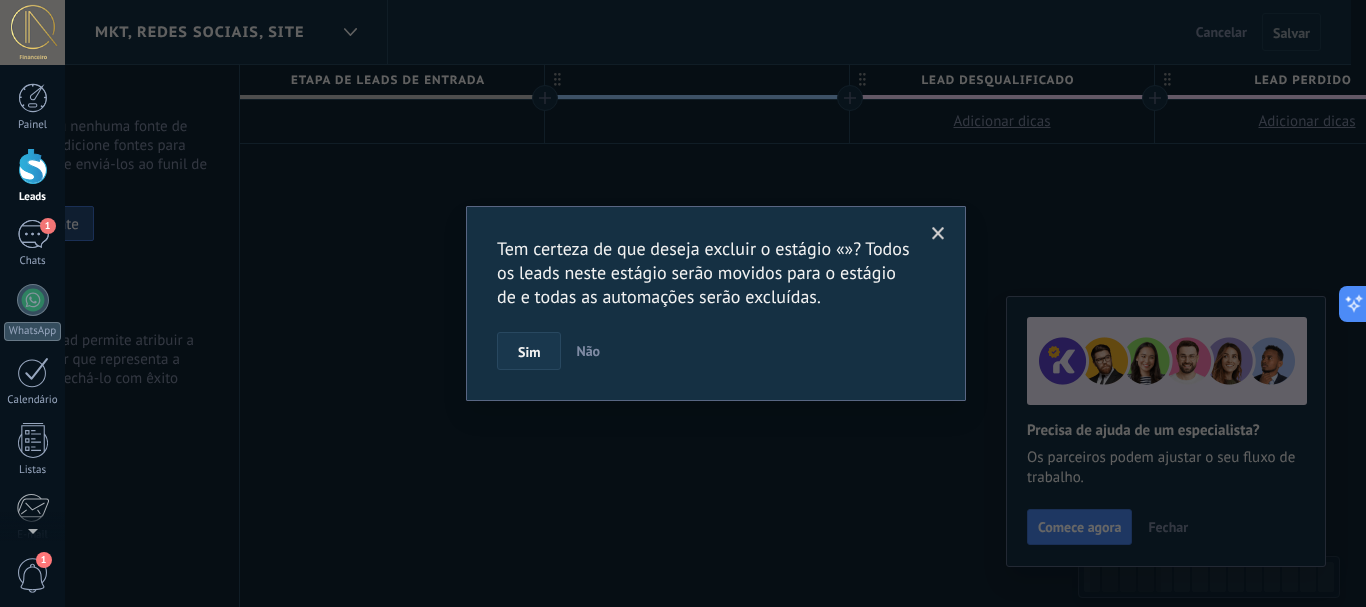 click on "Sim" at bounding box center (529, 352) 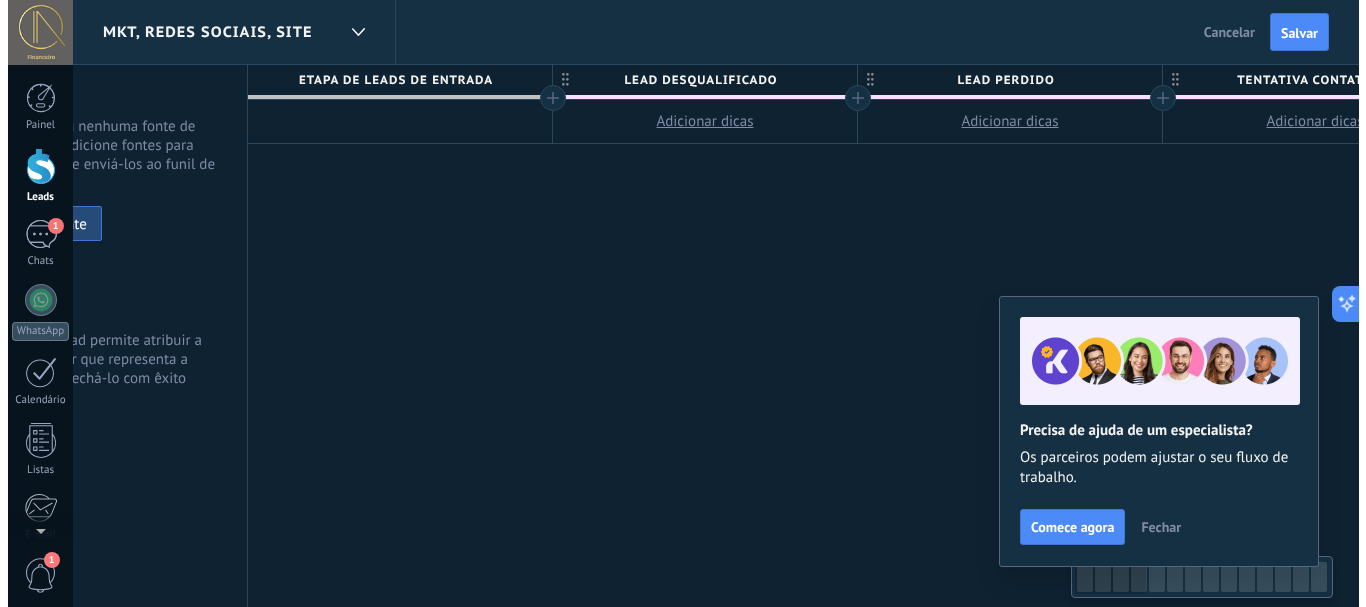 scroll, scrollTop: 0, scrollLeft: 0, axis: both 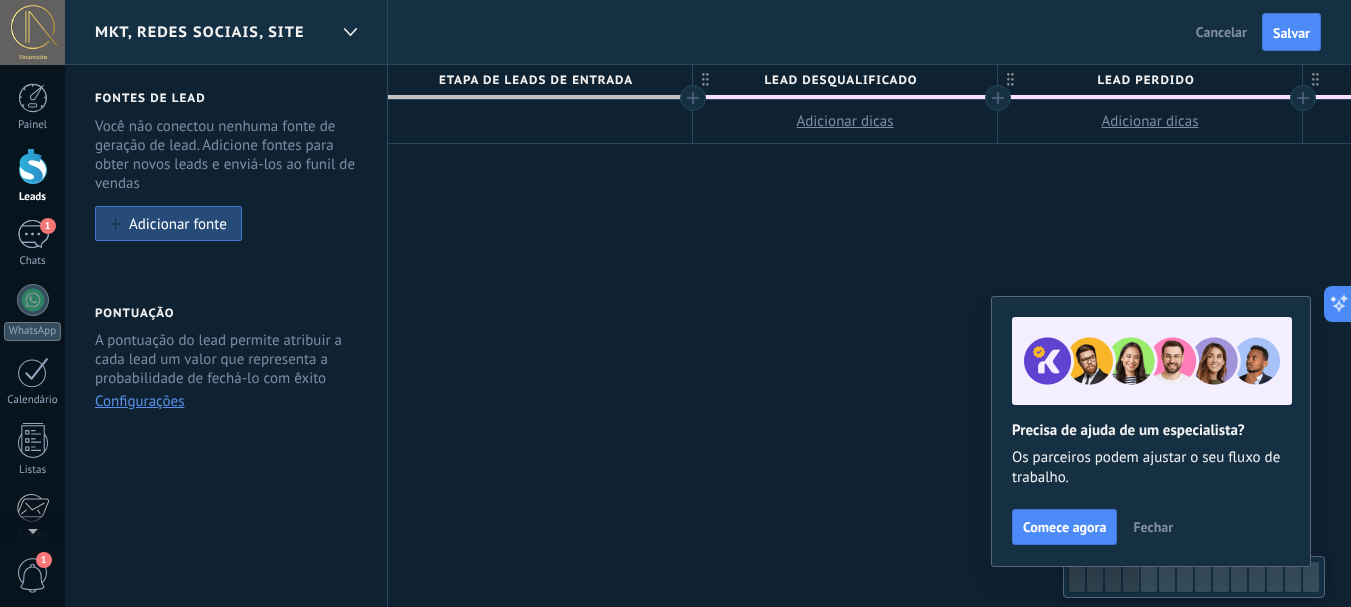 drag, startPoint x: 1096, startPoint y: 589, endPoint x: 1035, endPoint y: 590, distance: 61.008198 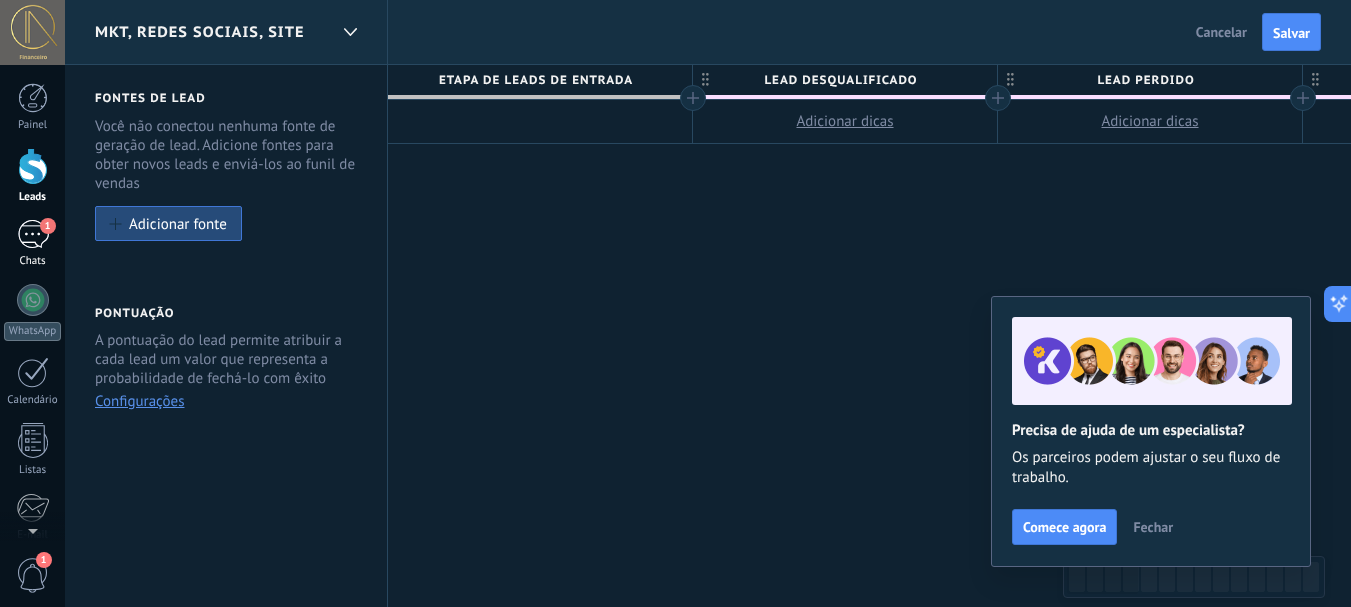 click on "1" at bounding box center [33, 234] 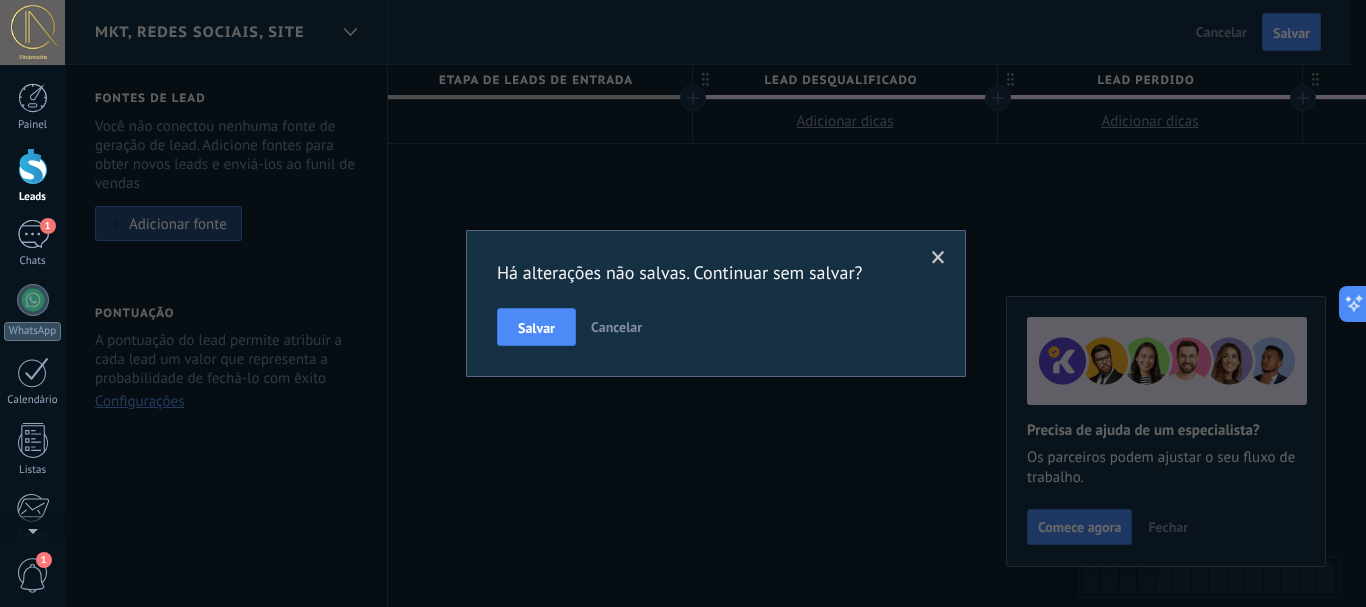 click at bounding box center (938, 258) 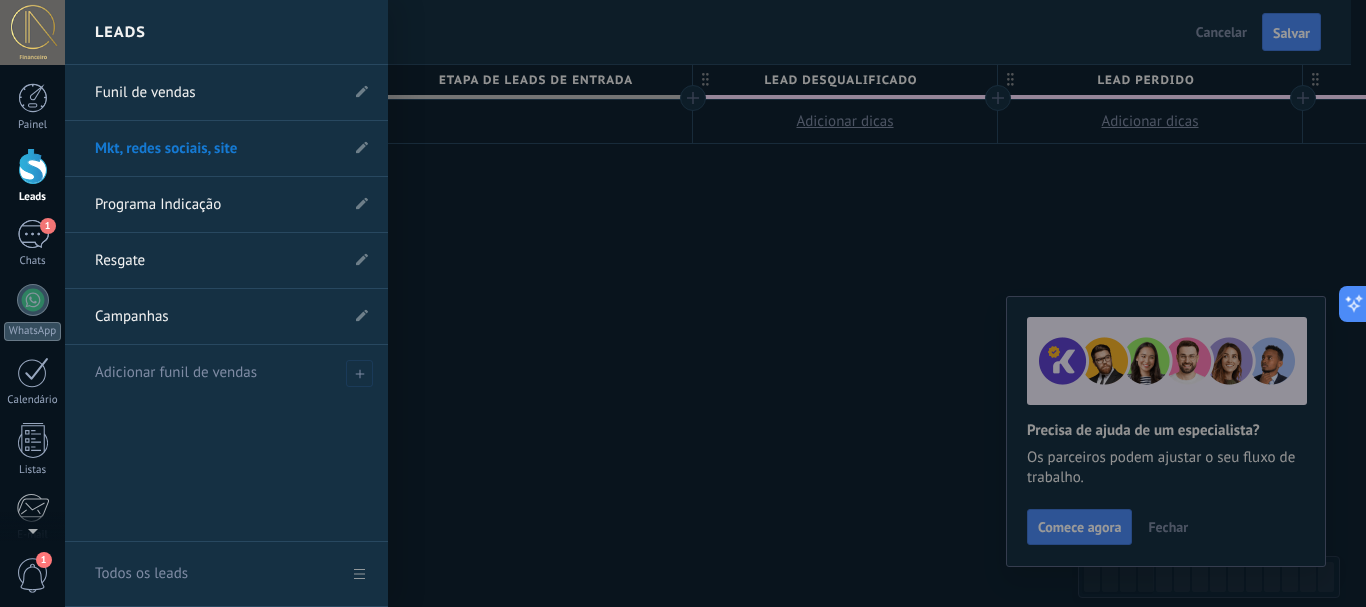 click at bounding box center [33, 166] 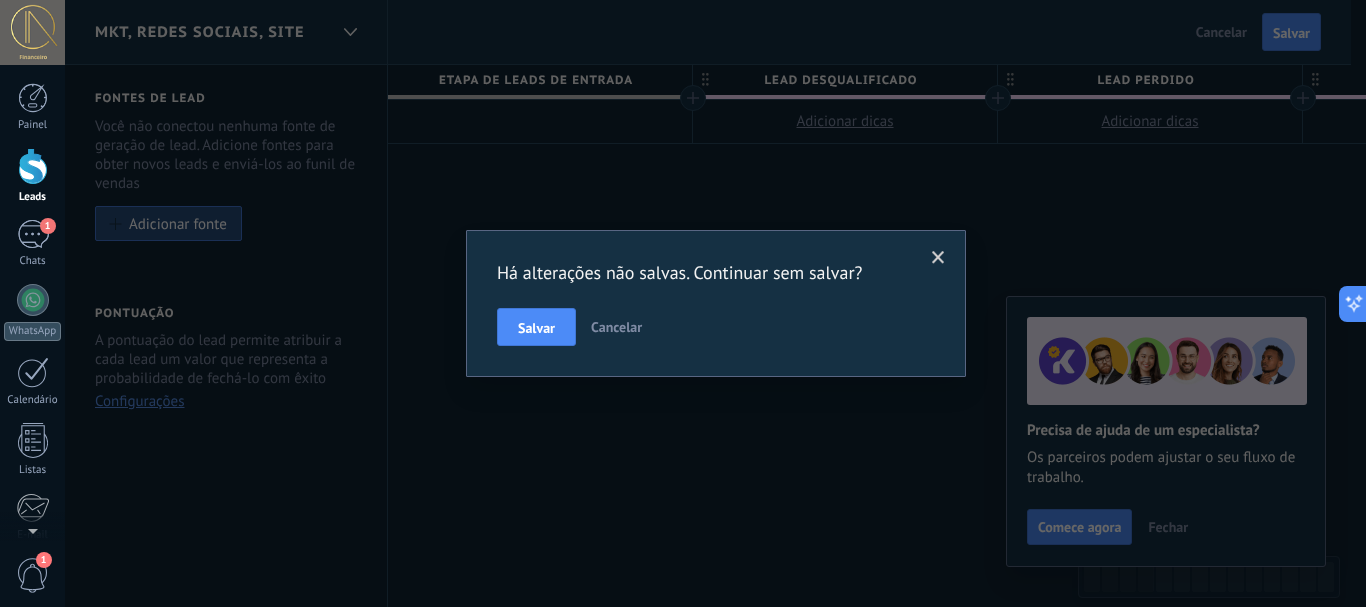 click on "Cancelar" at bounding box center (616, 327) 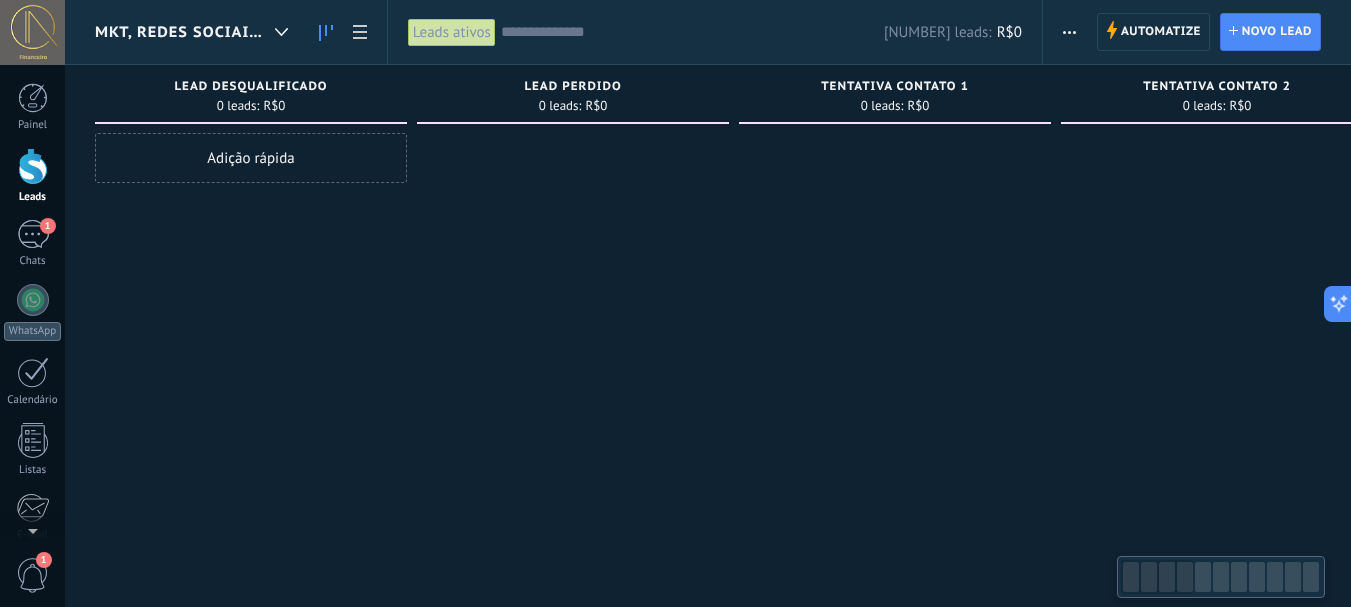 drag, startPoint x: 1271, startPoint y: 582, endPoint x: 1122, endPoint y: 581, distance: 149.00336 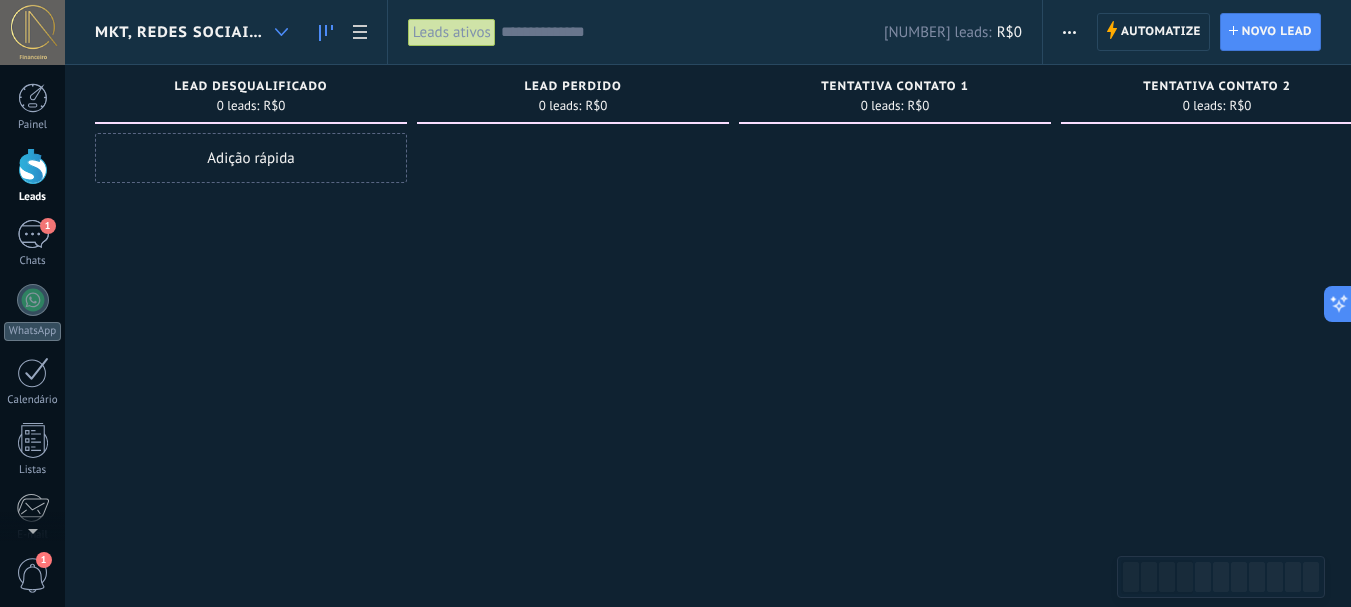 click at bounding box center (281, 32) 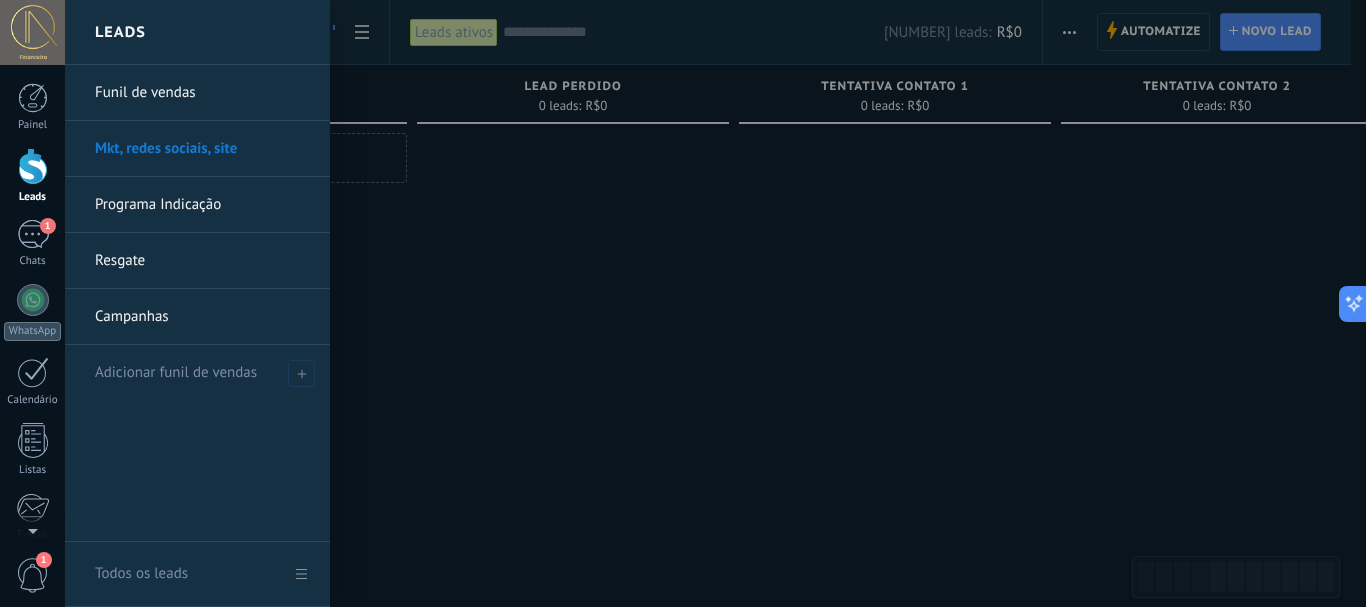 click on "Funil de vendas" at bounding box center (202, 93) 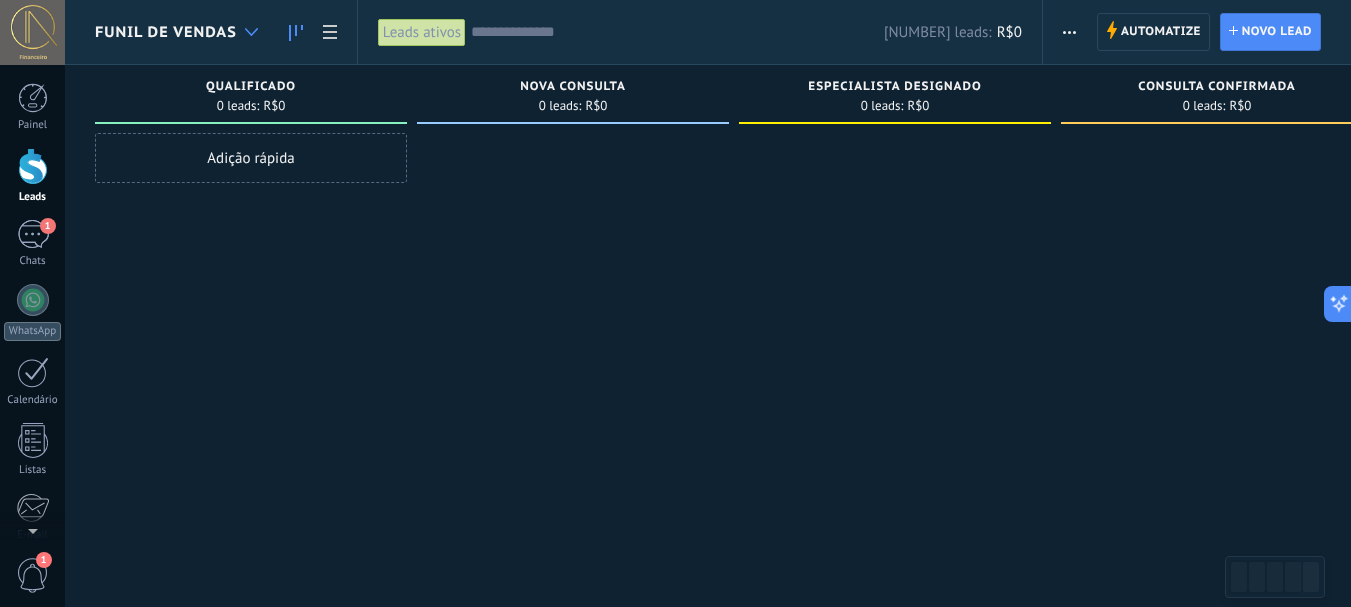 click at bounding box center (251, 32) 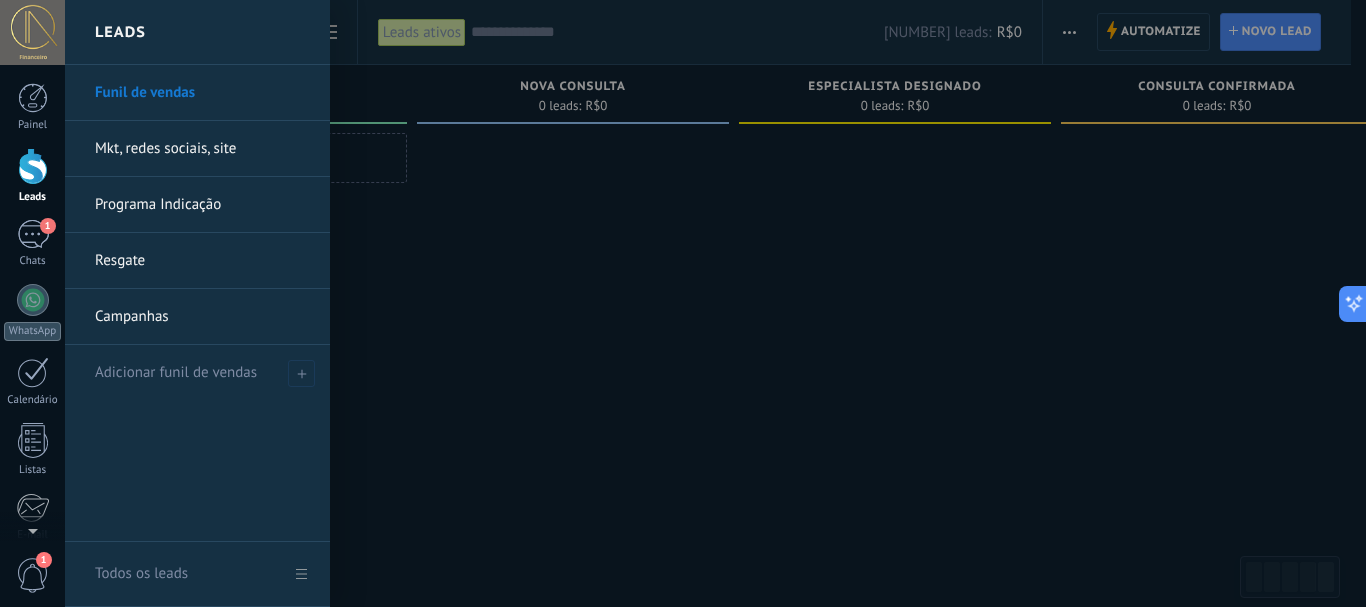 click on "Funil de vendas" at bounding box center [202, 93] 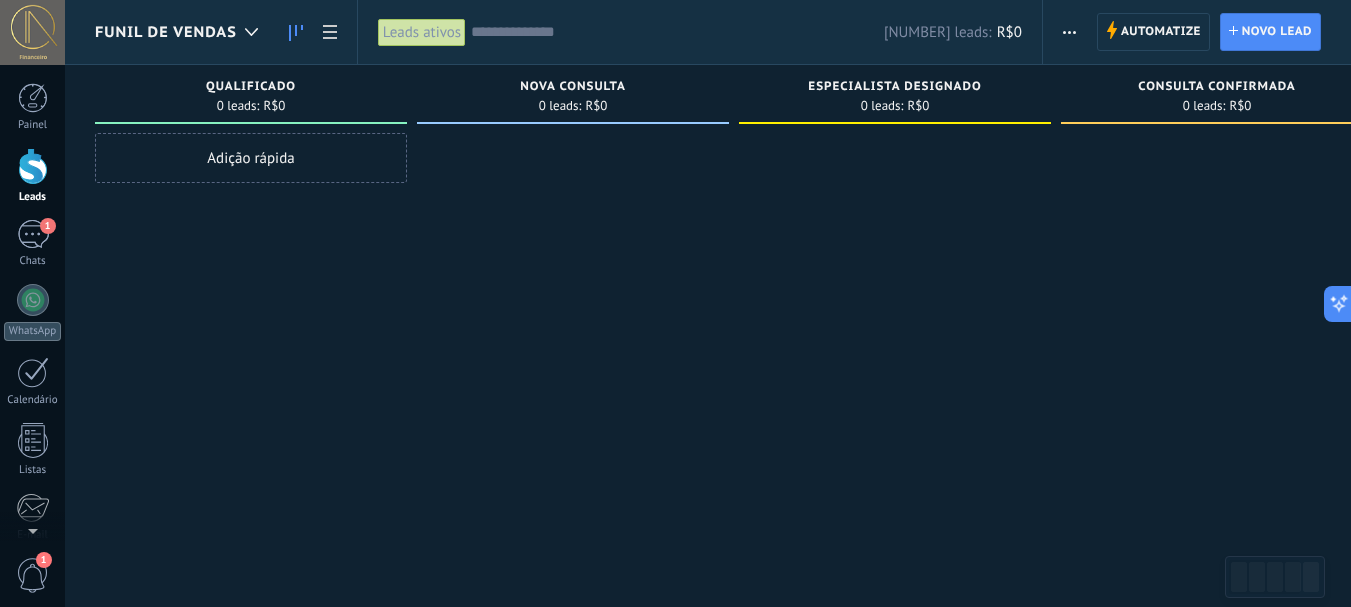 click on "Adição rápida" at bounding box center (251, 158) 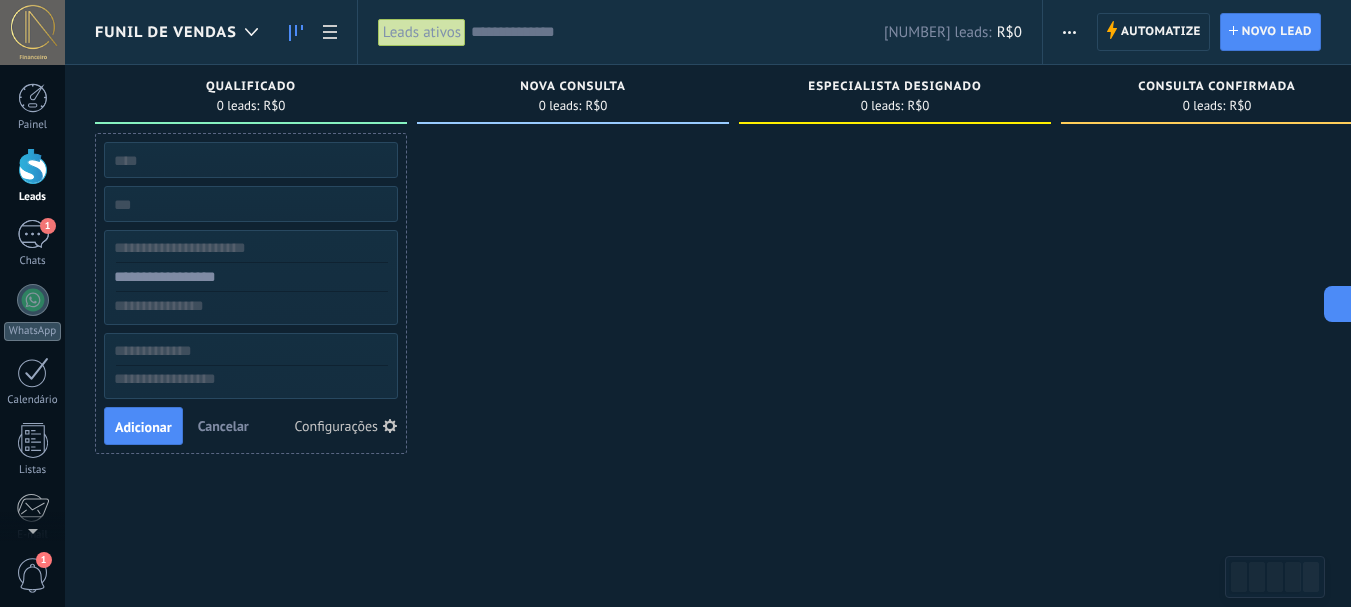 click at bounding box center (573, 306) 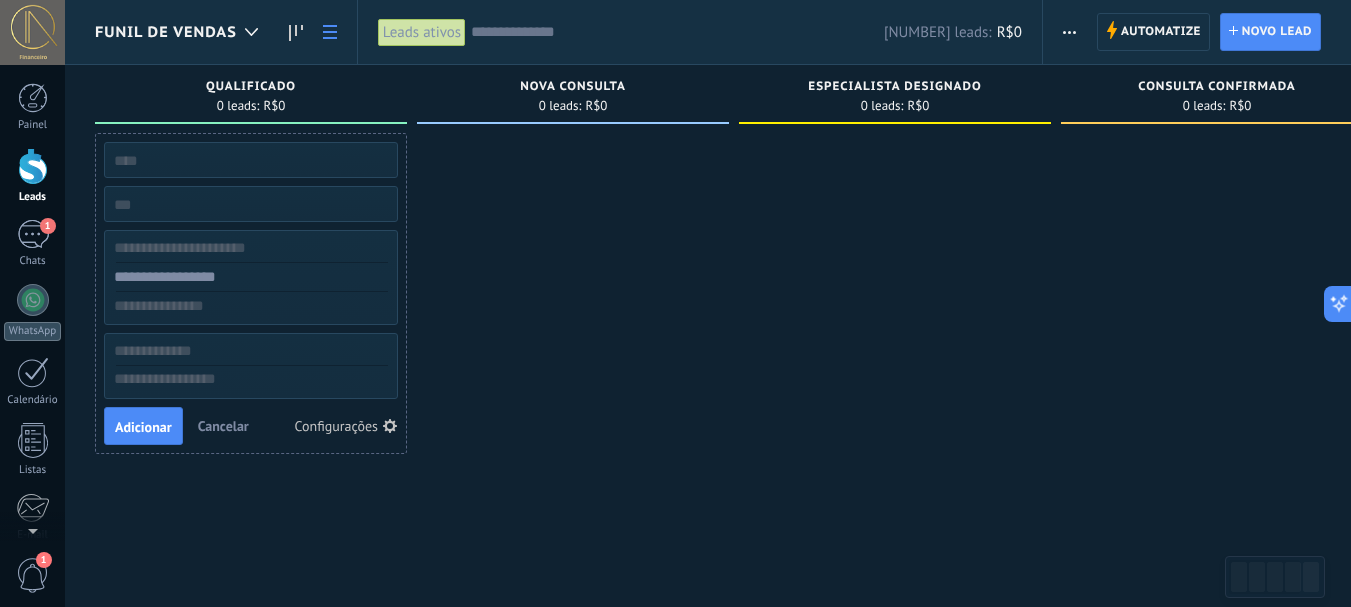 click at bounding box center [330, 32] 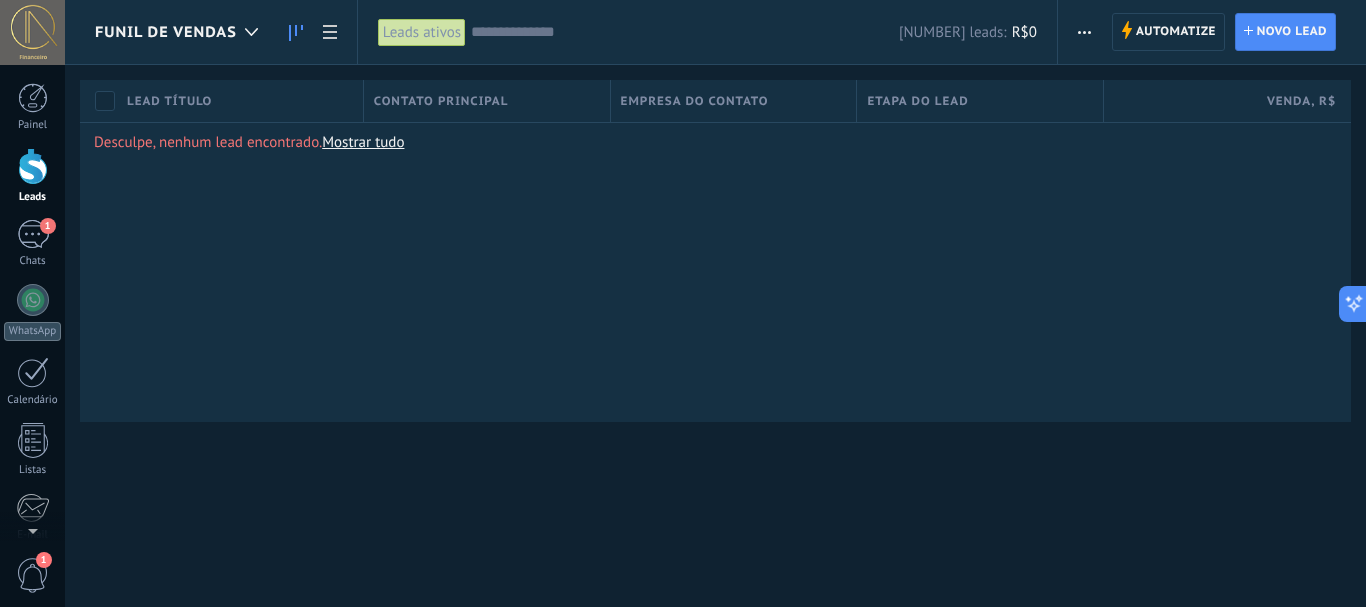 click at bounding box center (296, 33) 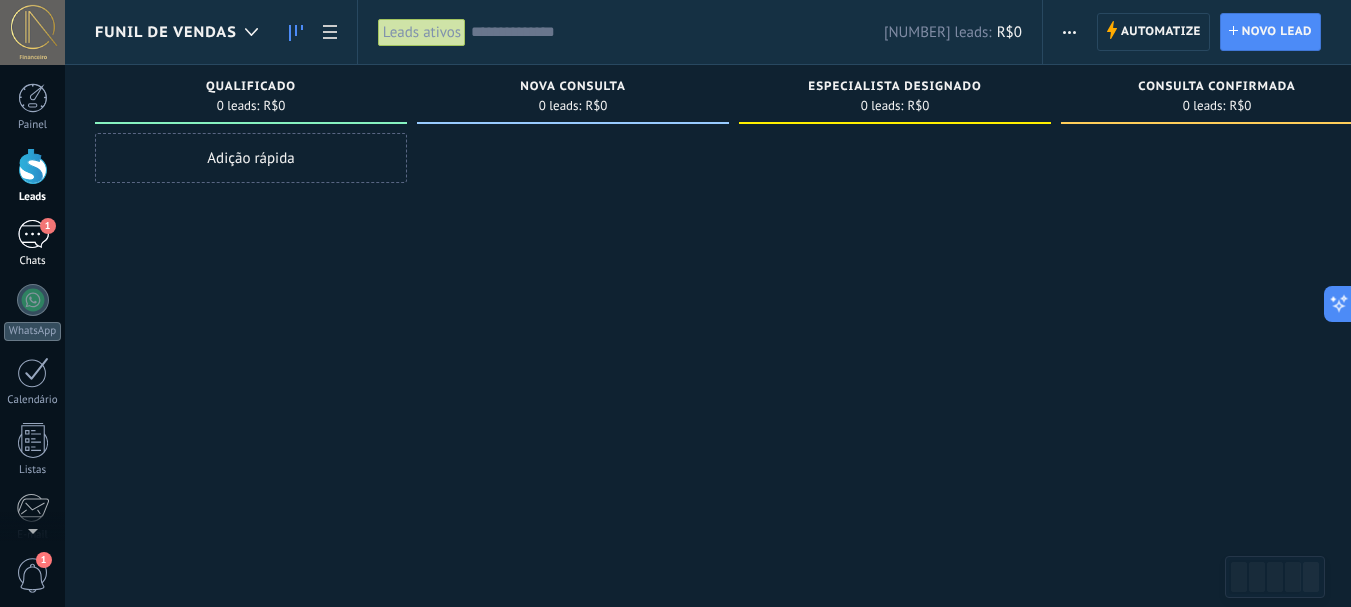 click on "1" at bounding box center [33, 234] 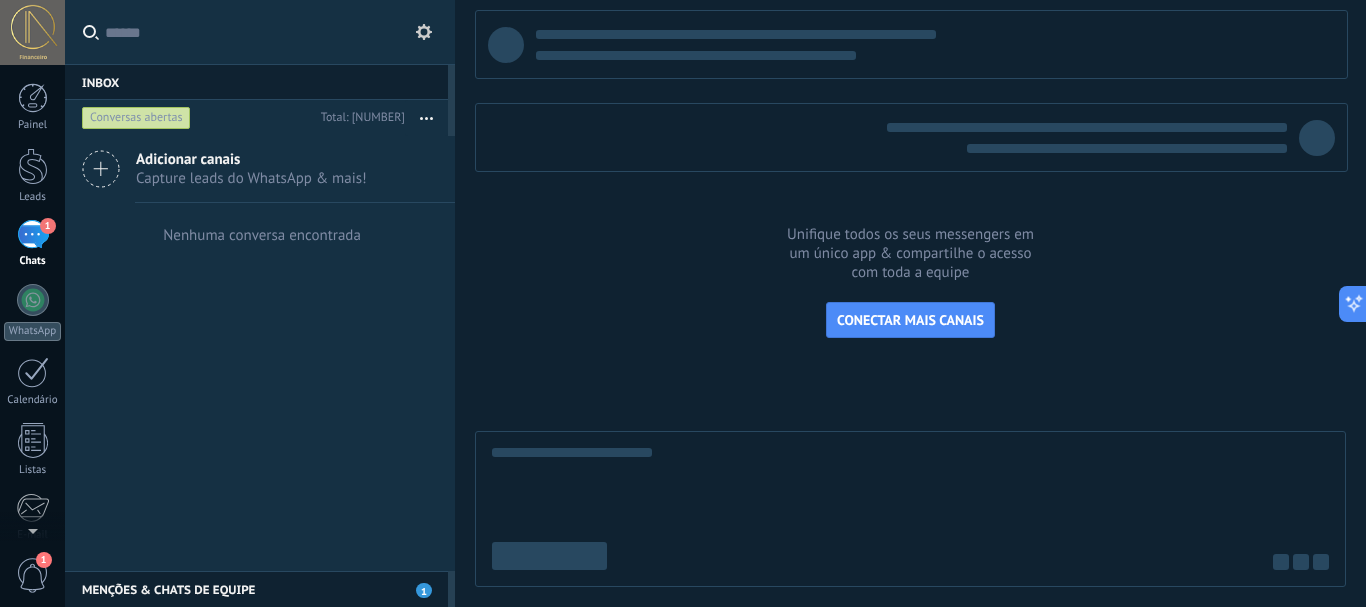 click at bounding box center (910, 298) 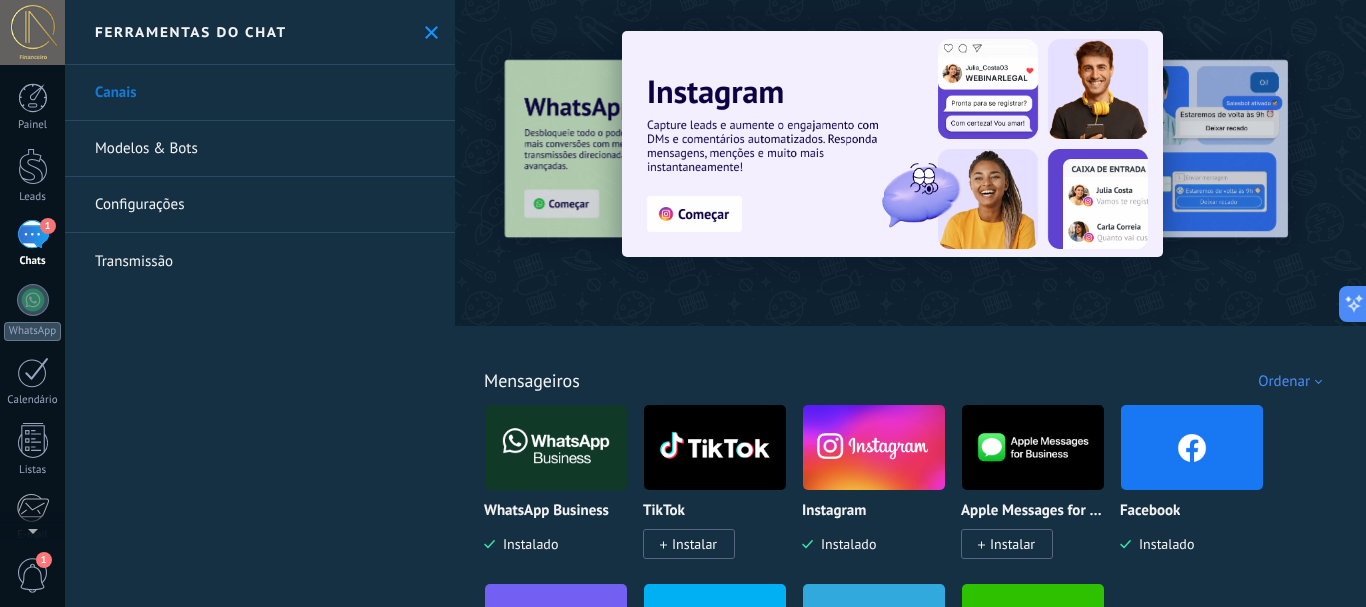 click on "Modelos & Bots" at bounding box center (260, 149) 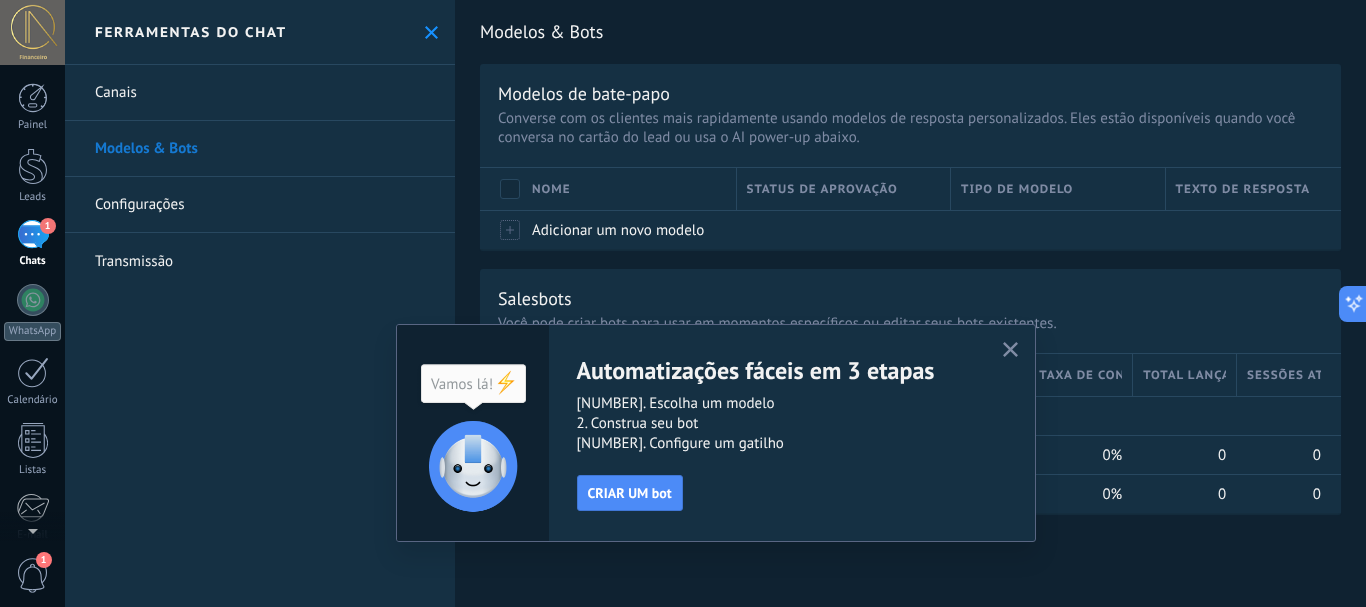 click at bounding box center [1010, 350] 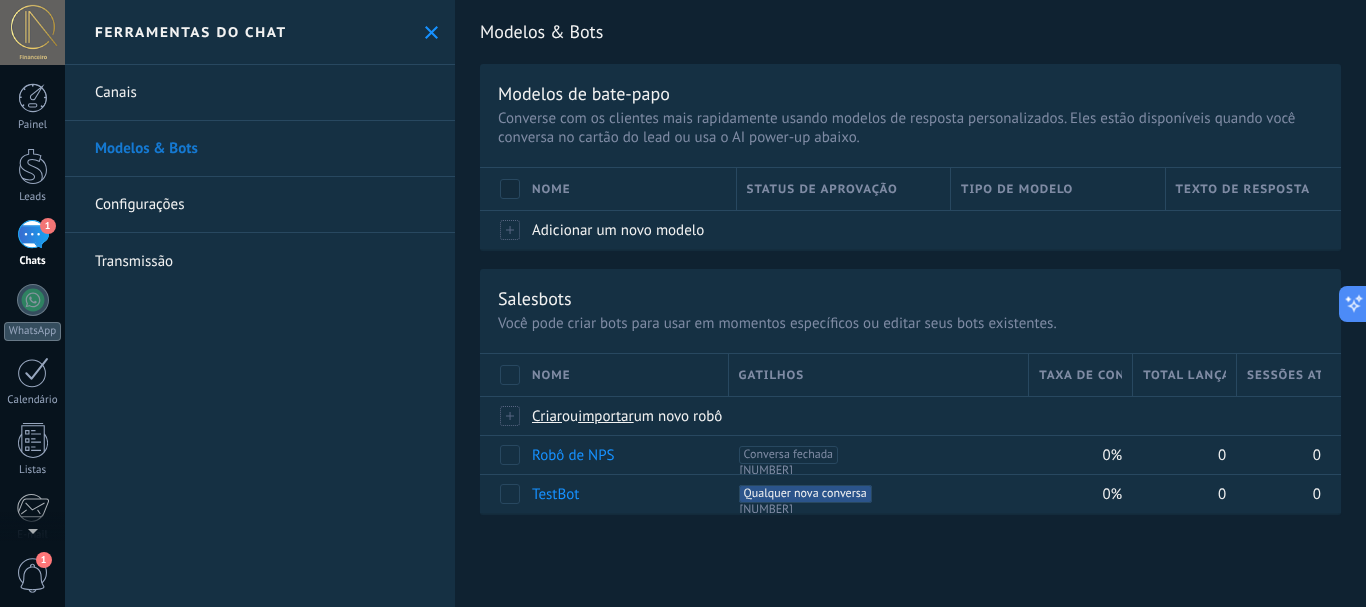 click on "Transmissão" at bounding box center [260, 261] 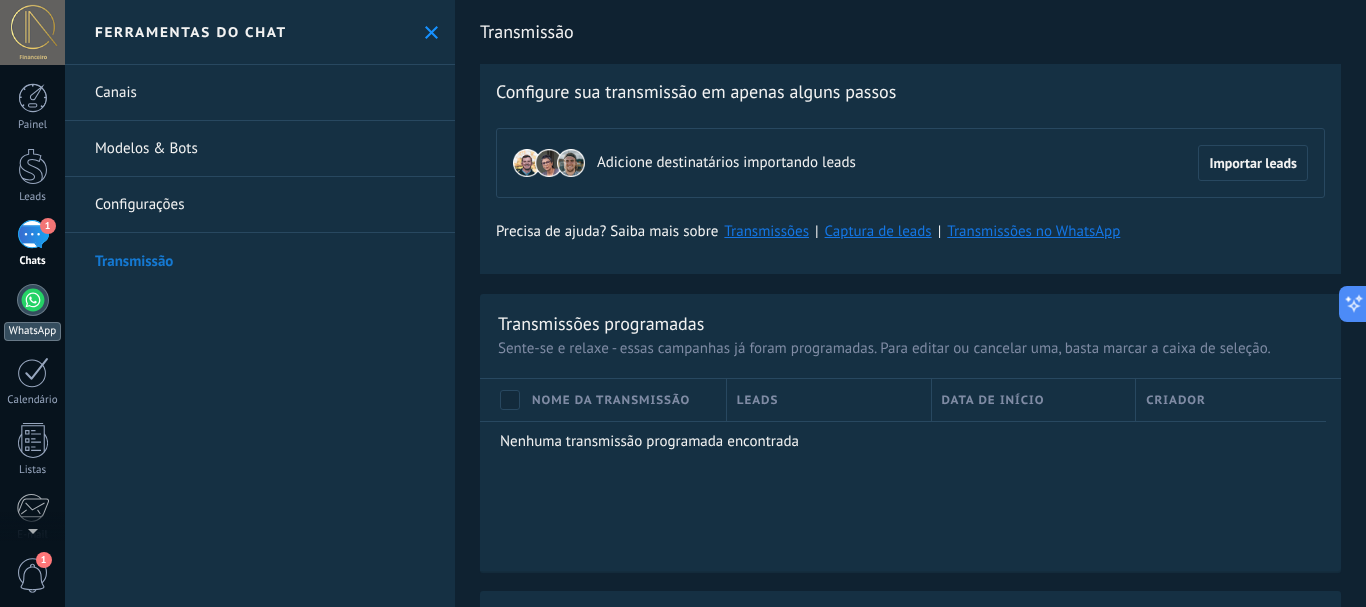 click at bounding box center (33, 300) 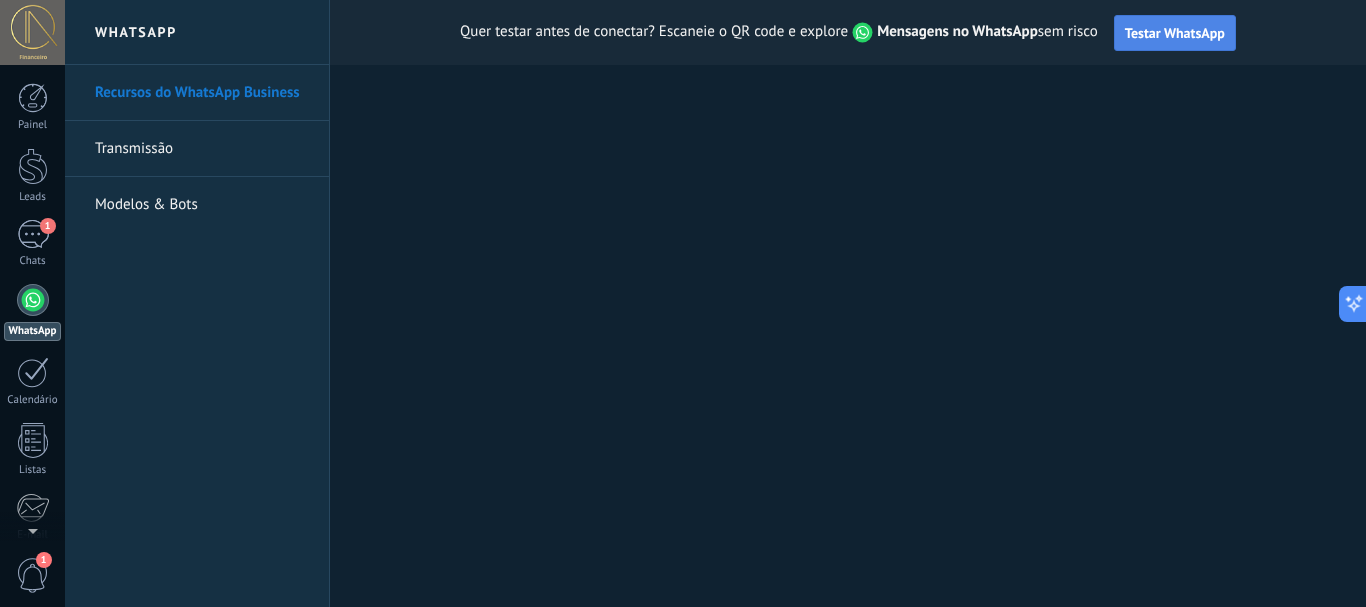 click on "Testar WhatsApp" at bounding box center (1175, 33) 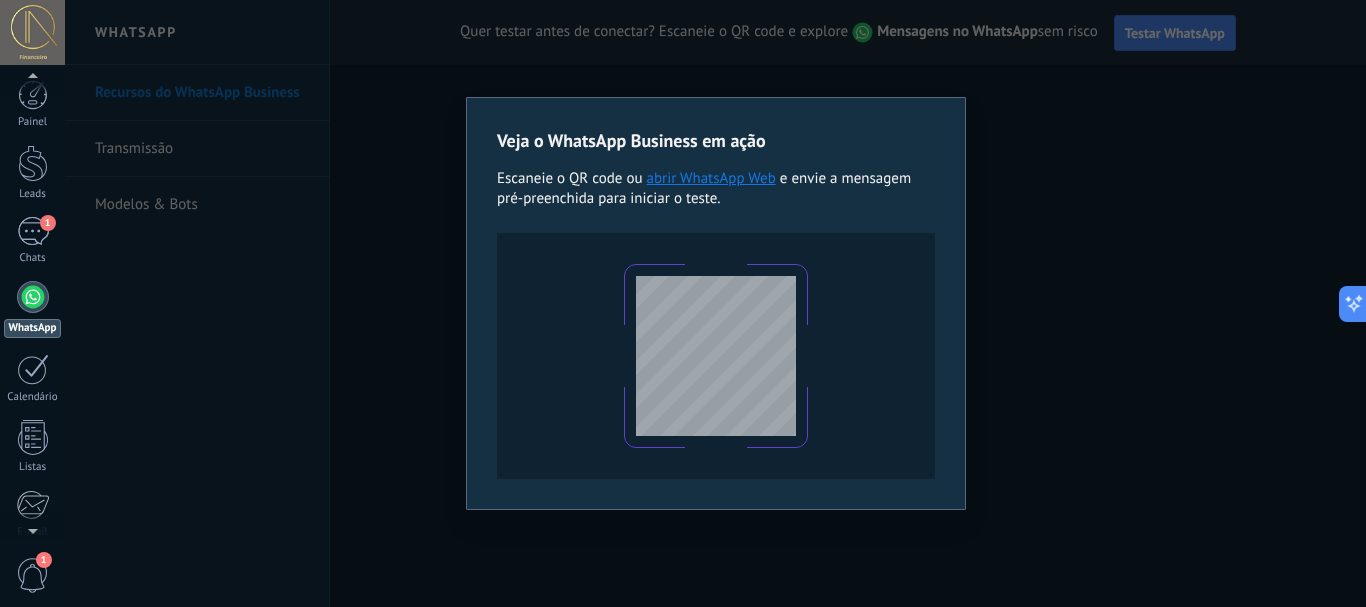 scroll, scrollTop: 0, scrollLeft: 0, axis: both 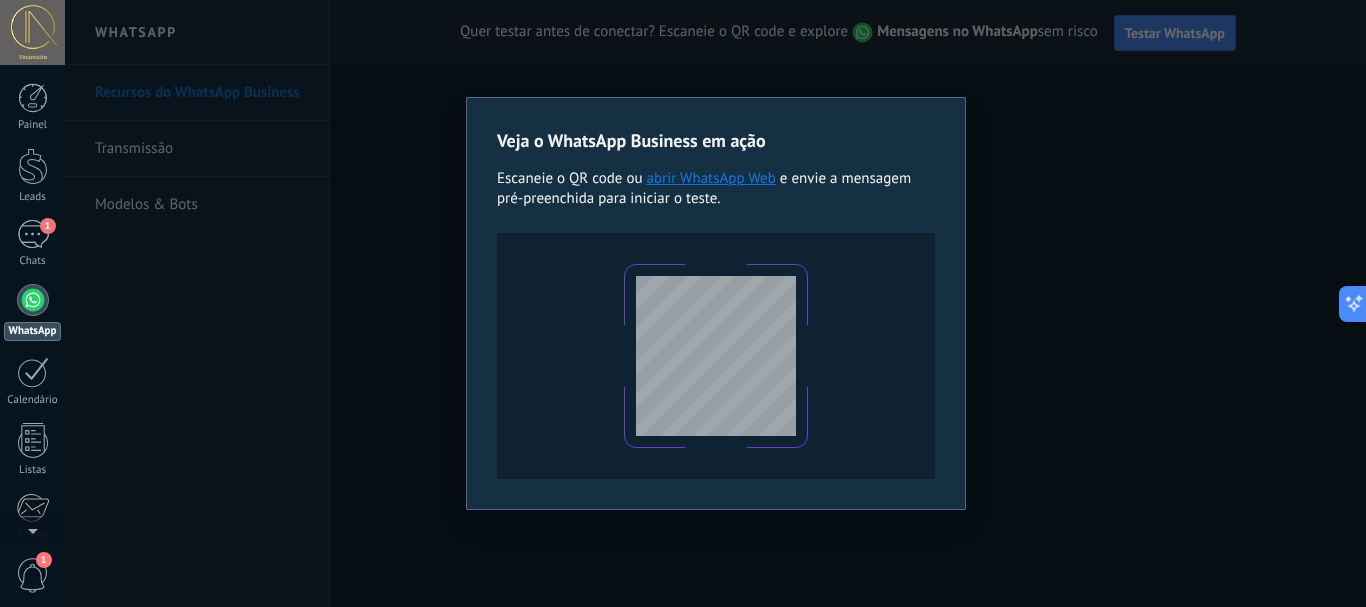 click on "Veja o WhatsApp Business em ação Escaneie o QR code ou   abrir WhatsApp Web   e envie a mensagem pré-preenchida para iniciar o teste." at bounding box center (715, 303) 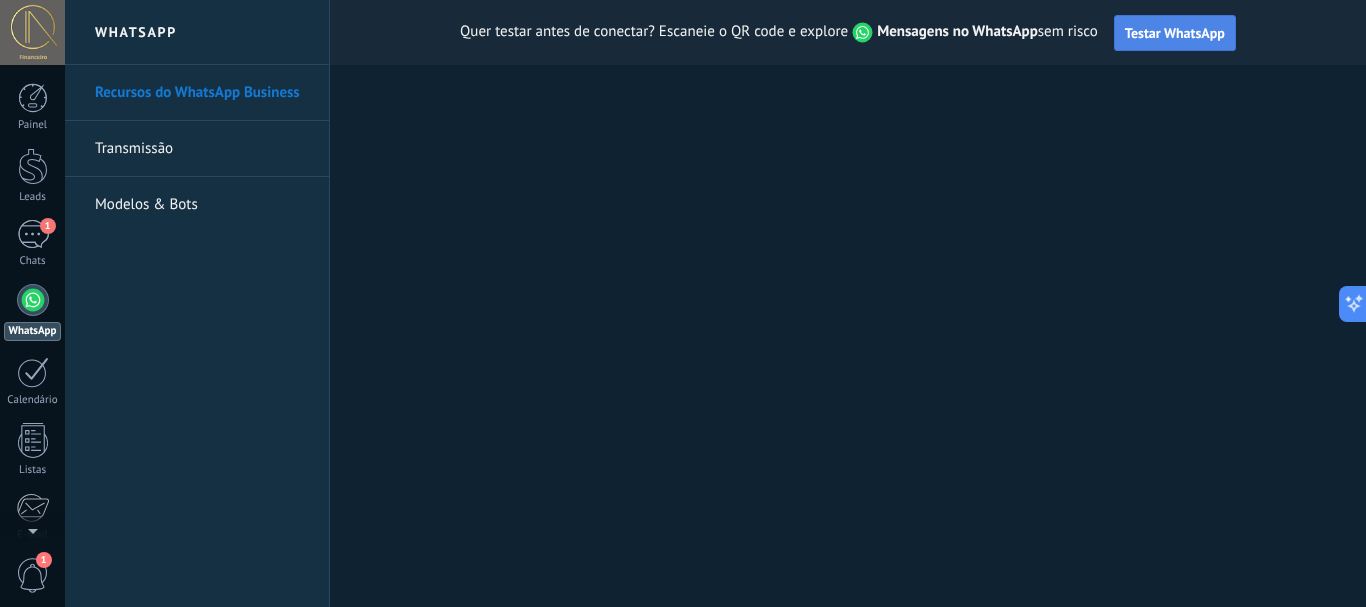 click on "Testar WhatsApp" at bounding box center [1175, 33] 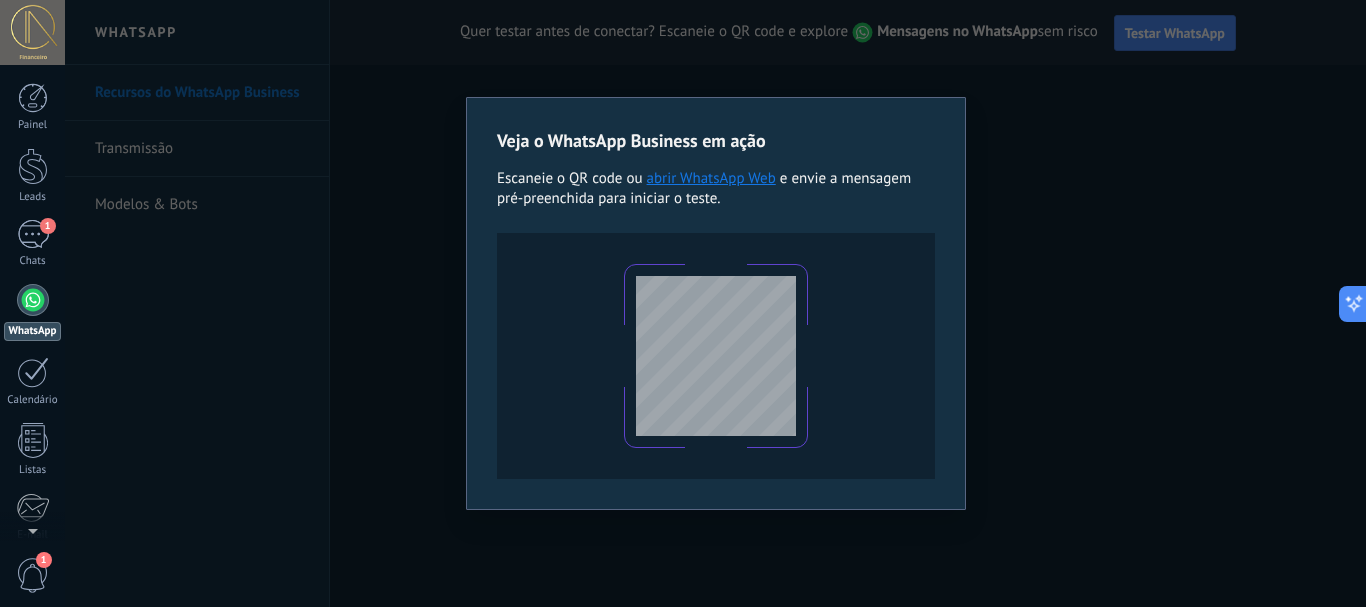 click on "Veja o WhatsApp Business em ação Escaneie o QR code ou   abrir WhatsApp Web   e envie a mensagem pré-preenchida para iniciar o teste." at bounding box center [715, 303] 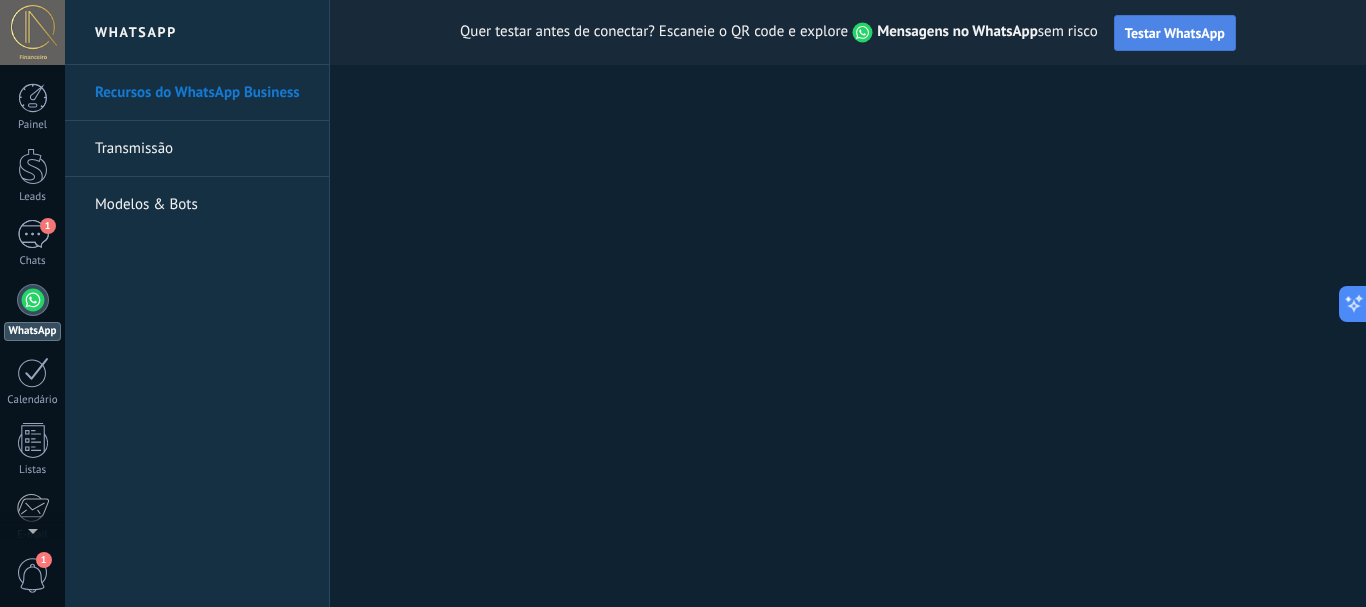click on "Testar WhatsApp" at bounding box center [1175, 33] 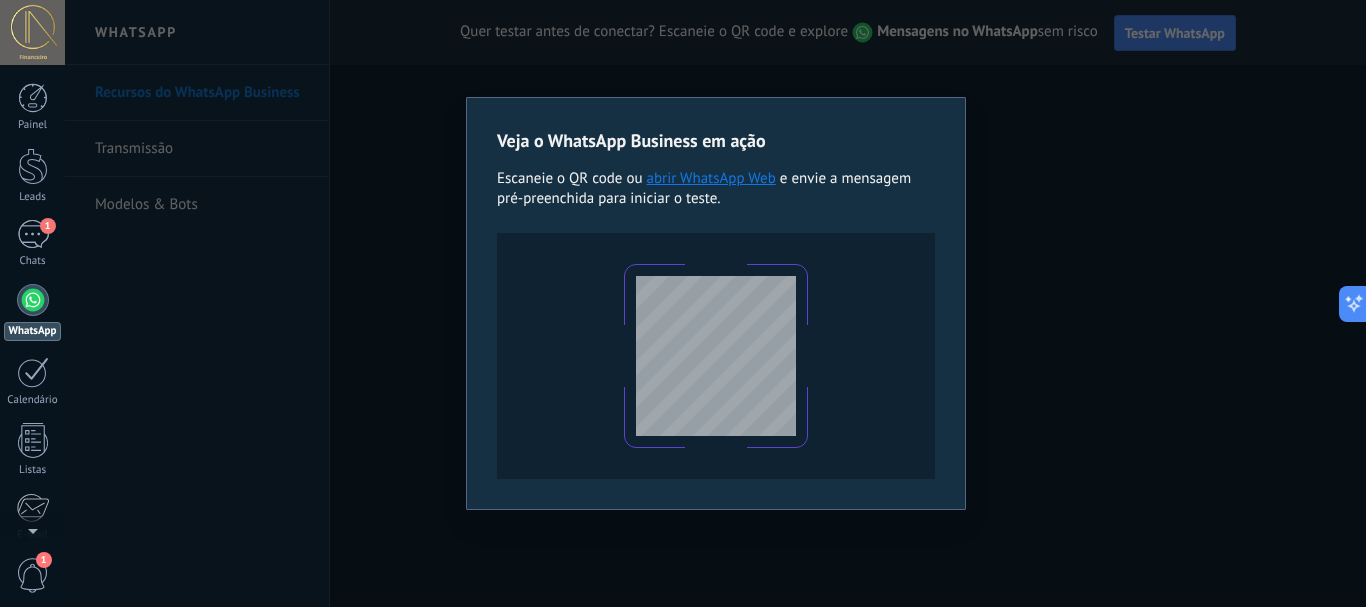 click at bounding box center (716, 356) 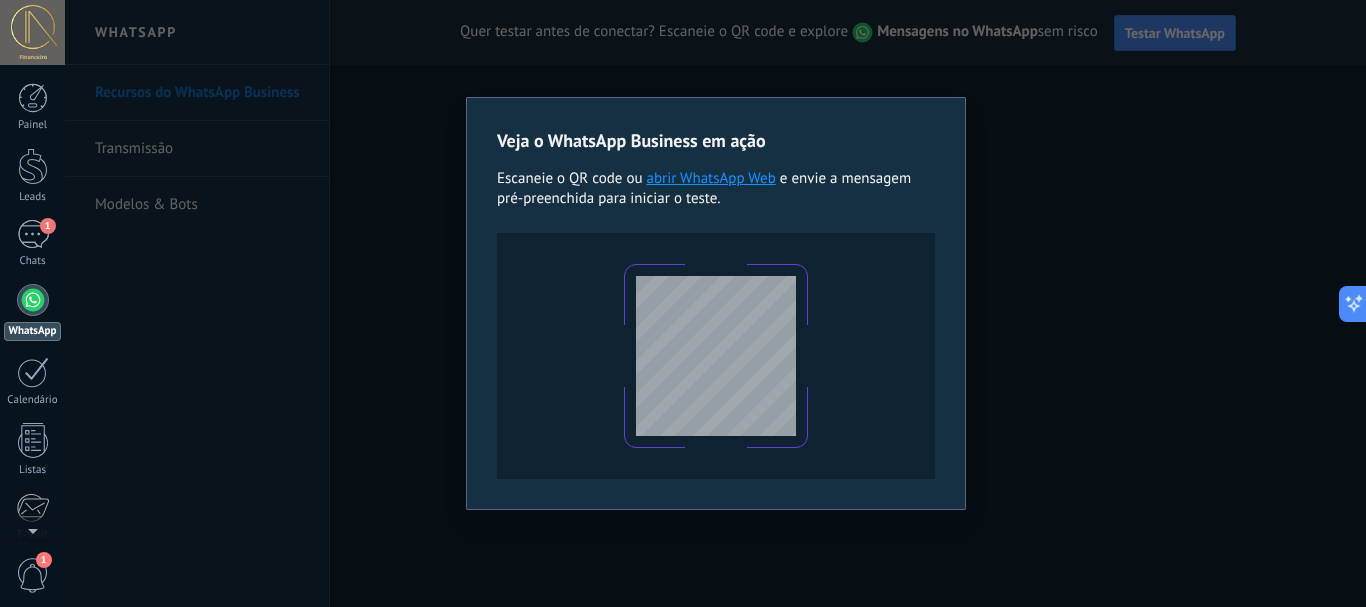 click on "abrir WhatsApp Web" at bounding box center (711, 178) 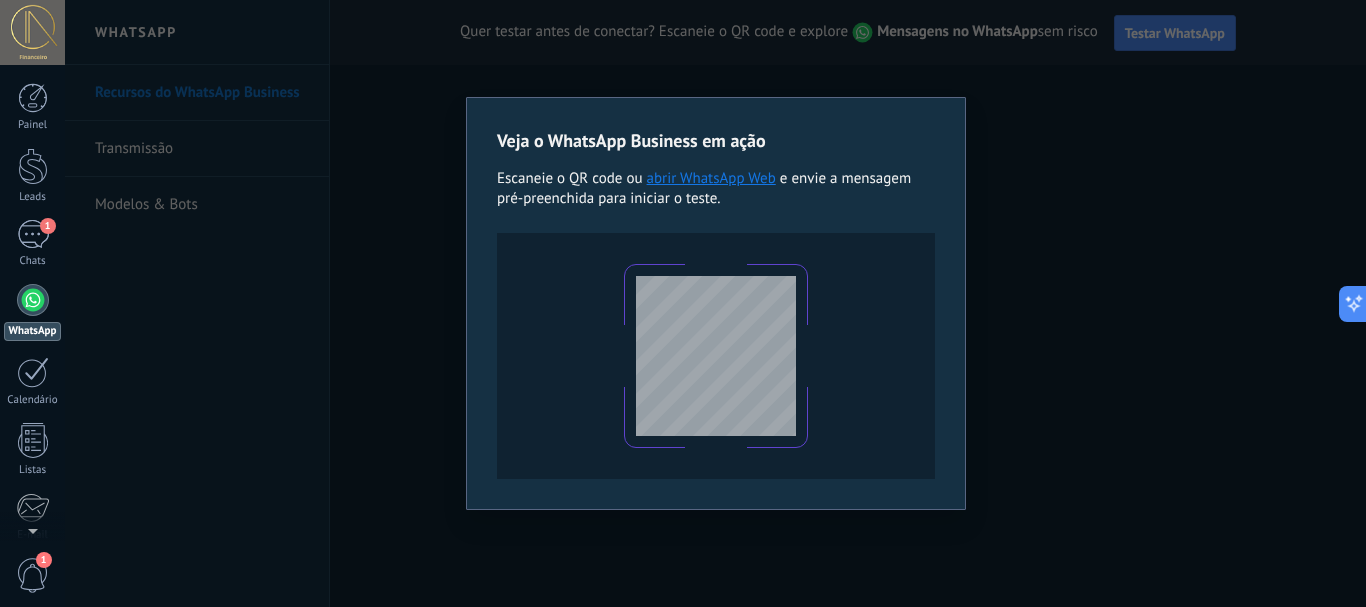 click at bounding box center (716, 356) 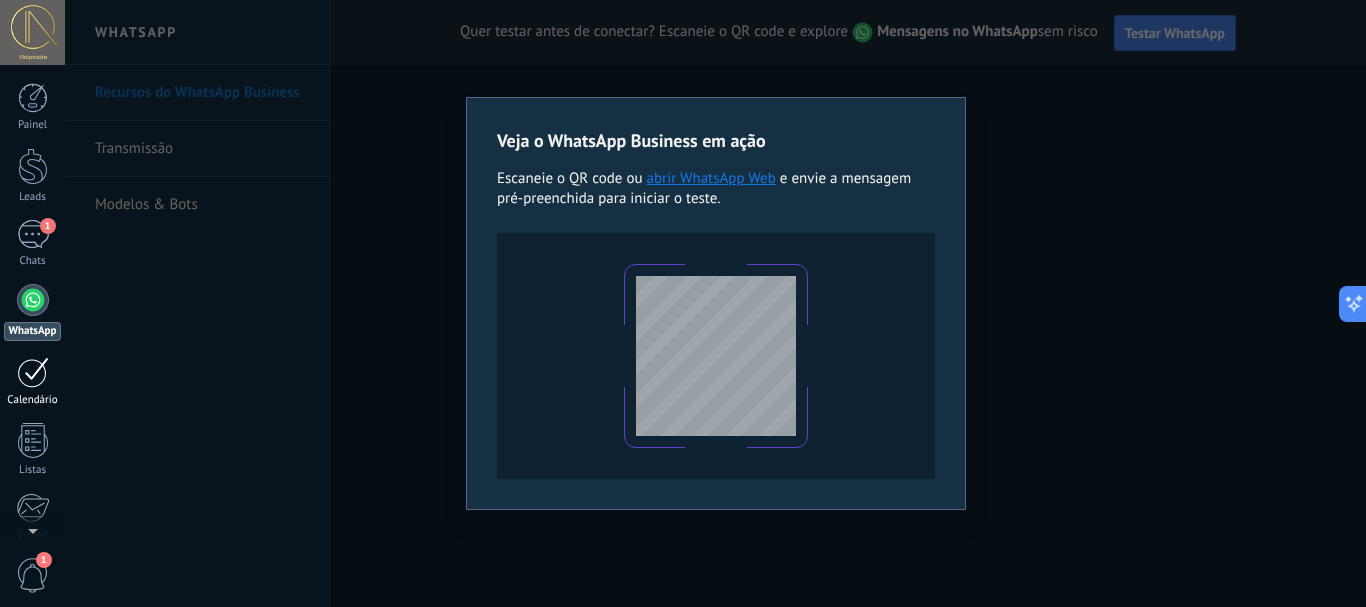 click at bounding box center [33, 372] 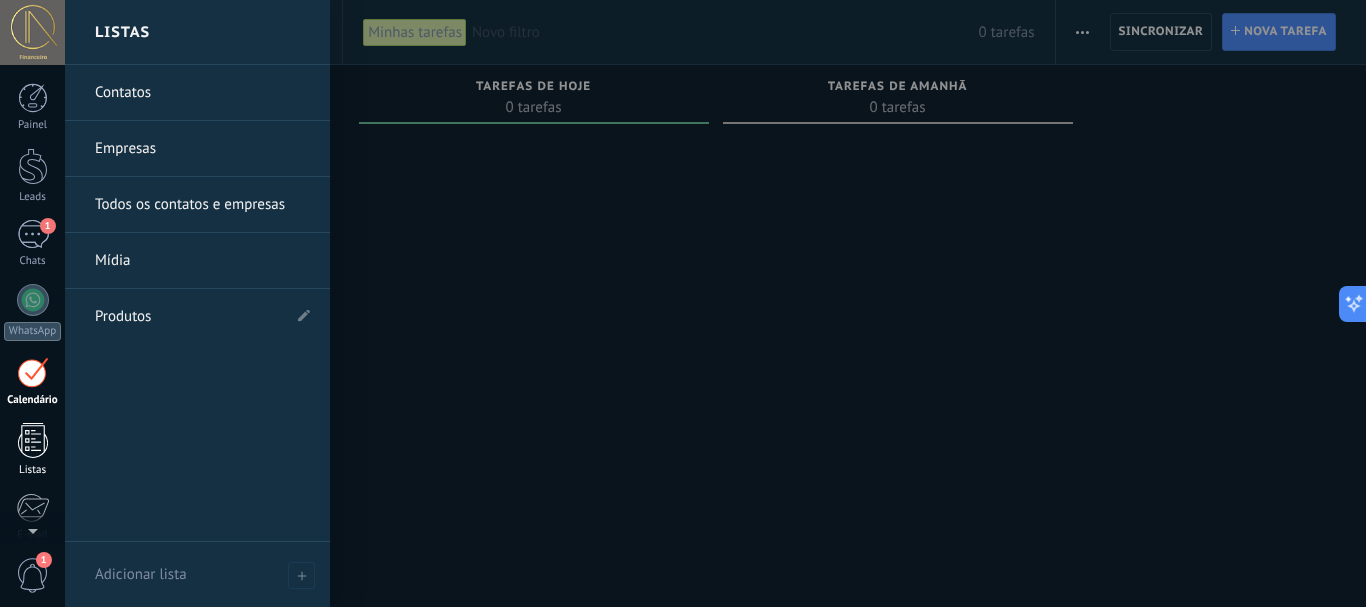 click at bounding box center [33, 440] 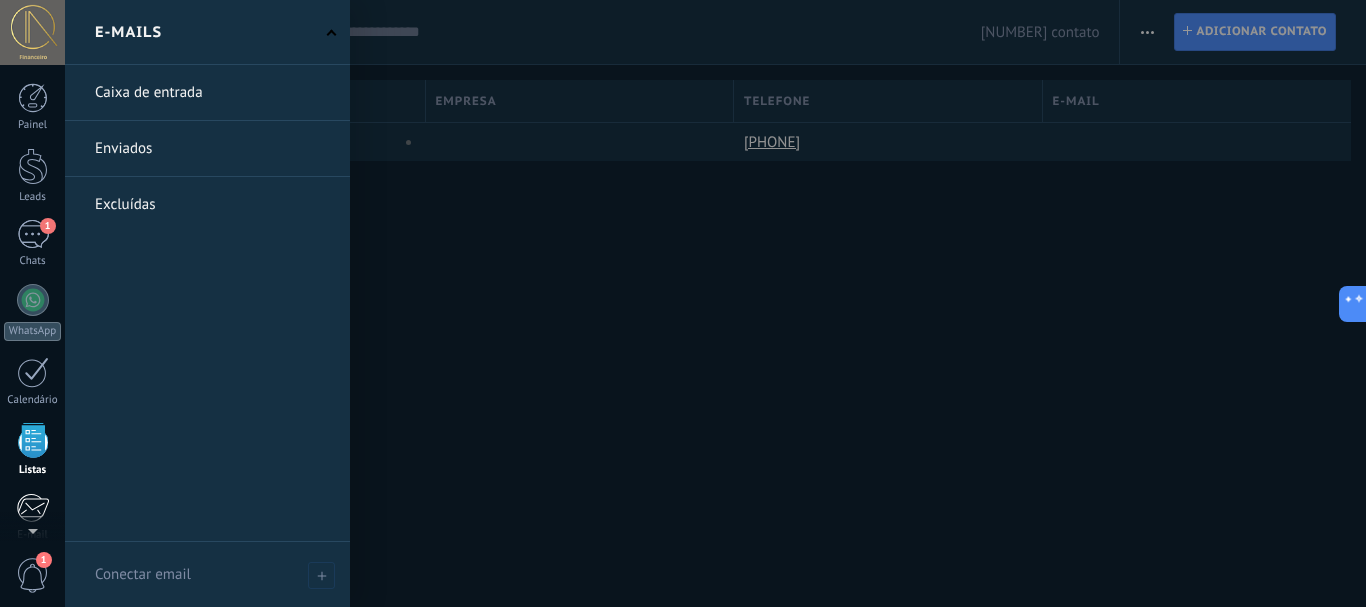 click at bounding box center [32, 508] 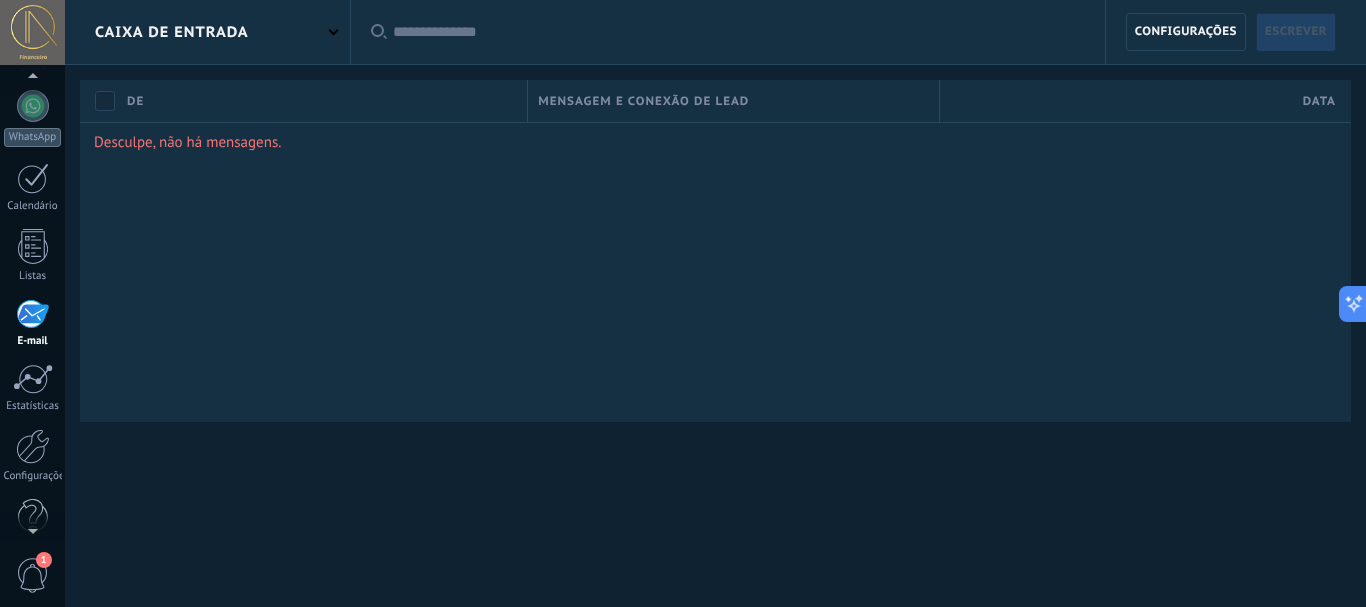 scroll, scrollTop: 225, scrollLeft: 0, axis: vertical 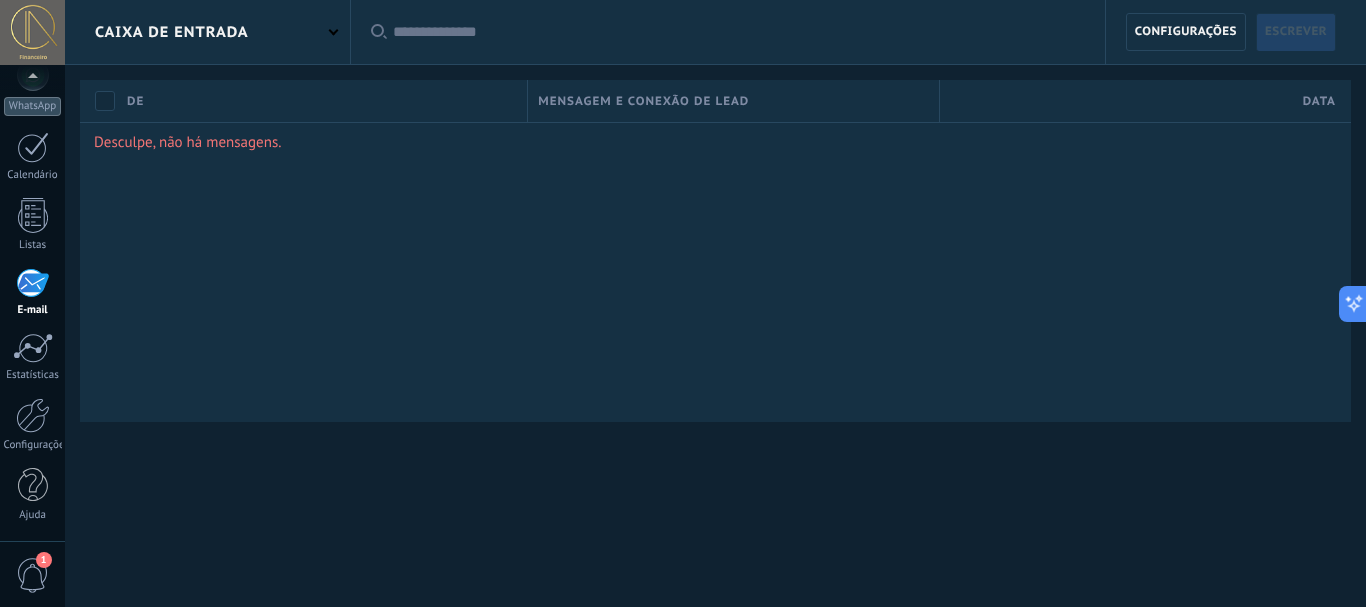 click on "1" at bounding box center [33, 575] 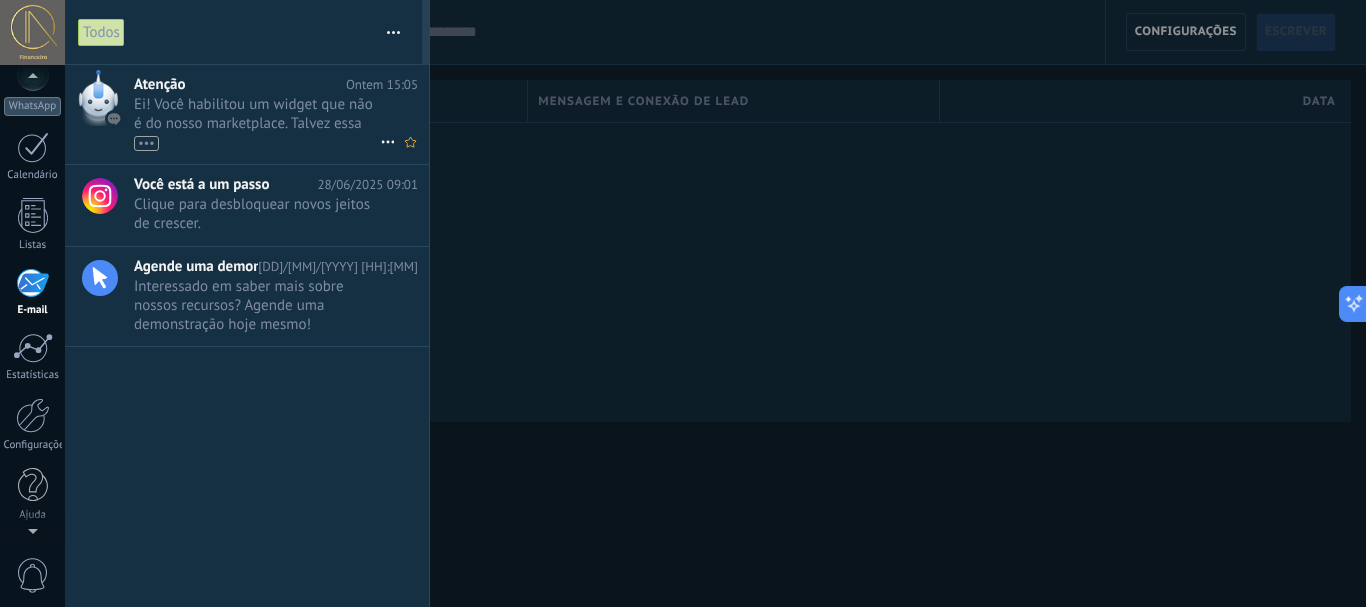 scroll, scrollTop: 194, scrollLeft: 0, axis: vertical 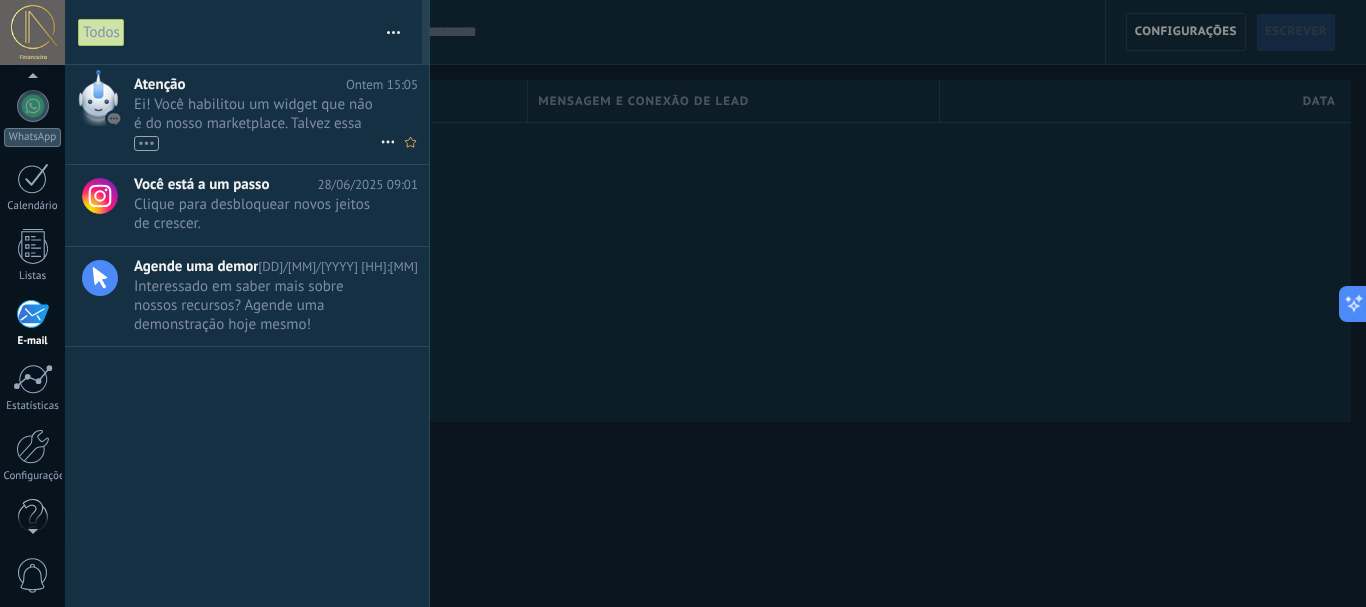 click on "•••" at bounding box center (146, 143) 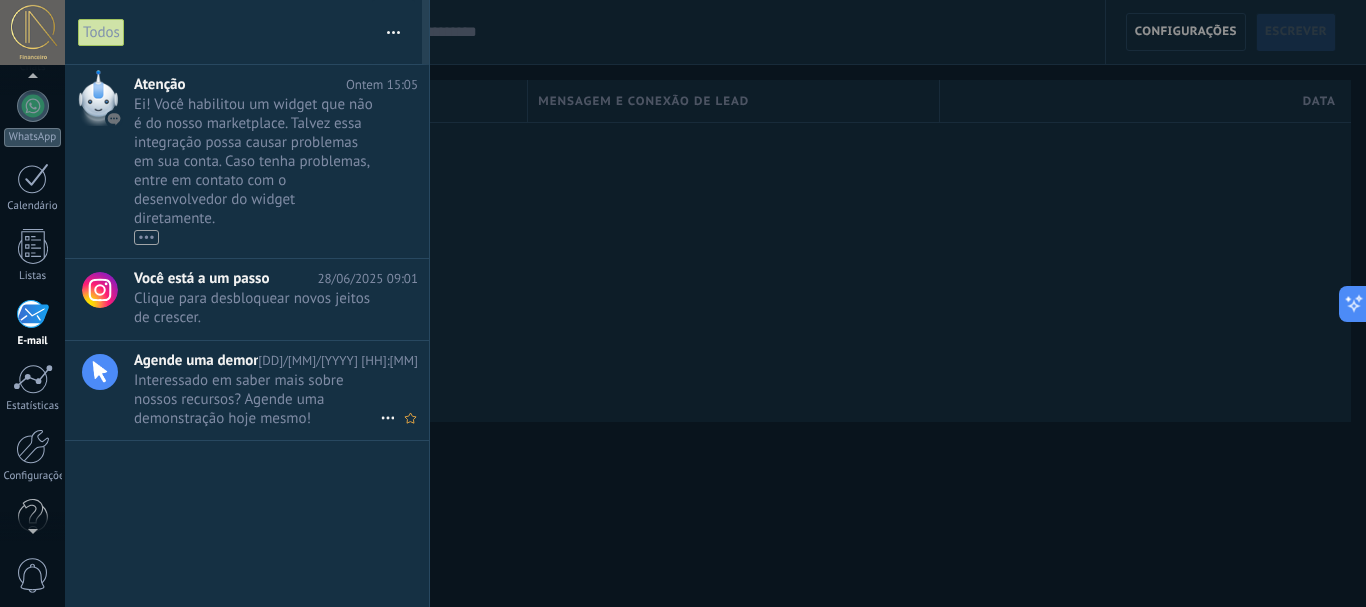 click on "Interessado em saber mais sobre nossos recursos? Agende uma demonstração hoje mesmo!
•••" at bounding box center (257, 399) 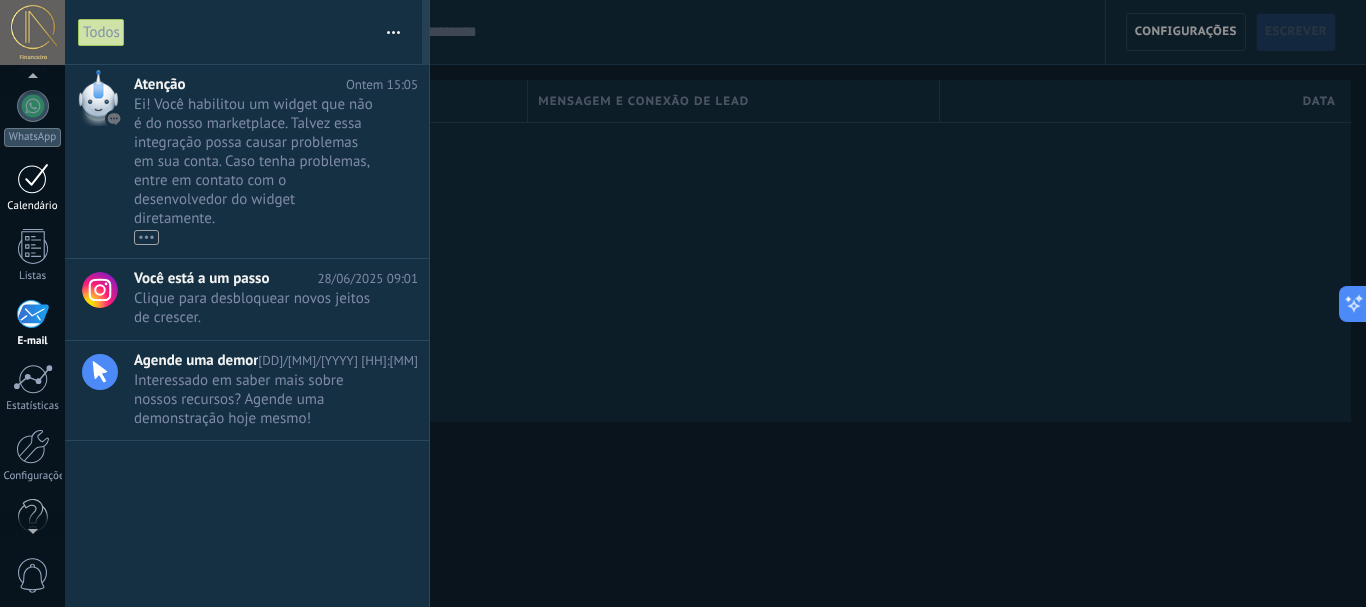 click on "Calendário" at bounding box center [32, 188] 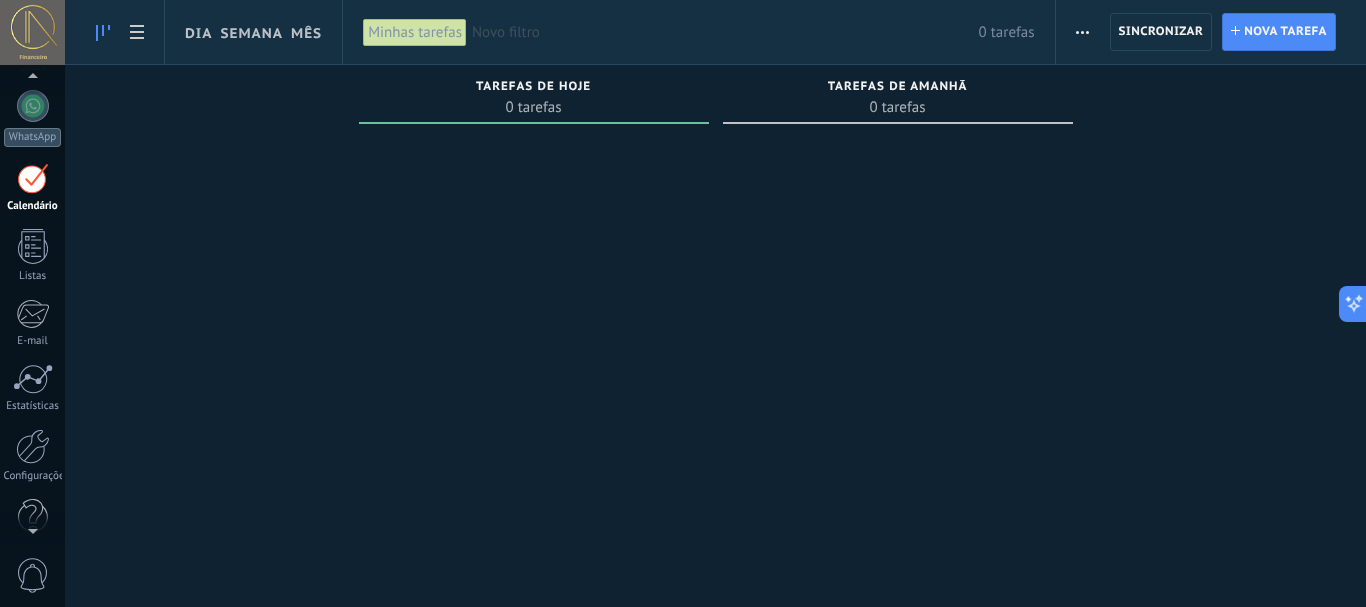 scroll, scrollTop: 58, scrollLeft: 0, axis: vertical 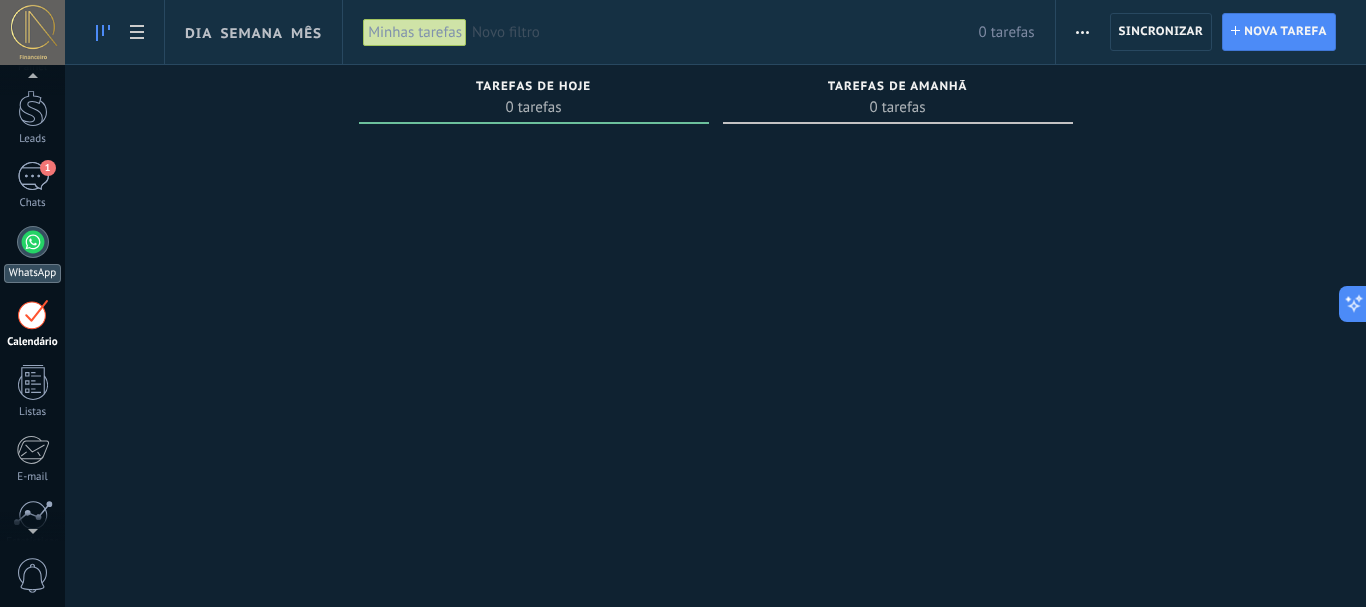 click at bounding box center (33, 242) 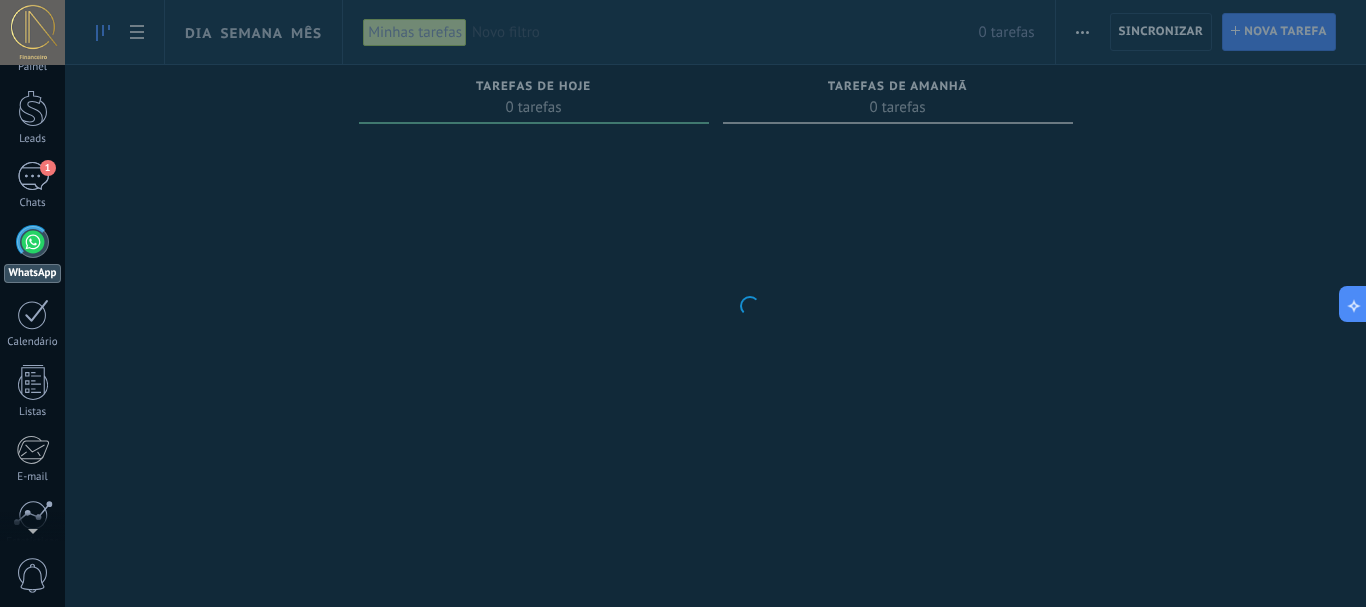 scroll, scrollTop: 0, scrollLeft: 0, axis: both 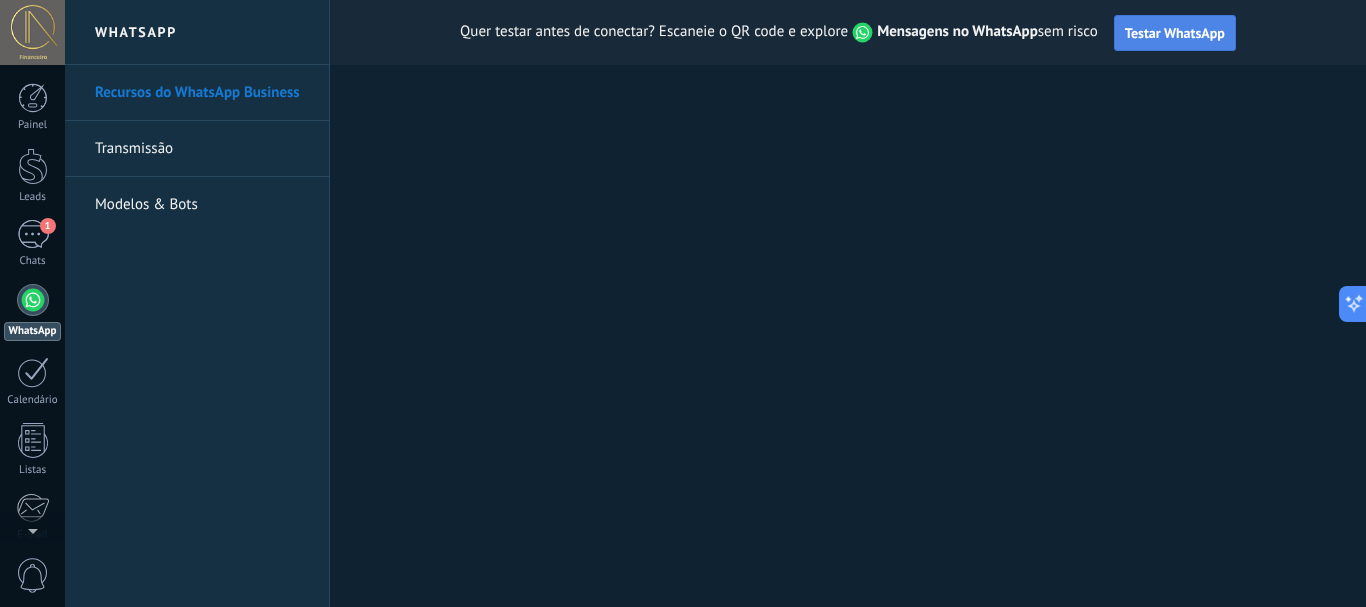 click on "Testar WhatsApp" at bounding box center [1175, 33] 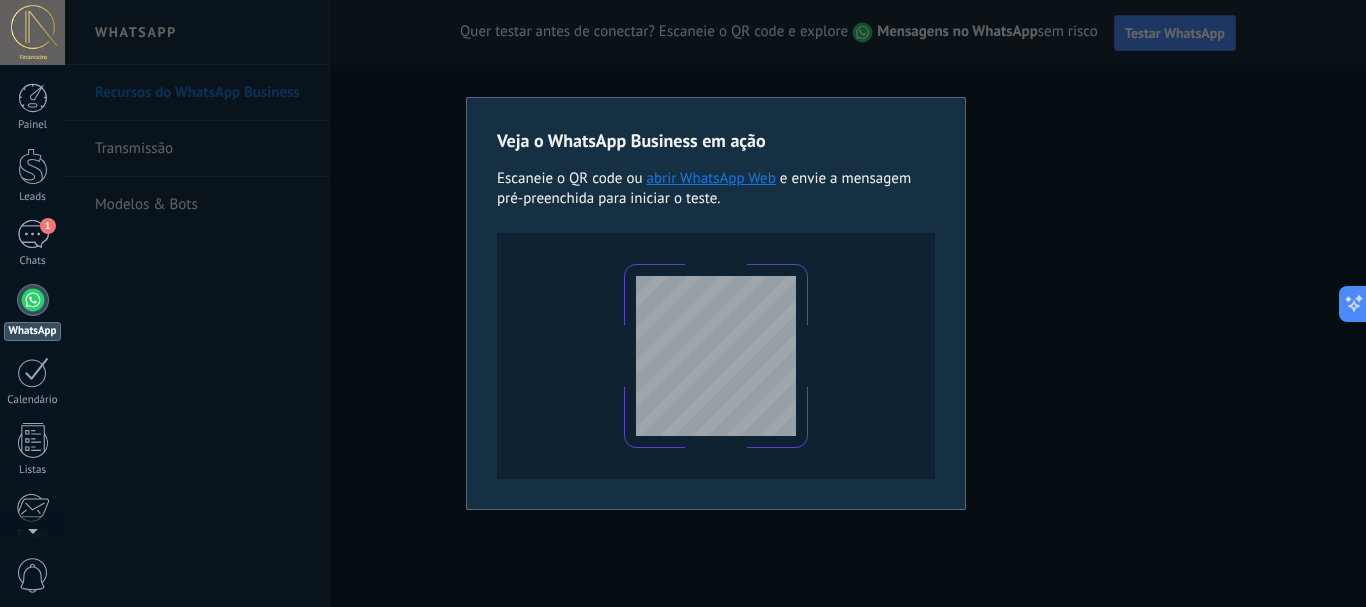 click on "Veja o WhatsApp Business em ação Escaneie o QR code ou   abrir WhatsApp Web   e envie a mensagem pré-preenchida para iniciar o teste." at bounding box center [715, 303] 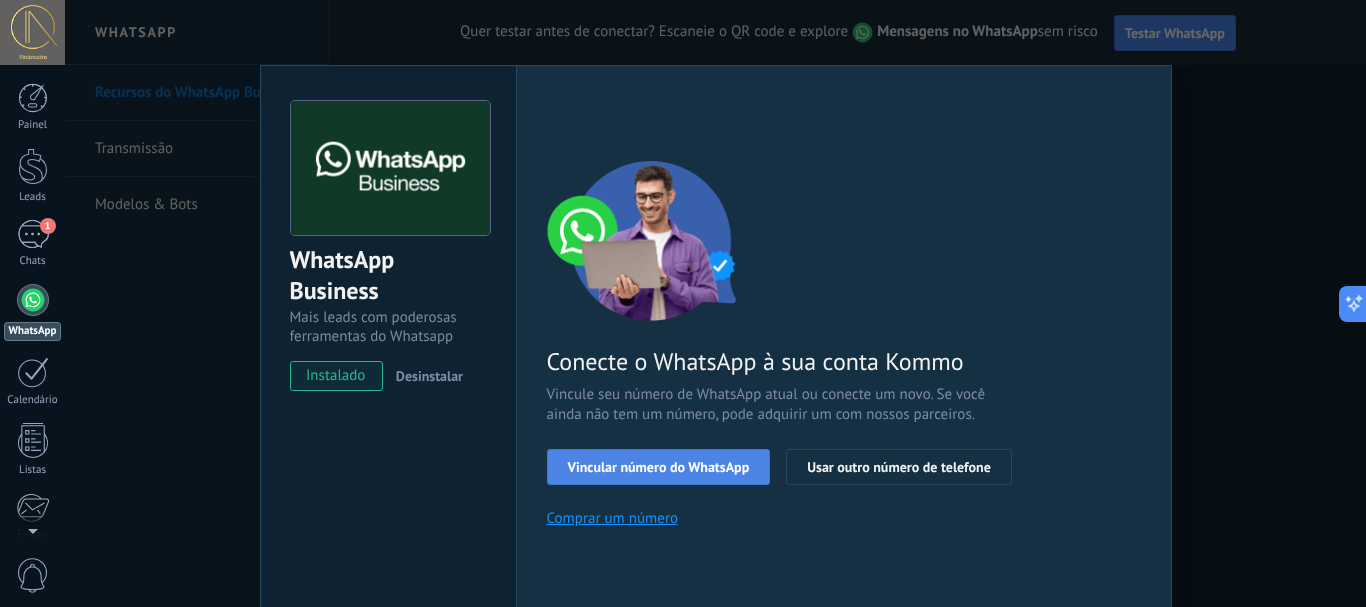 click on "Vincular número do WhatsApp" at bounding box center (659, 467) 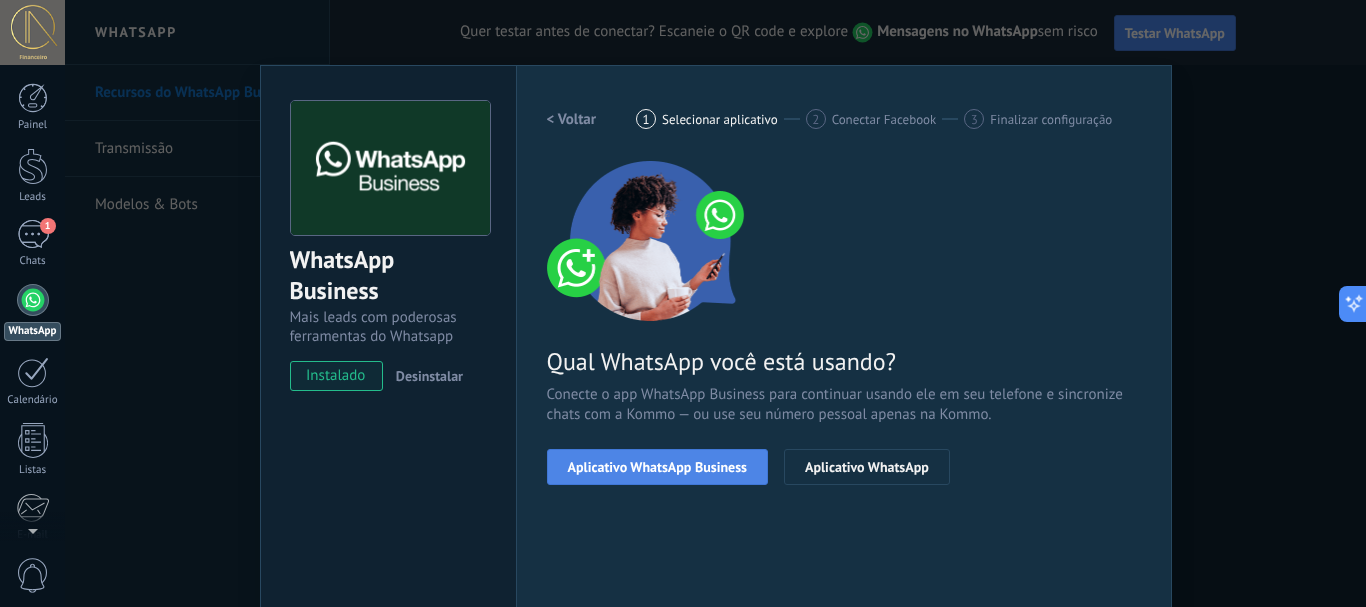 click on "Aplicativo WhatsApp Business" at bounding box center (657, 467) 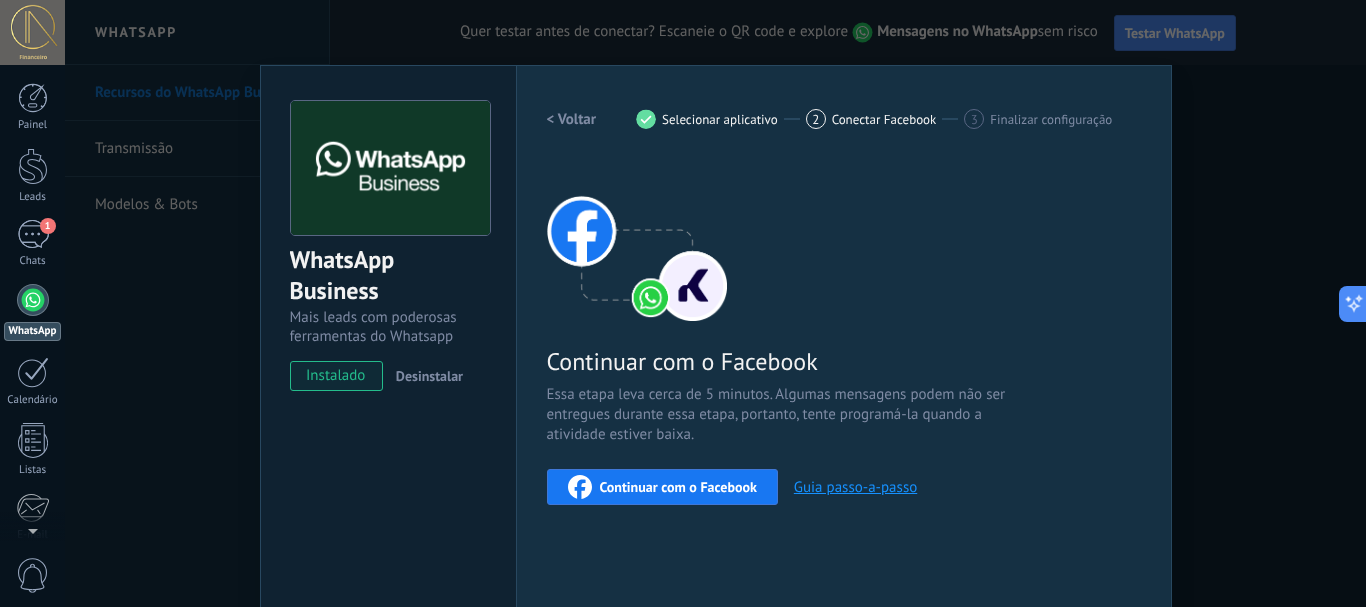 click on "Continuar com o Facebook" at bounding box center [678, 487] 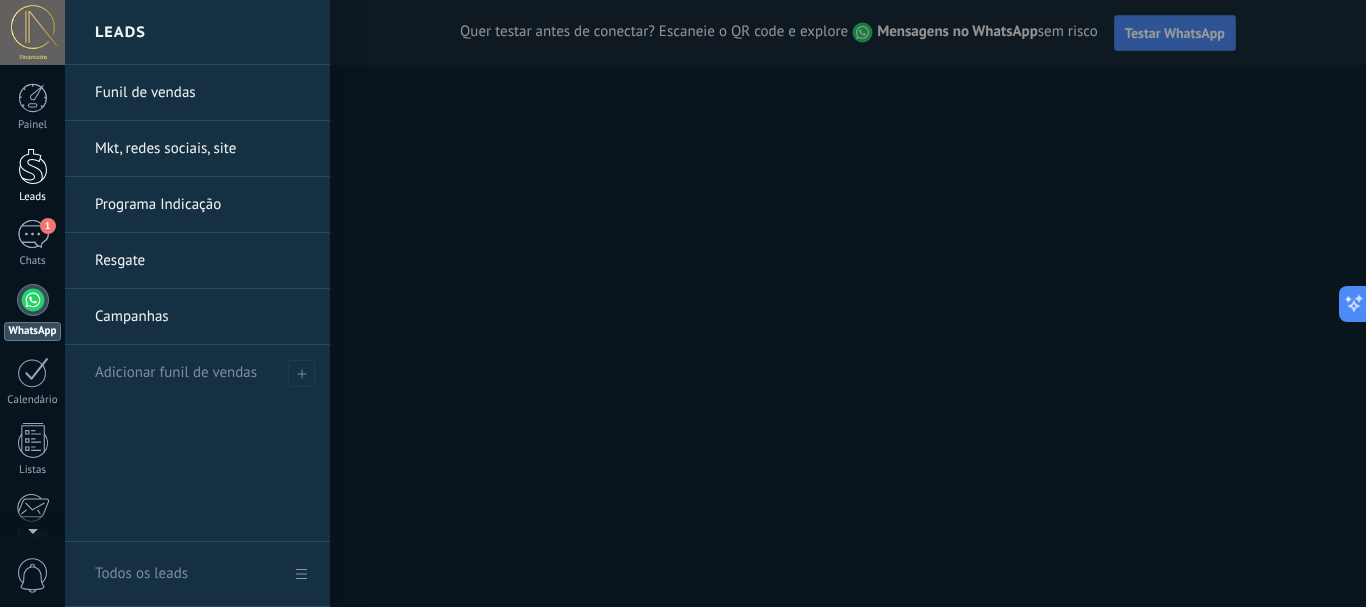 click at bounding box center [33, 166] 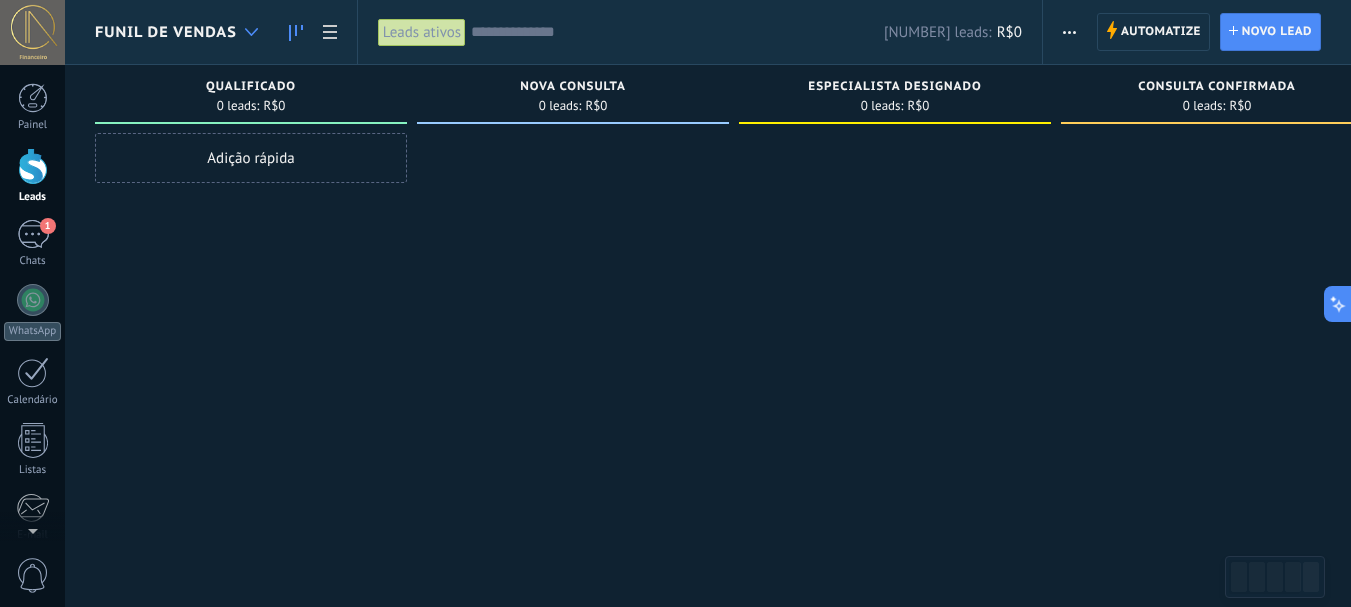 click at bounding box center (251, 32) 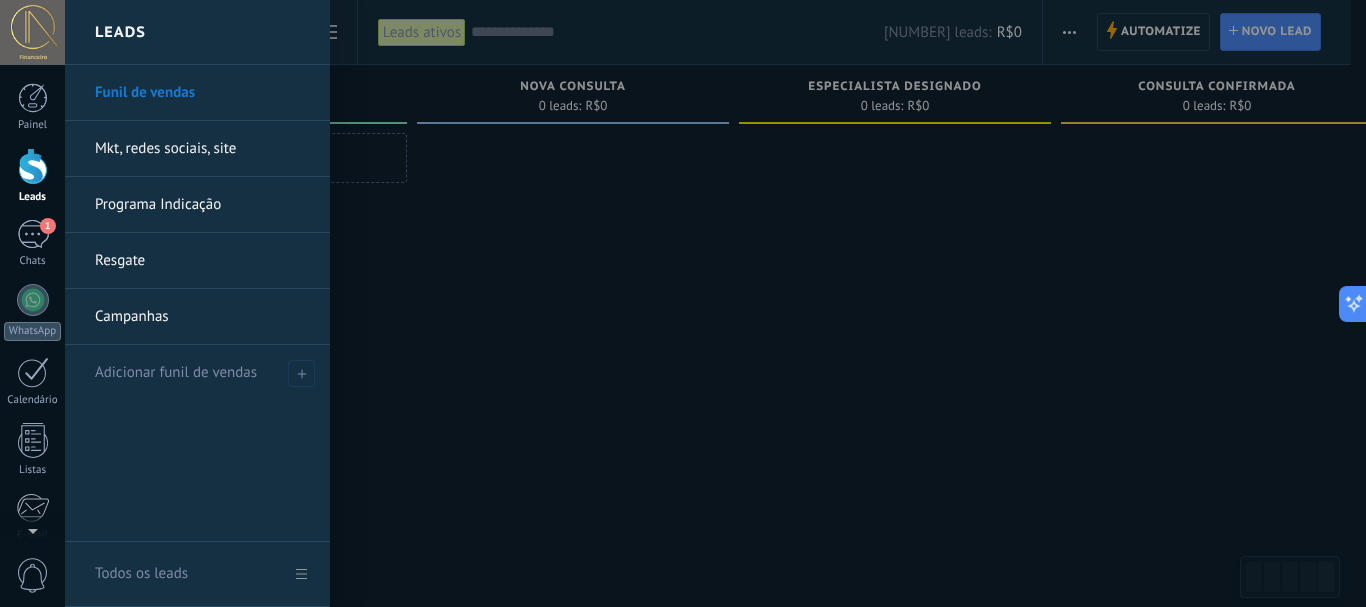 click on "Mkt, redes sociais, site" at bounding box center [202, 149] 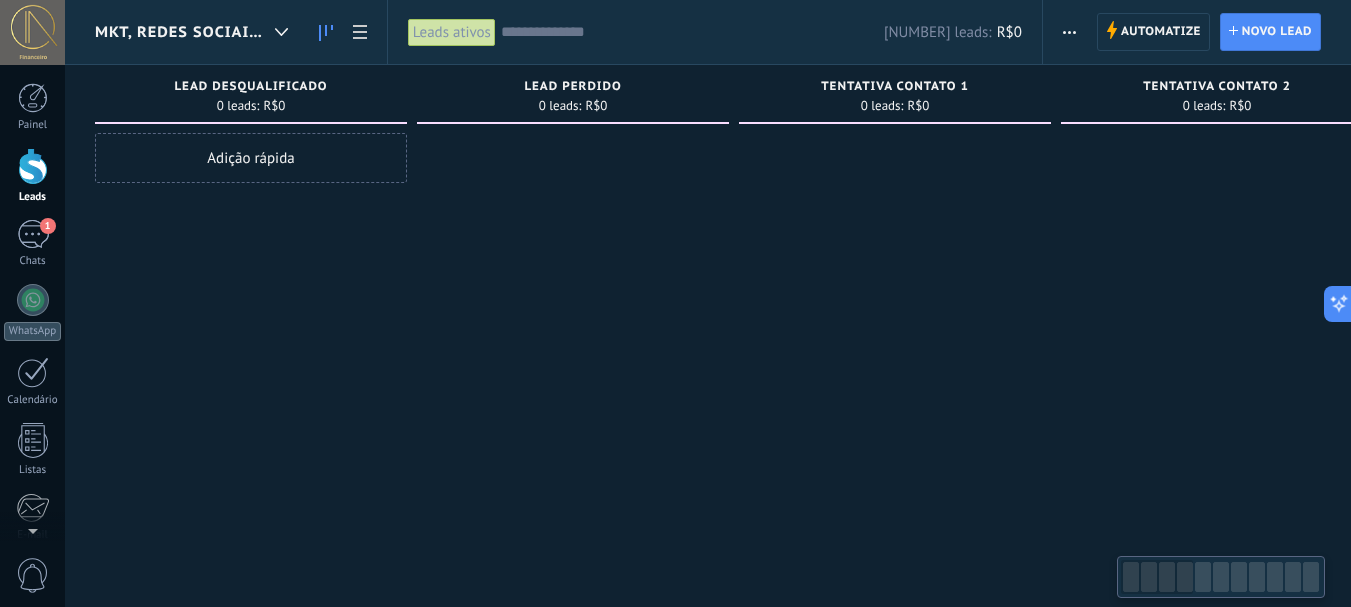 drag, startPoint x: 1180, startPoint y: 583, endPoint x: 1099, endPoint y: 588, distance: 81.154175 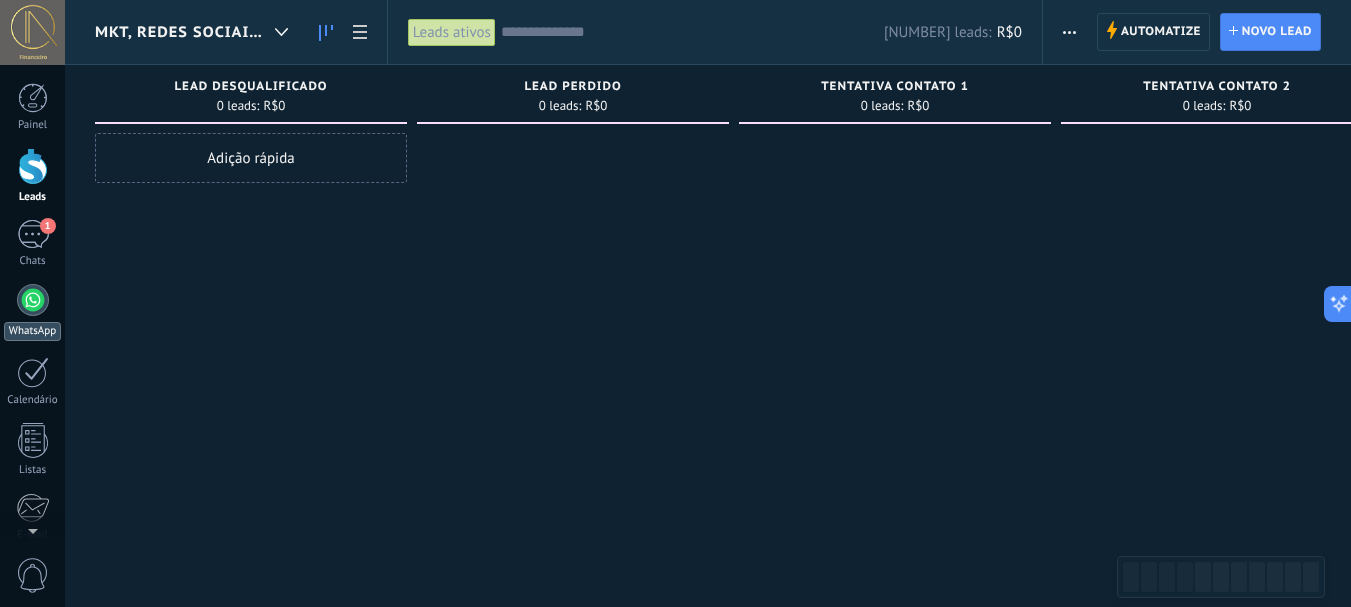 click at bounding box center [33, 300] 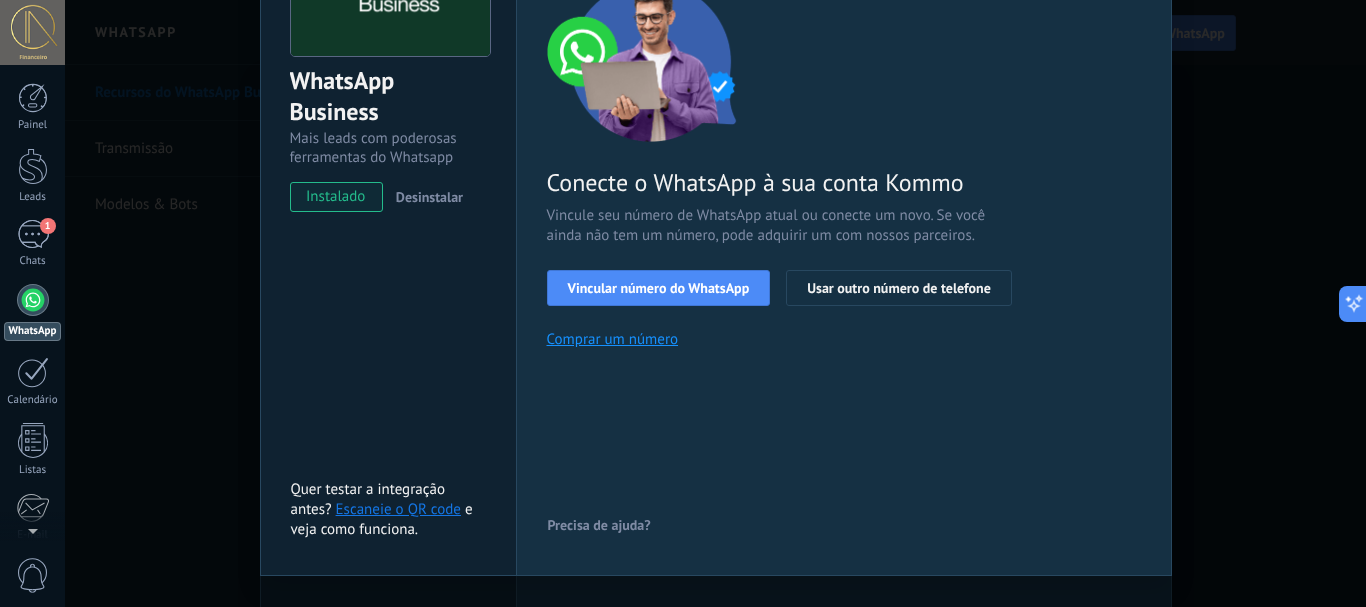 scroll, scrollTop: 200, scrollLeft: 0, axis: vertical 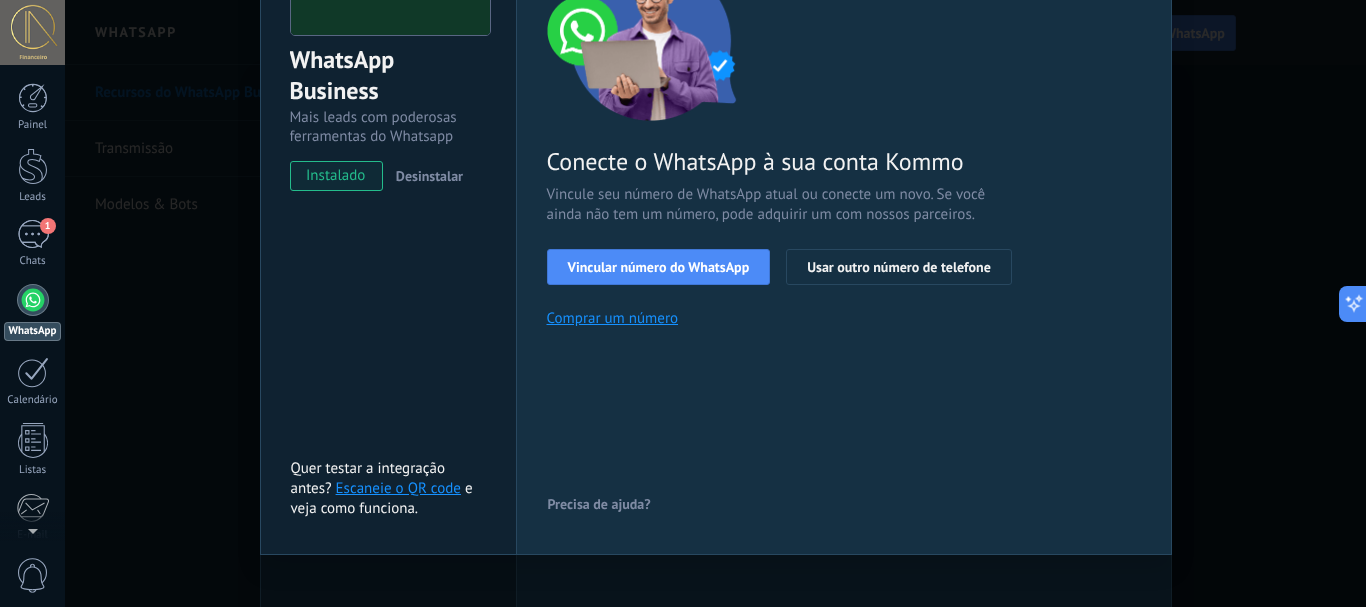 click on "Escaneie o QR code" at bounding box center [398, 688] 